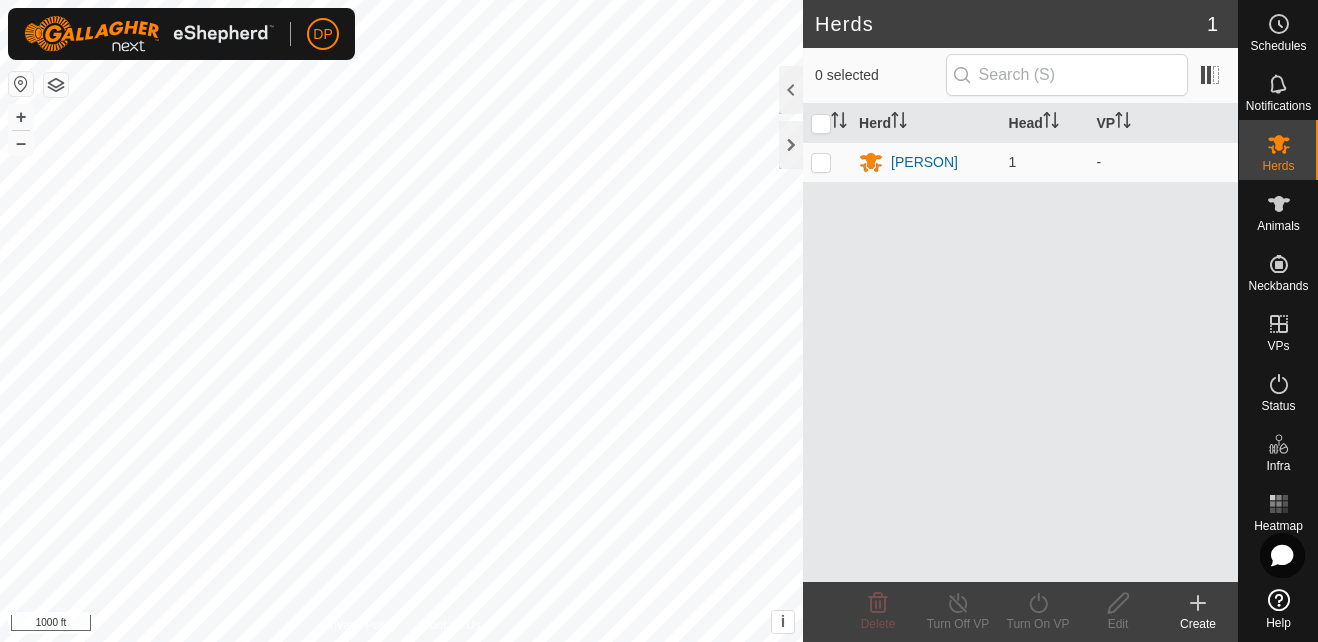 scroll, scrollTop: 0, scrollLeft: 0, axis: both 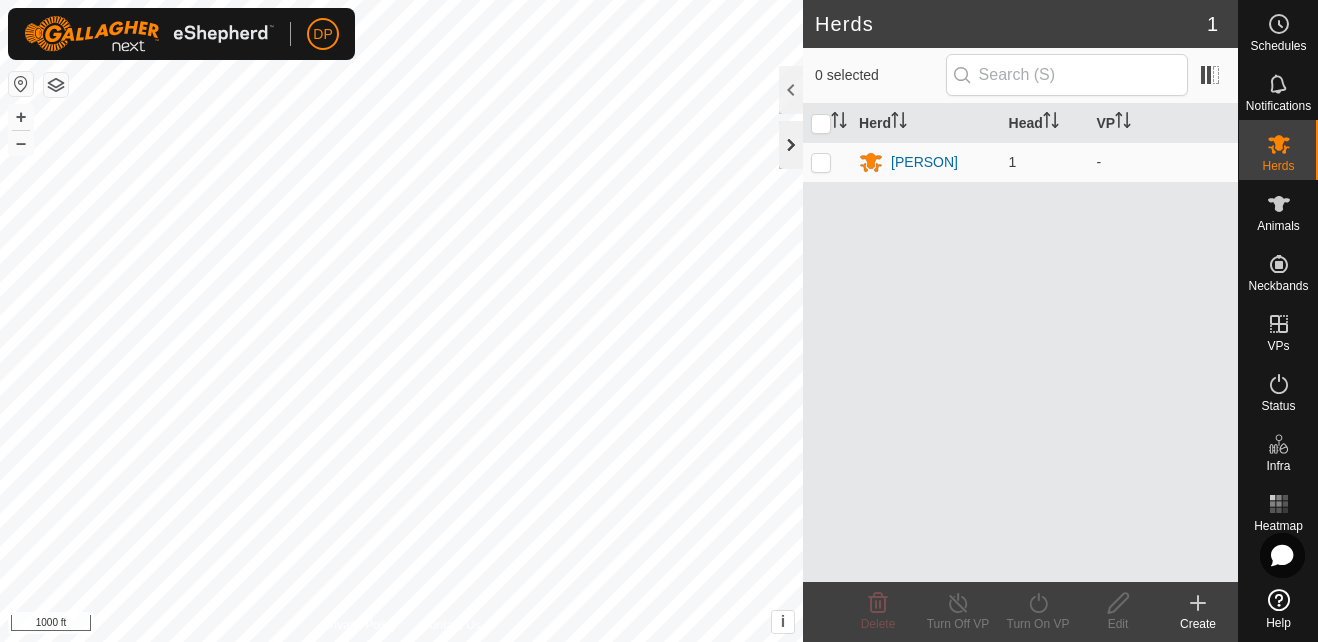 click 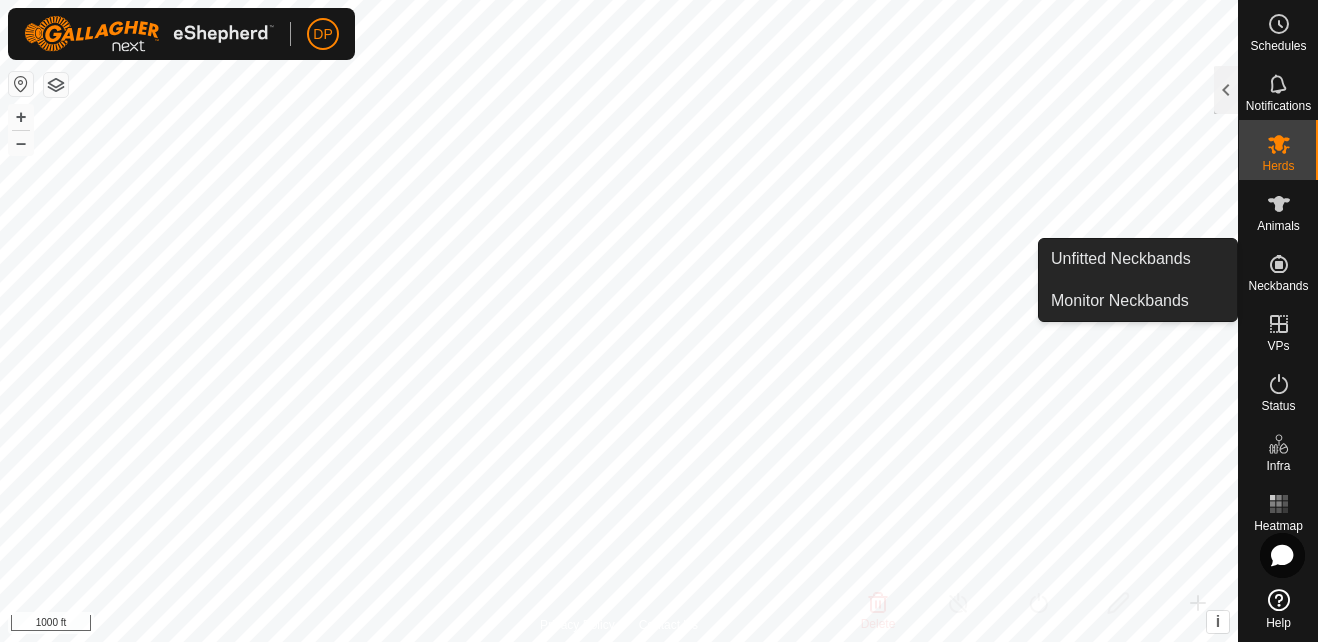 click 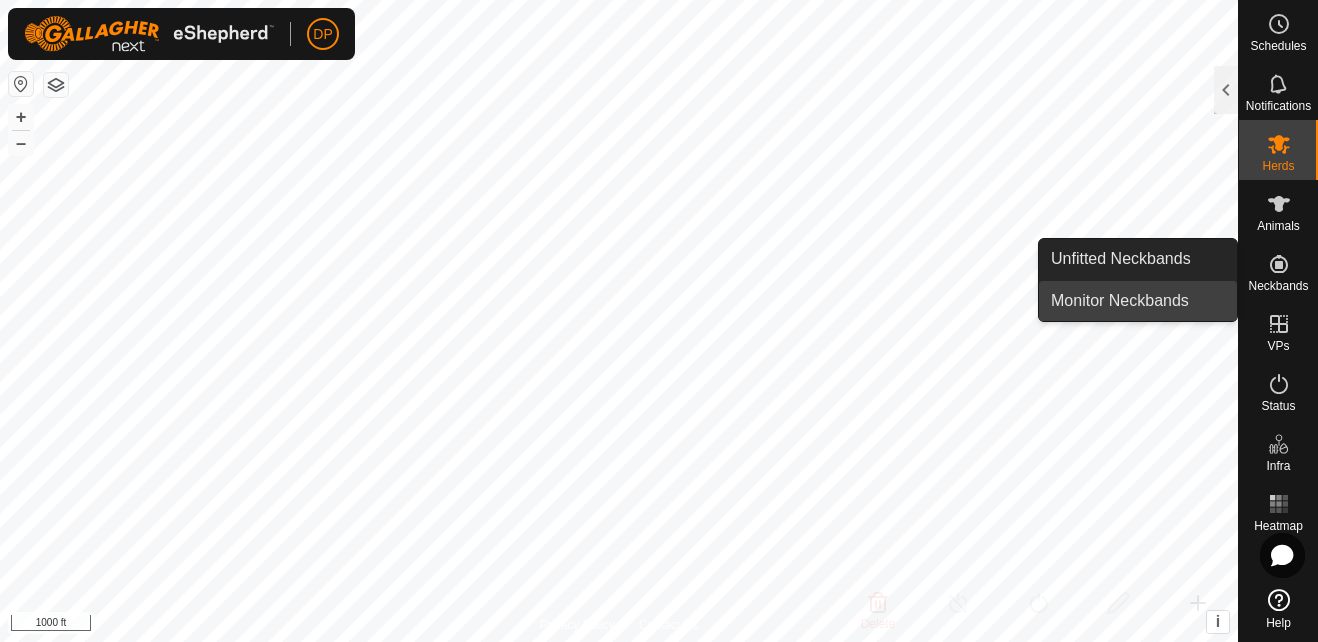 click on "Monitor Neckbands" at bounding box center (1138, 301) 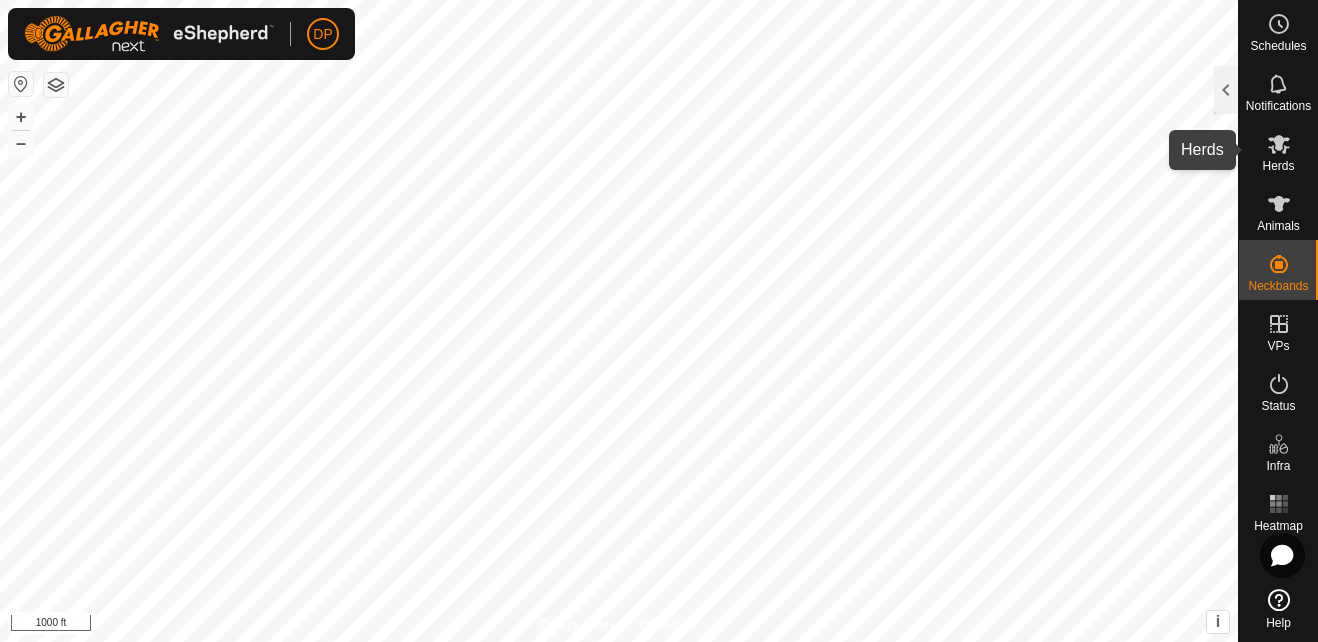 click 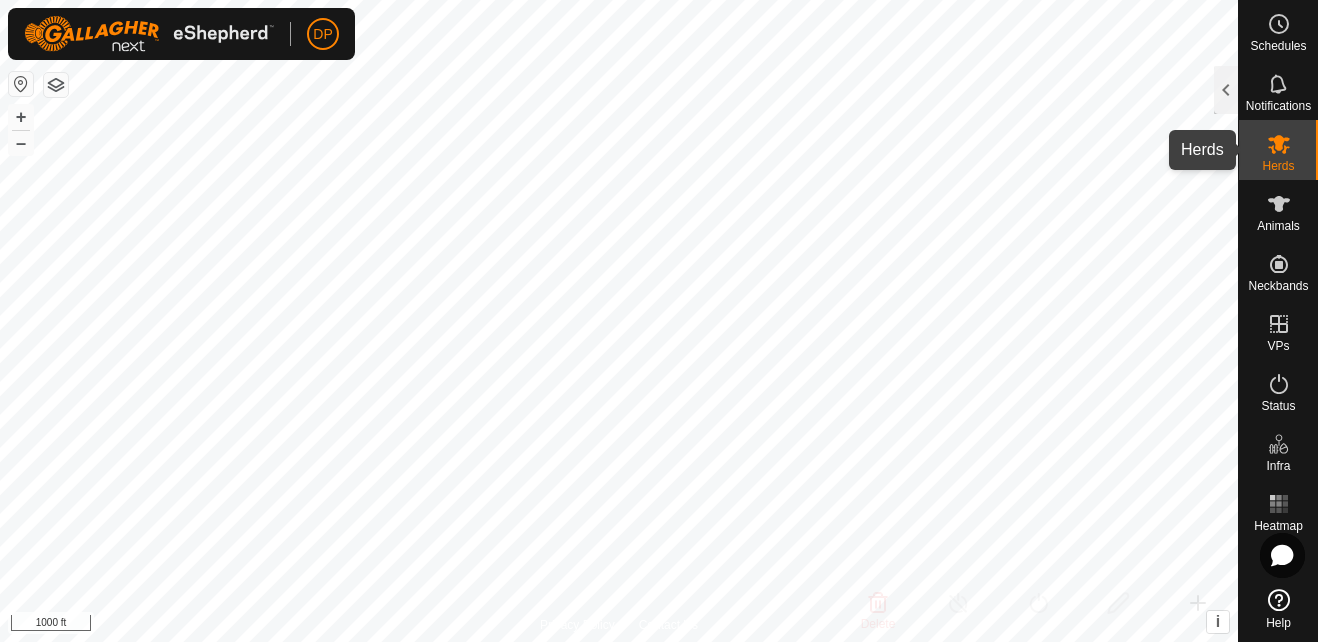 click 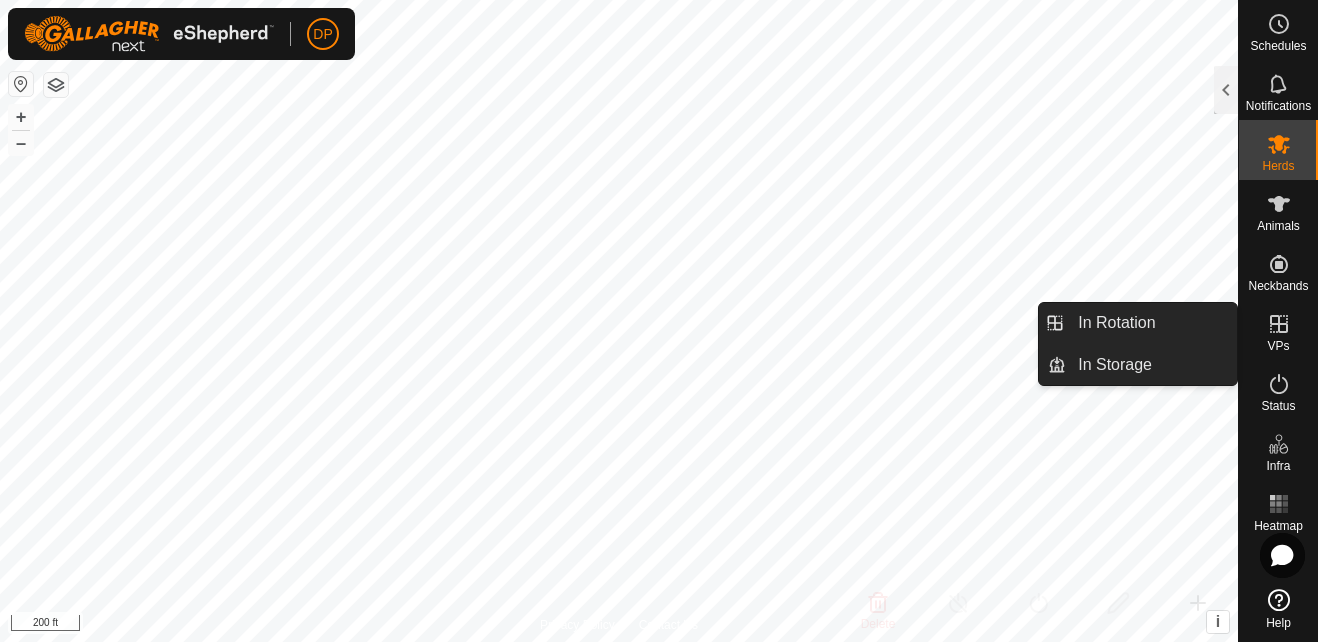 click 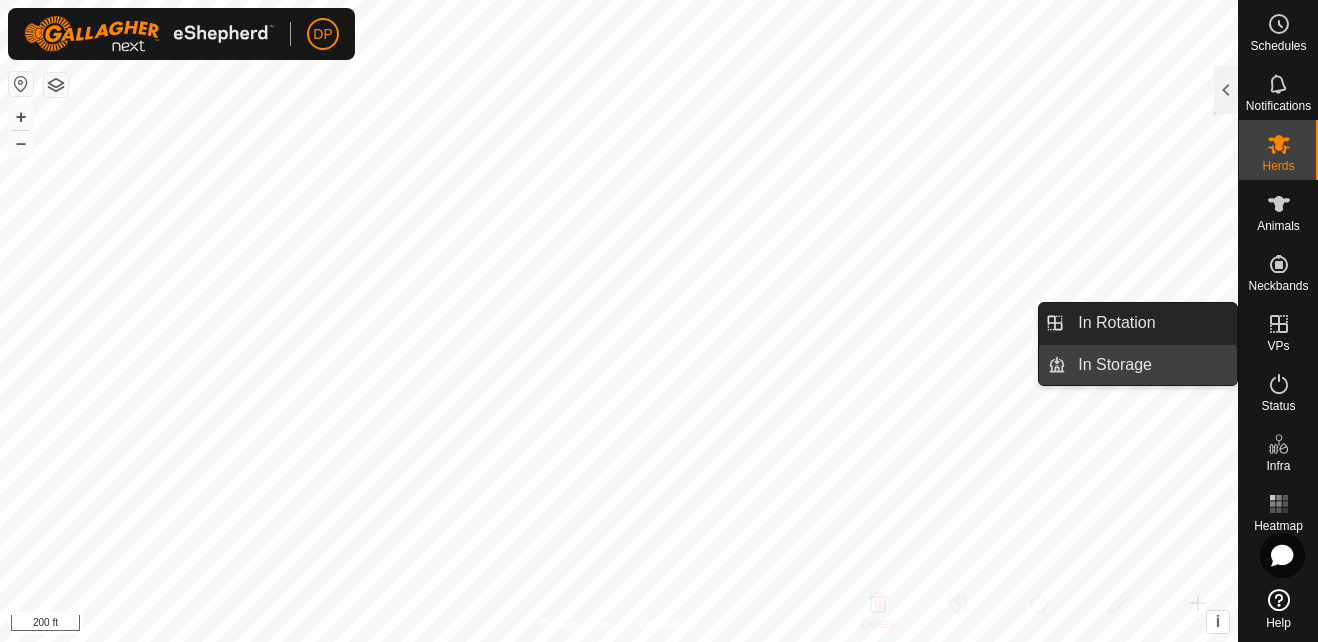 click on "In Storage" at bounding box center [1151, 365] 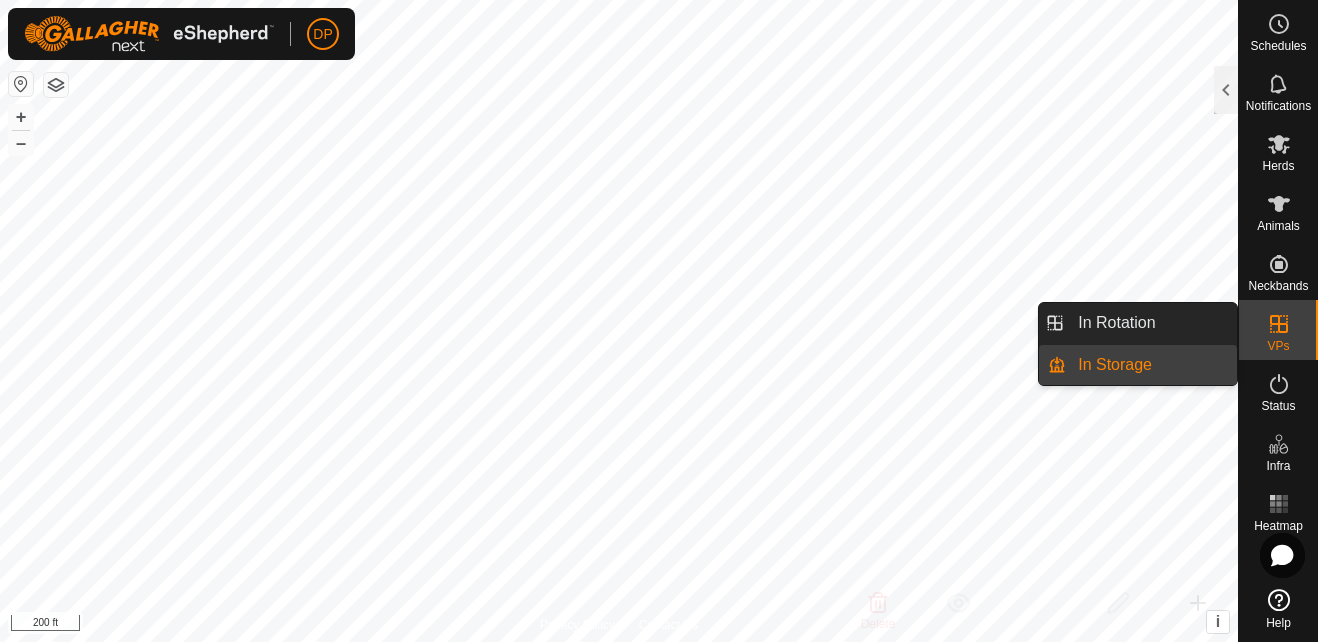 click on "VPs" at bounding box center (1278, 330) 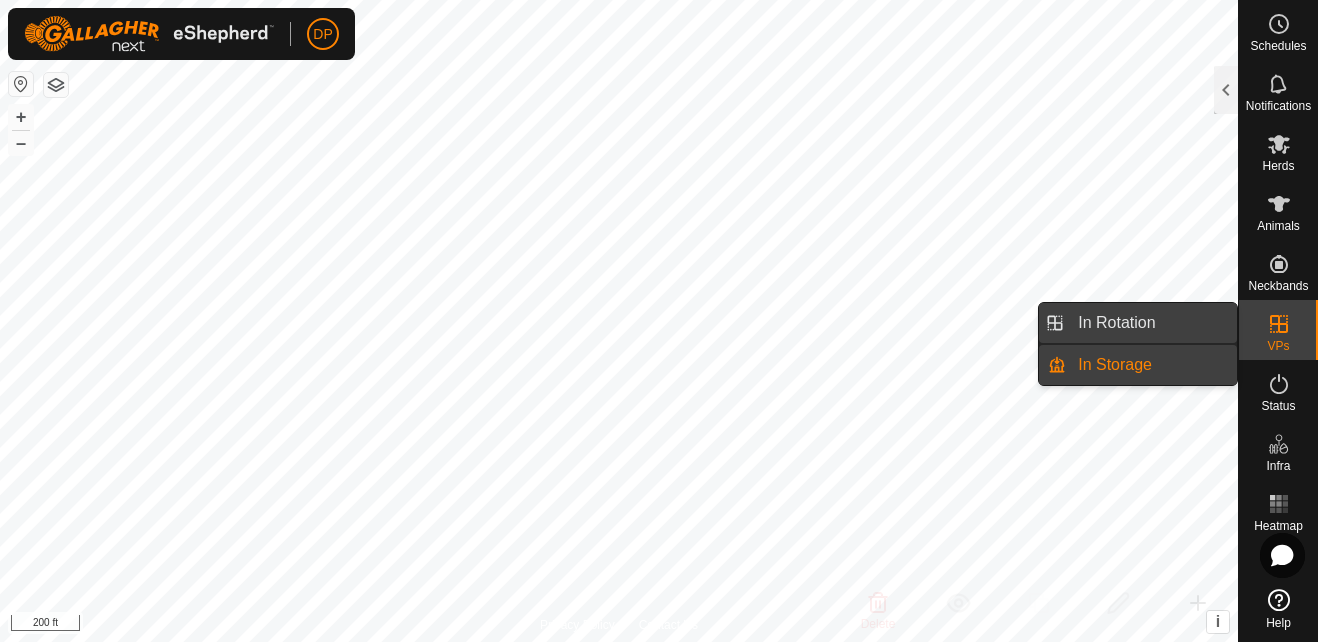 click on "In Rotation" at bounding box center (1151, 323) 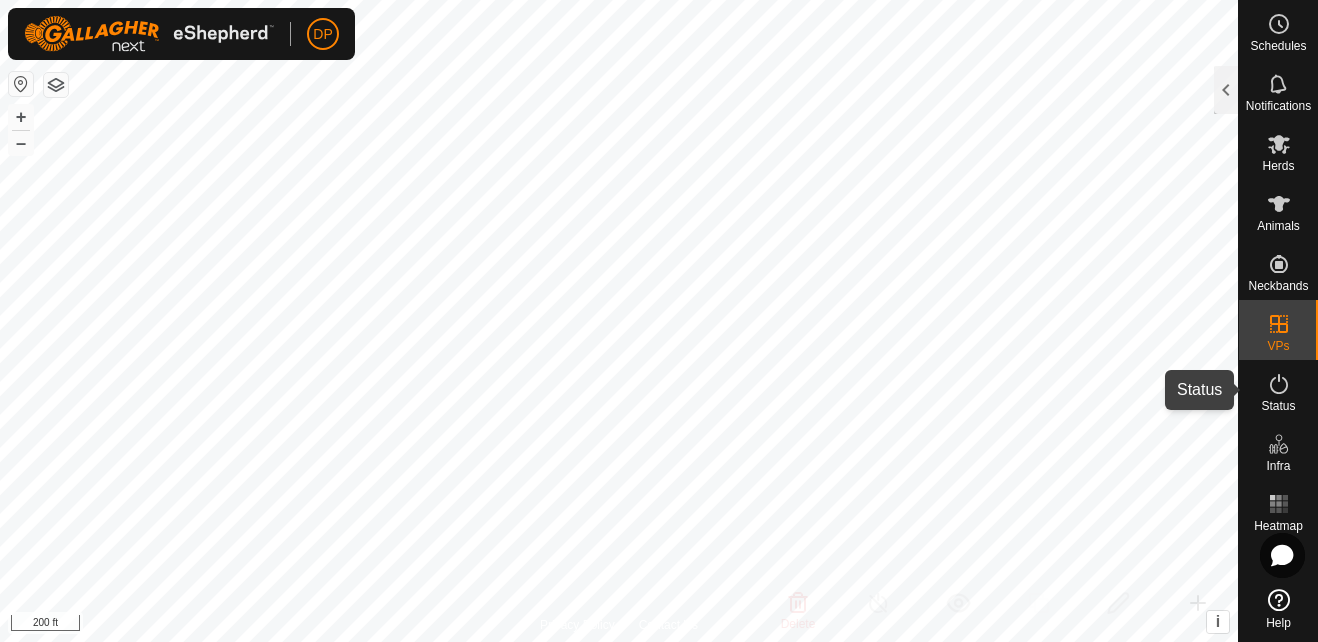 click 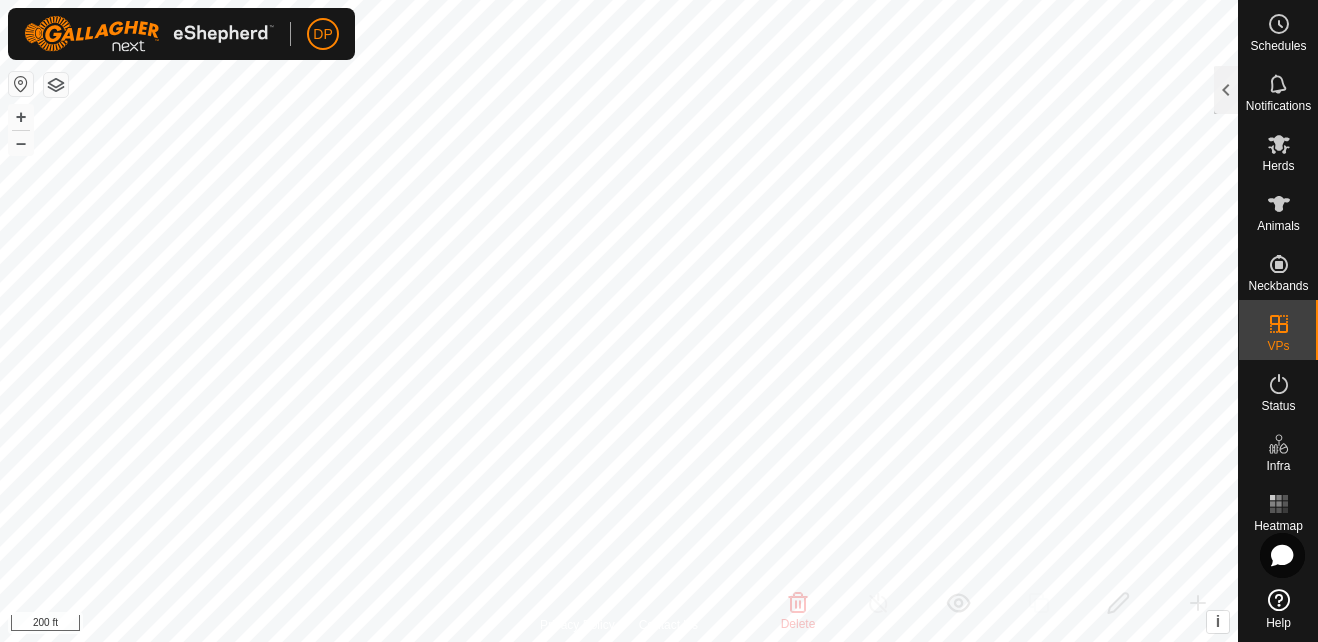 checkbox on "false" 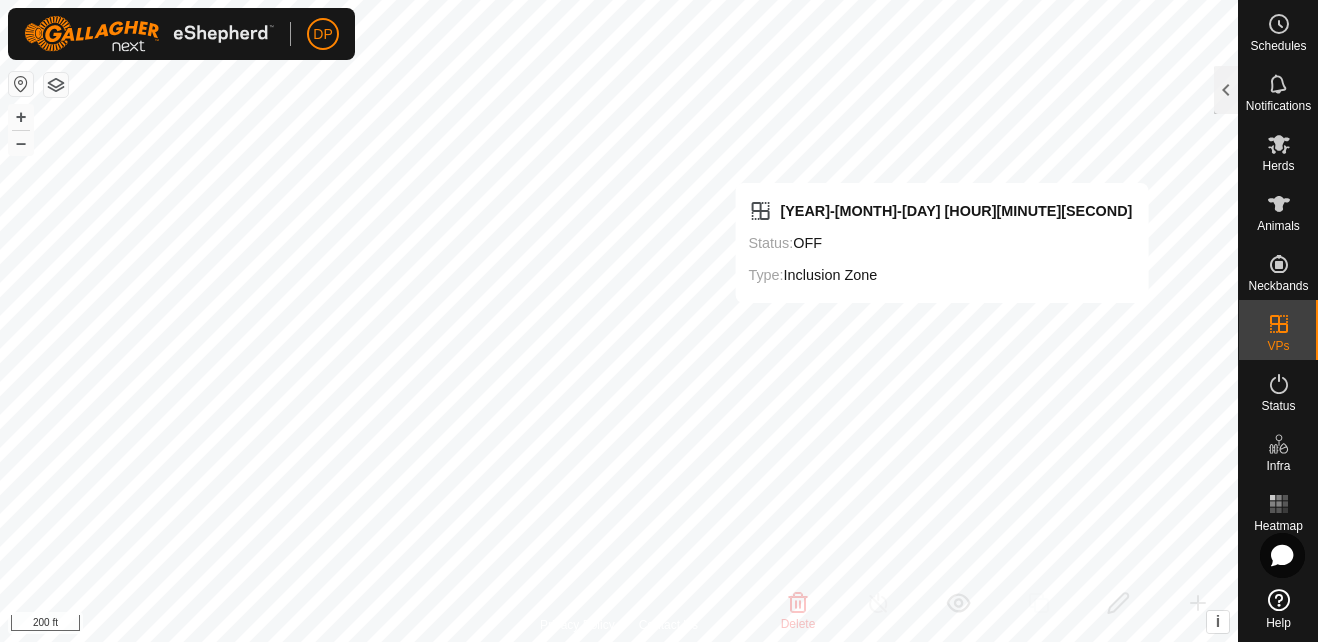 checkbox on "false" 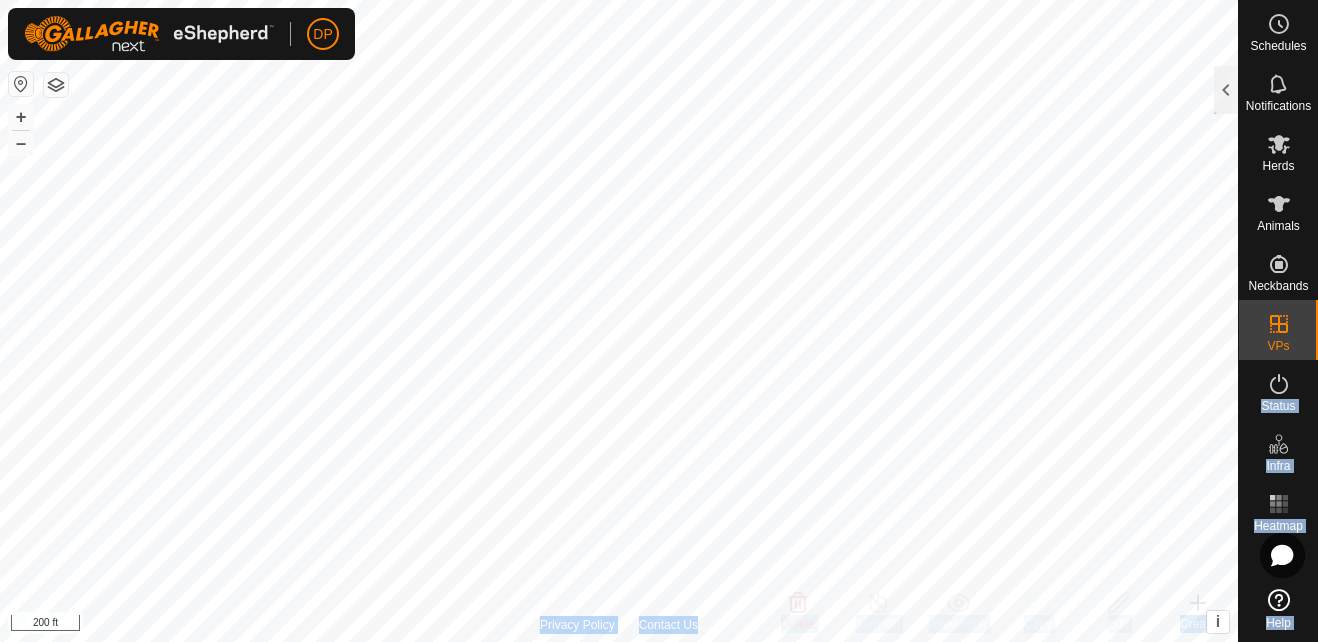 click on "In Rotation 6 0 selected of 6 VP Validity Status Herd Head Pasture Grazing Area VPs with NO Pasture [YEAR]-[MONTH]-[DAY] [HOUR][MINUTE][SECOND] Not valid for Activations OFF - 0 - 0.05 ac [YEAR]-[MONTH]-[DAY] [HOUR][MINUTE][SECOND] Not valid for Activations OFF - 0 - 2.13 ac [YEAR]-[MONTH]-[DAY] [HOUR][MINUTE][SECOND] Need watering point OFF - 0 - 0.05 ac [YEAR]-[MONTH]-[DAY] [HOUR][MINUTE][SECOND] Need watering point OFF - 0 - 0.02 ac [YEAR]-[MONTH]-[DAY] [HOUR][MINUTE][SECOND] Valid OFF - 0 - 121.8 ac [YEAR]-[MONTH]-[DAY] [HOUR][MINUTE][SECOND] Valid OFF - 0 - 5.88 ac Delete Turn Off Show/Hide Copy Edit Create Privacy Policy Contact Us
[YEAR]-[MONTH]-[DAY] [HOUR][MINUTE][SECOND] Status: OFF Type: Inclusion Zone + – ⇧ i This application includes HERE Maps. © [YEAR] HERE. All rights reserved. 200 ft" 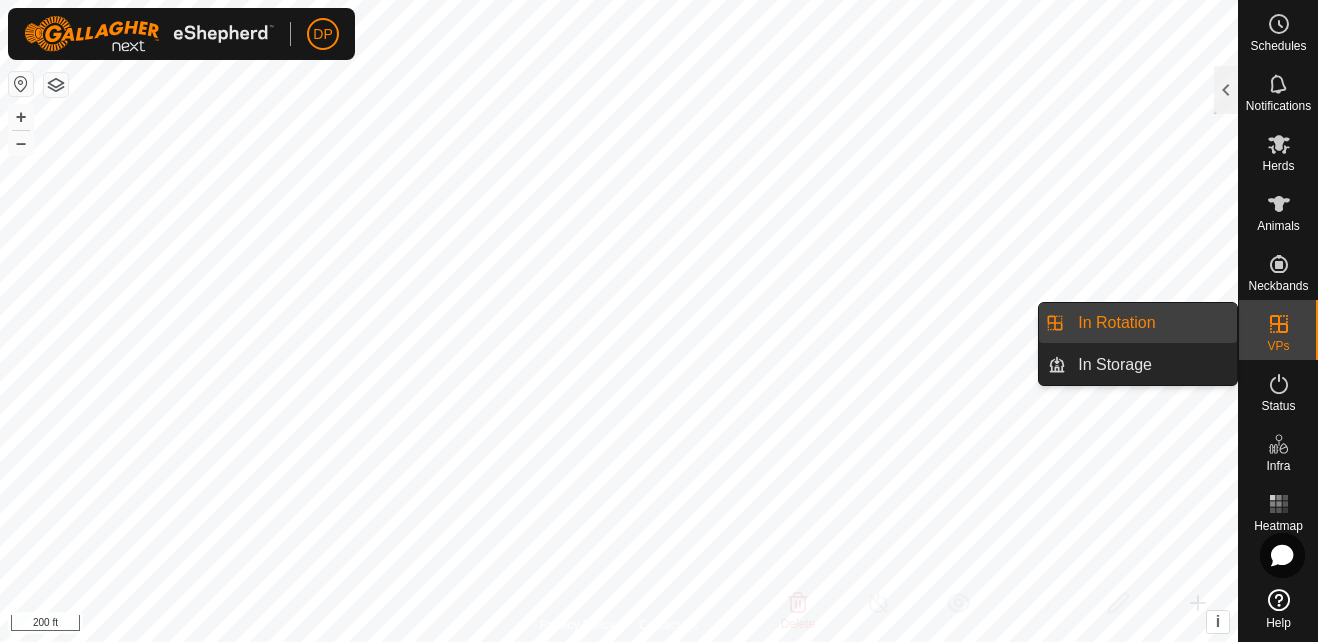 click 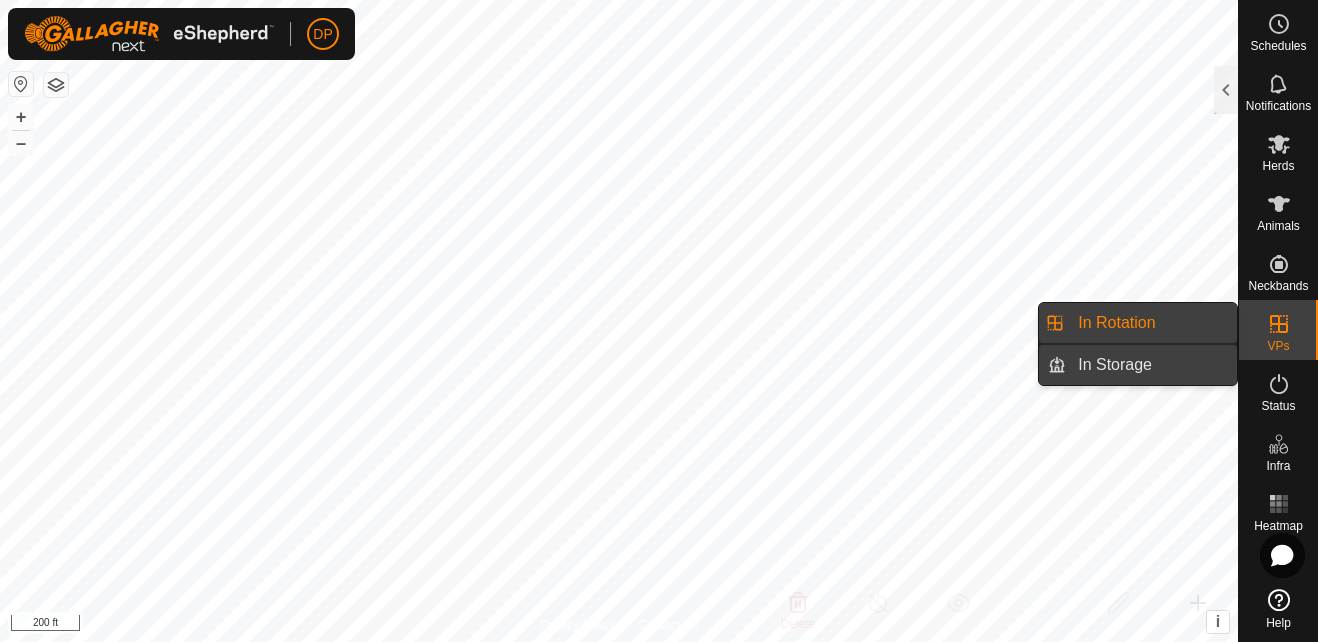 click on "In Storage" at bounding box center (1151, 365) 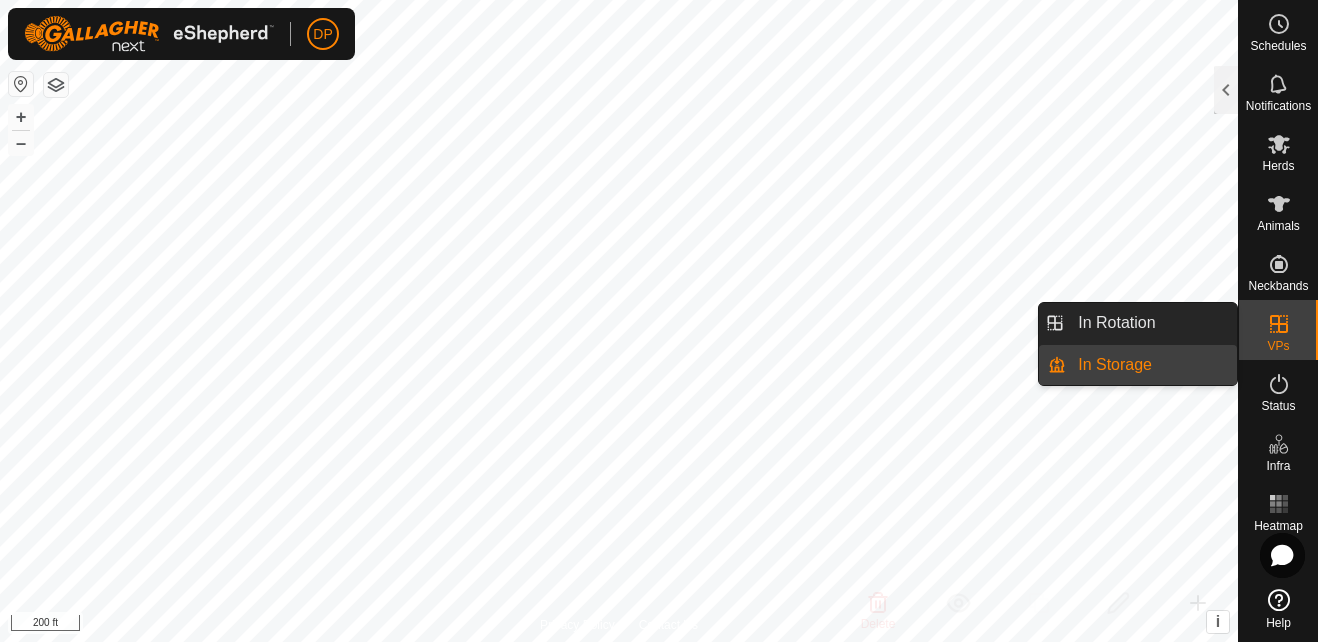 click on "In Storage" at bounding box center (1151, 365) 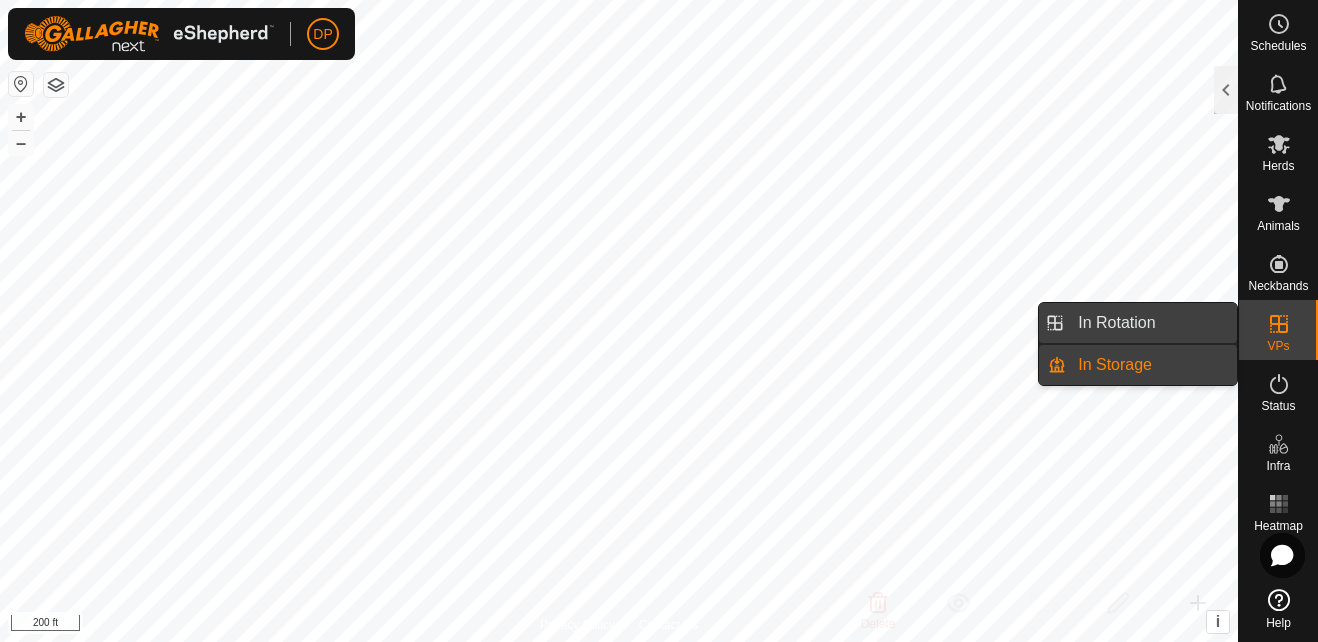 click on "In Rotation" at bounding box center (1151, 323) 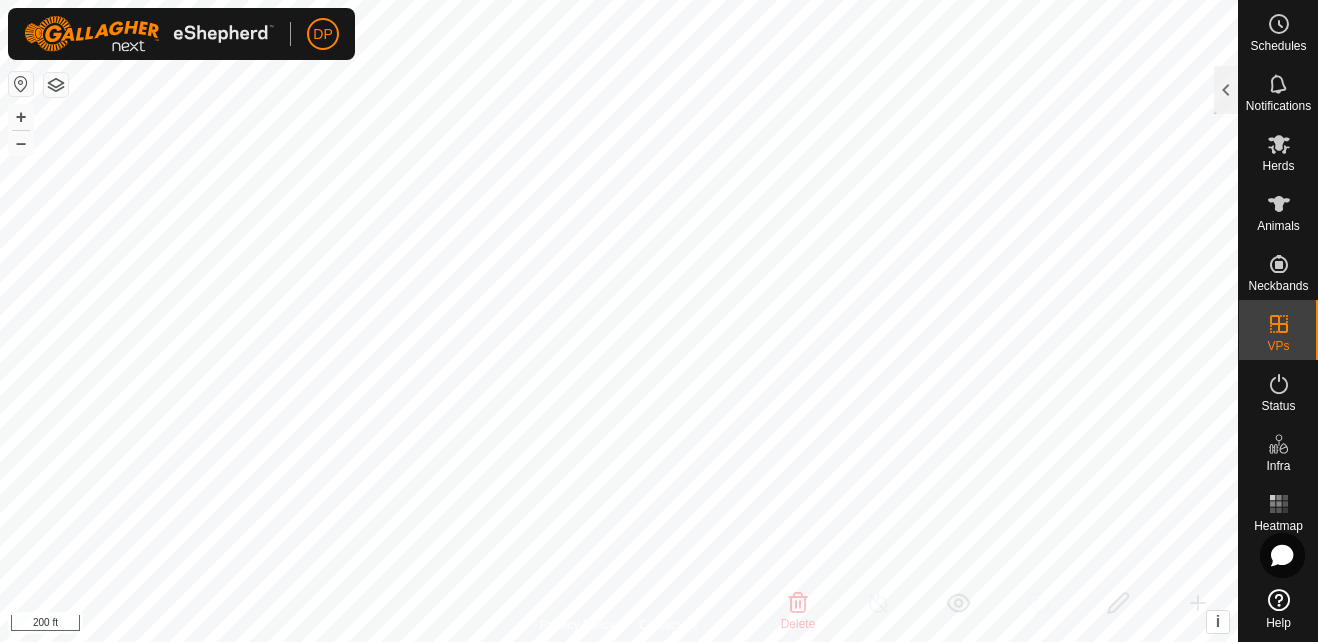 checkbox on "false" 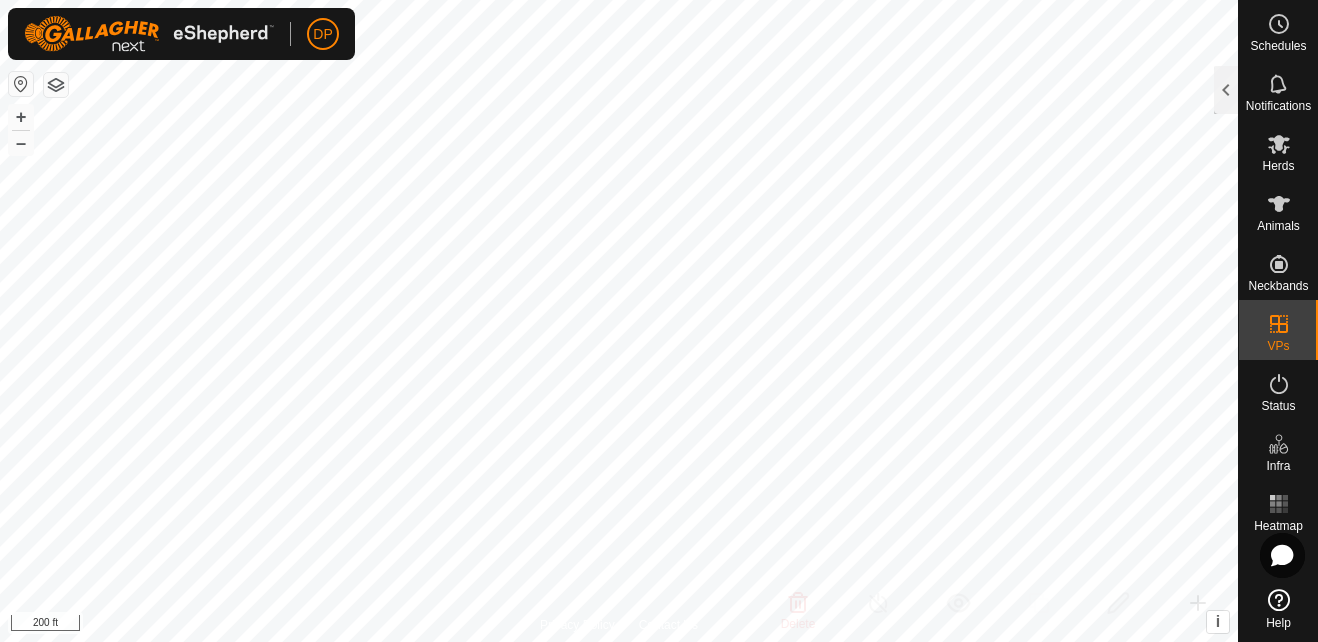 checkbox on "false" 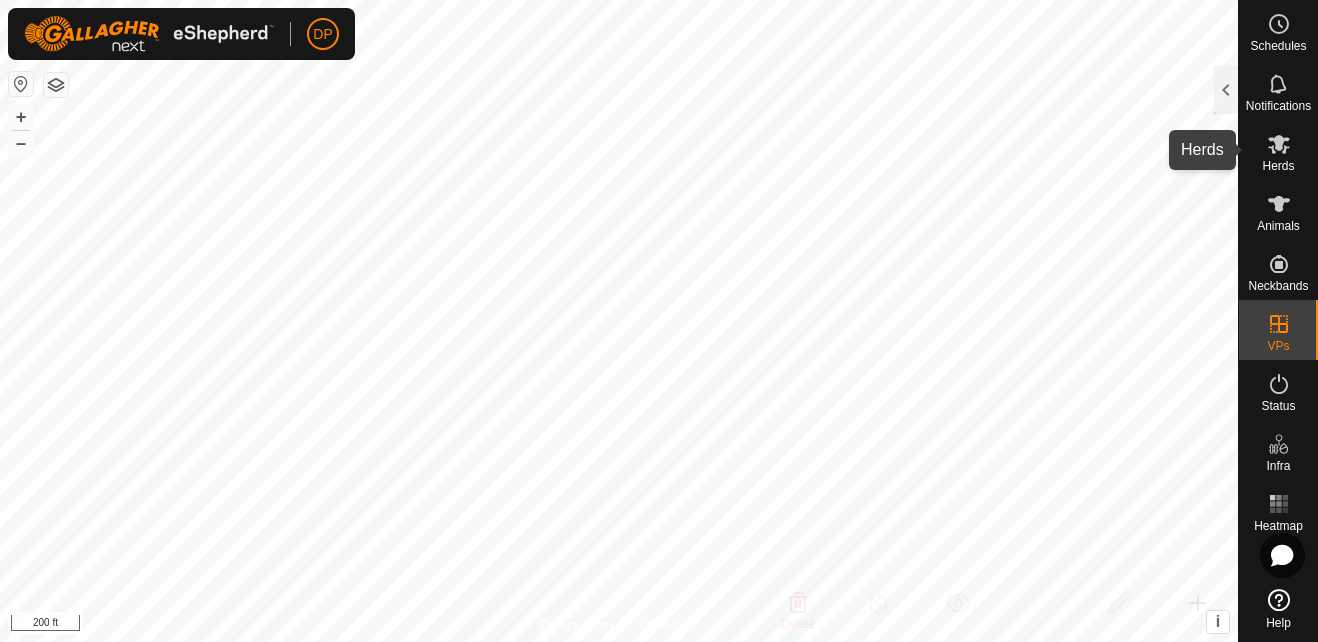 click 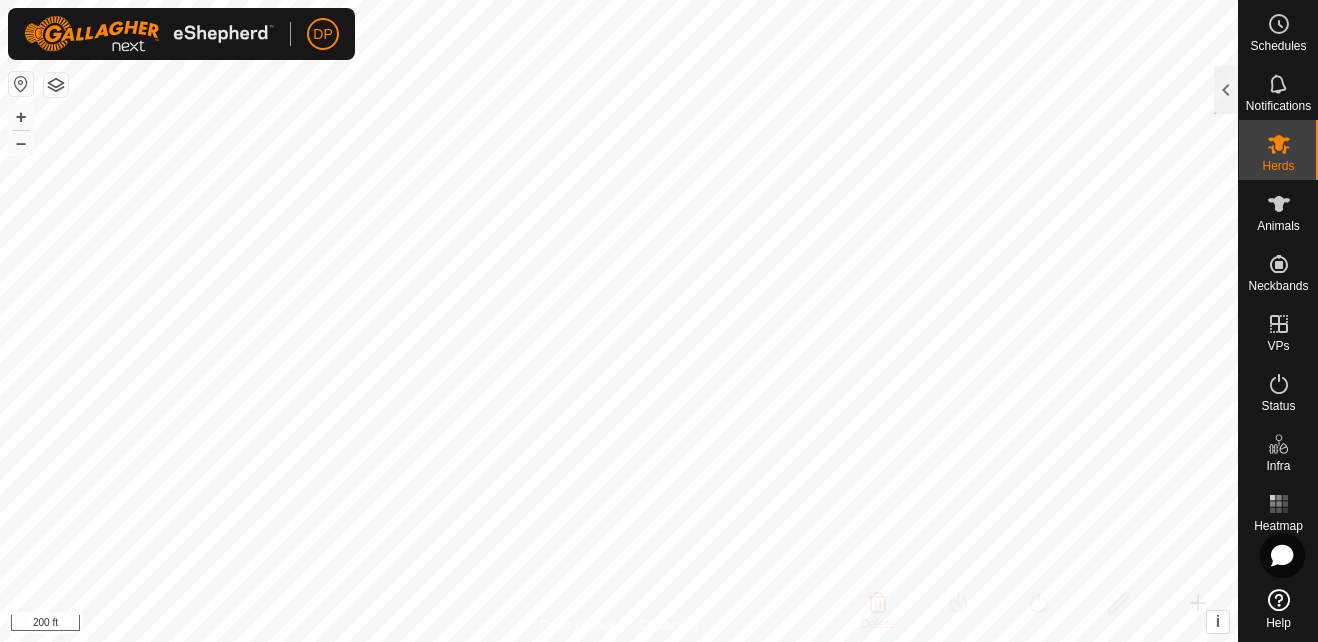 click 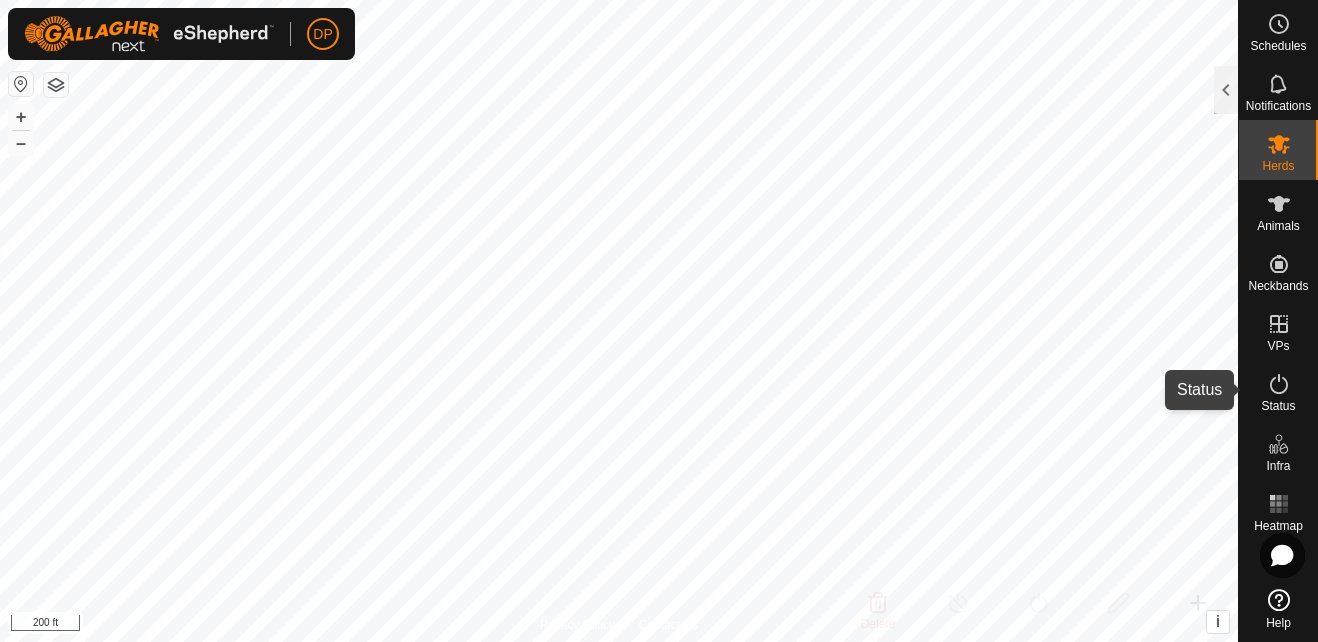click 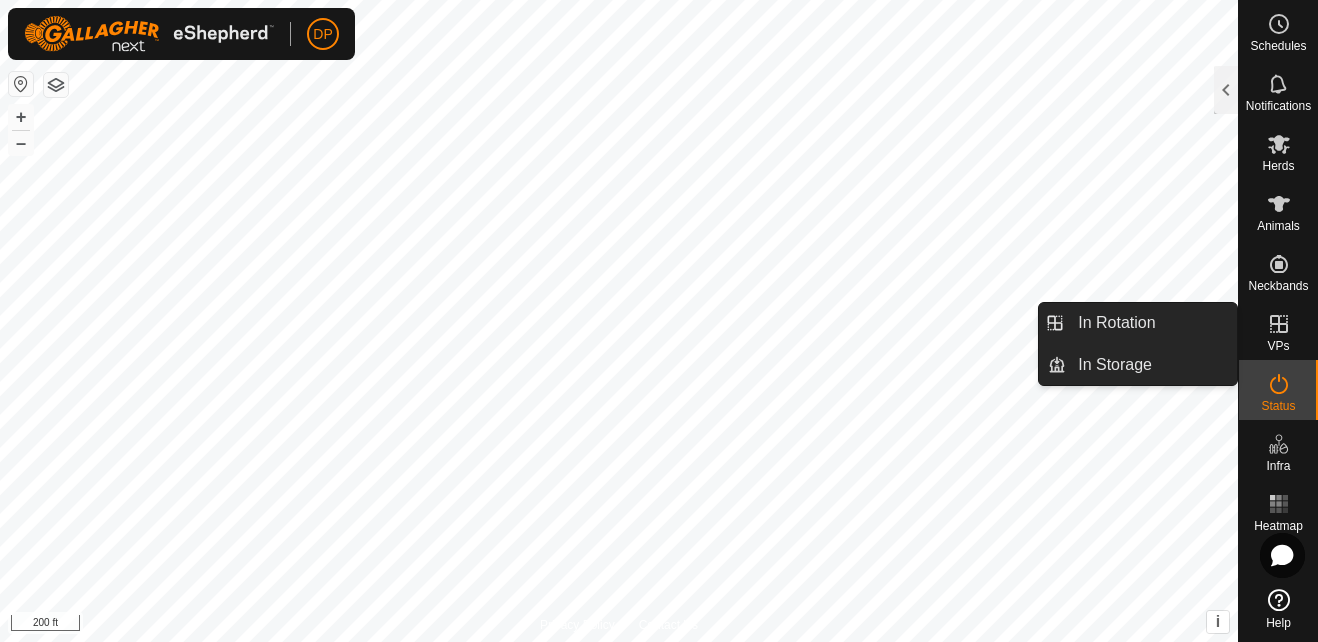 click 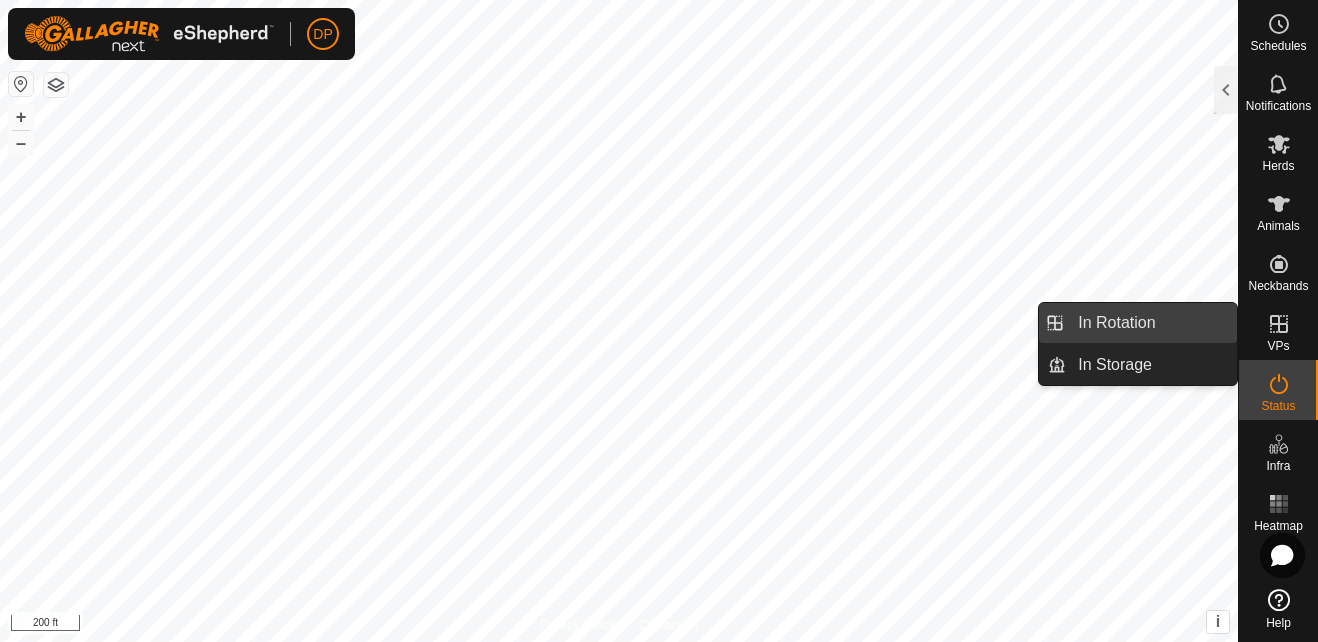 click on "In Rotation" at bounding box center (1151, 323) 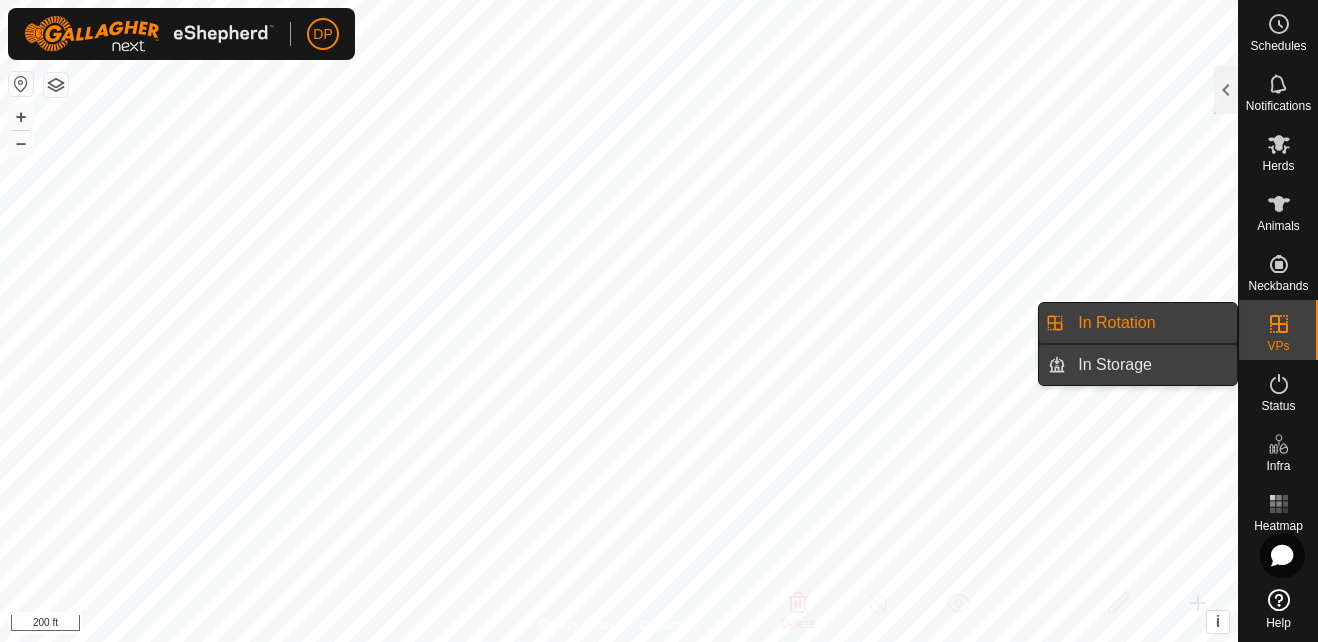click on "In Storage" at bounding box center [1151, 365] 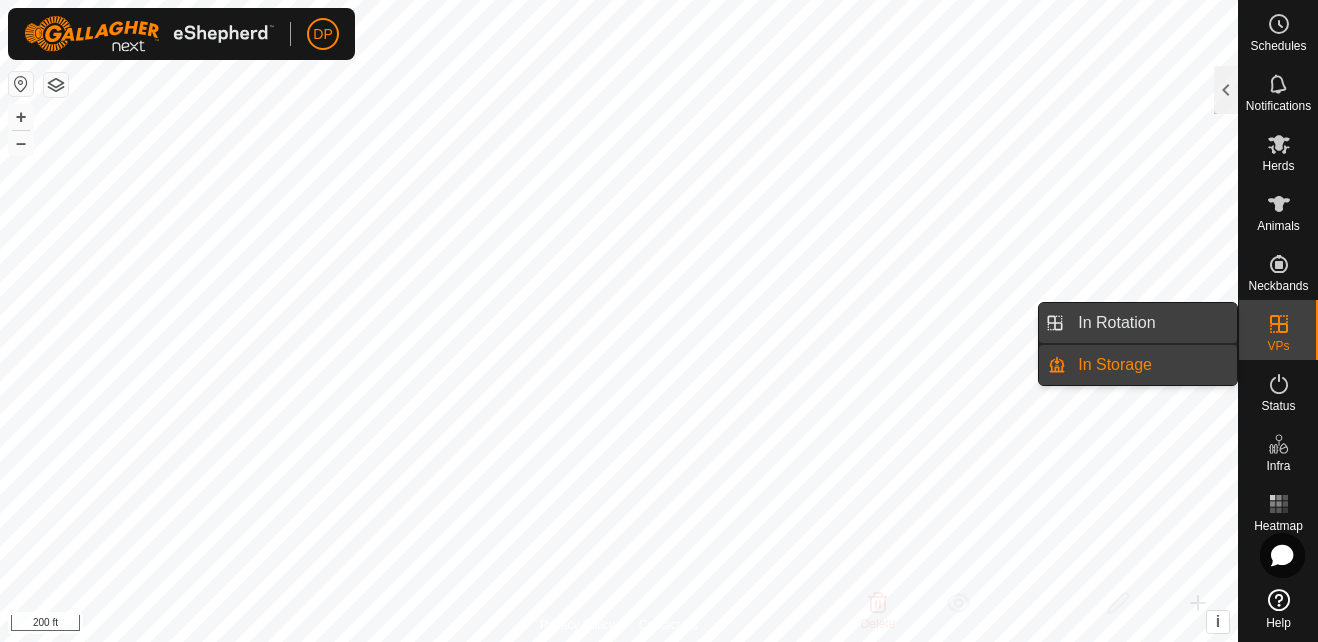 click on "In Rotation" at bounding box center (1151, 323) 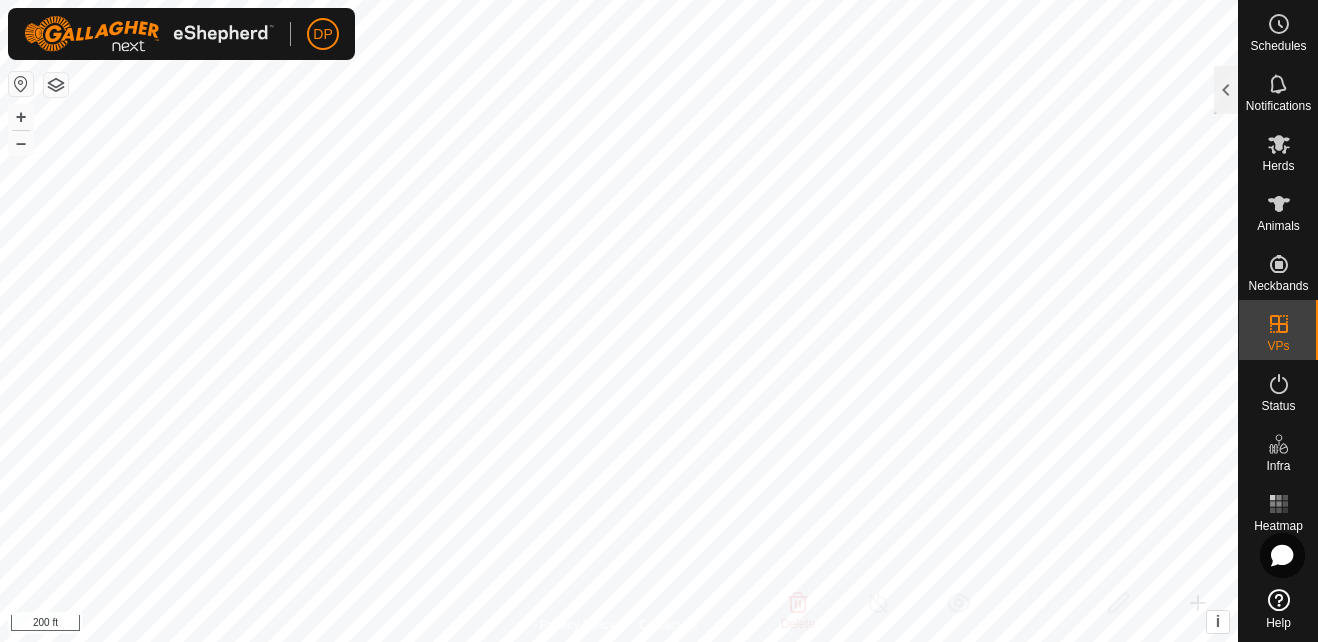 click 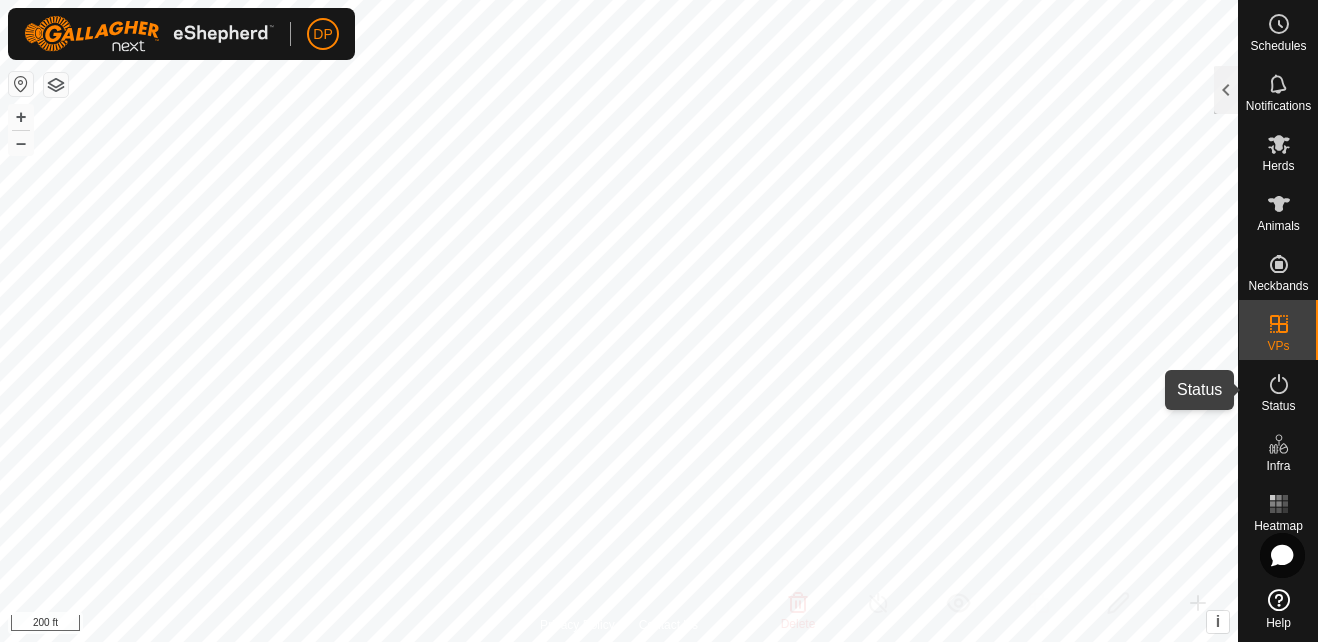 click 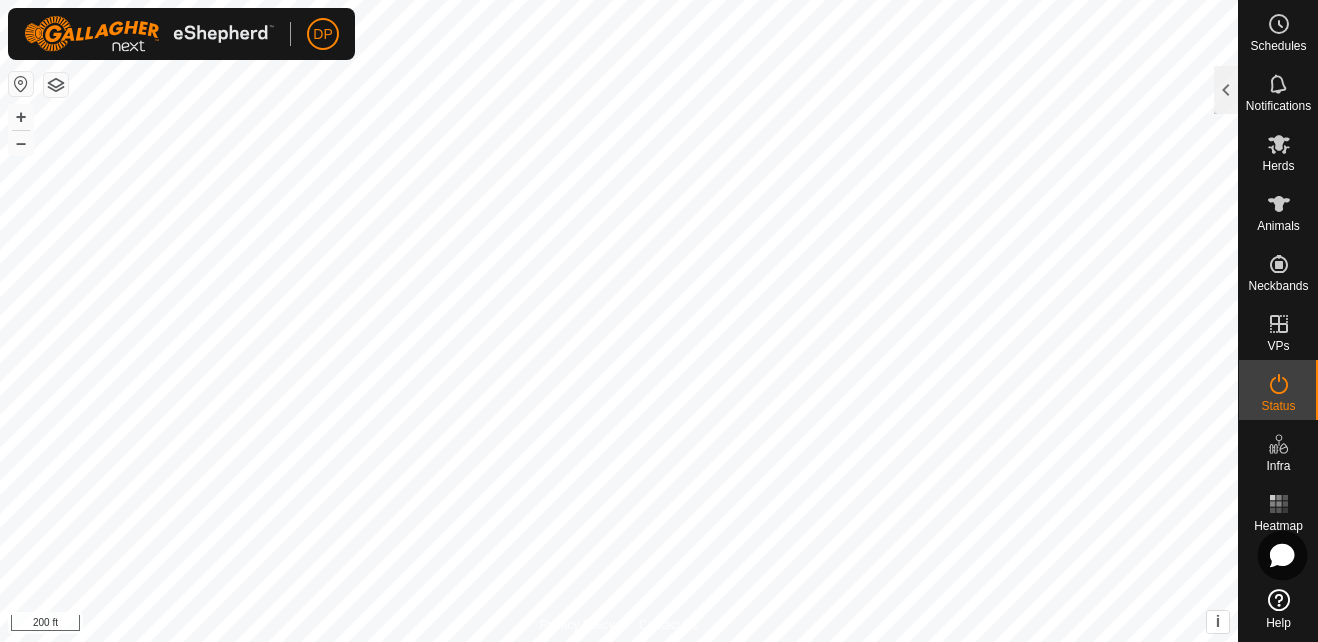 click 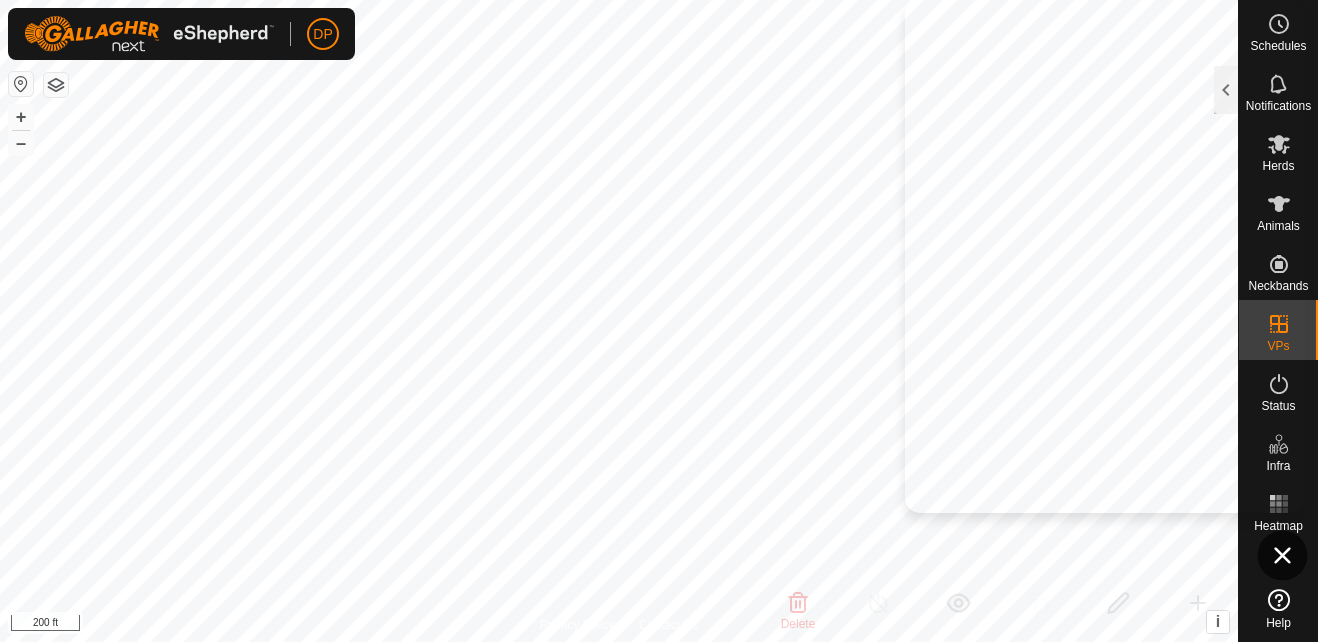 click 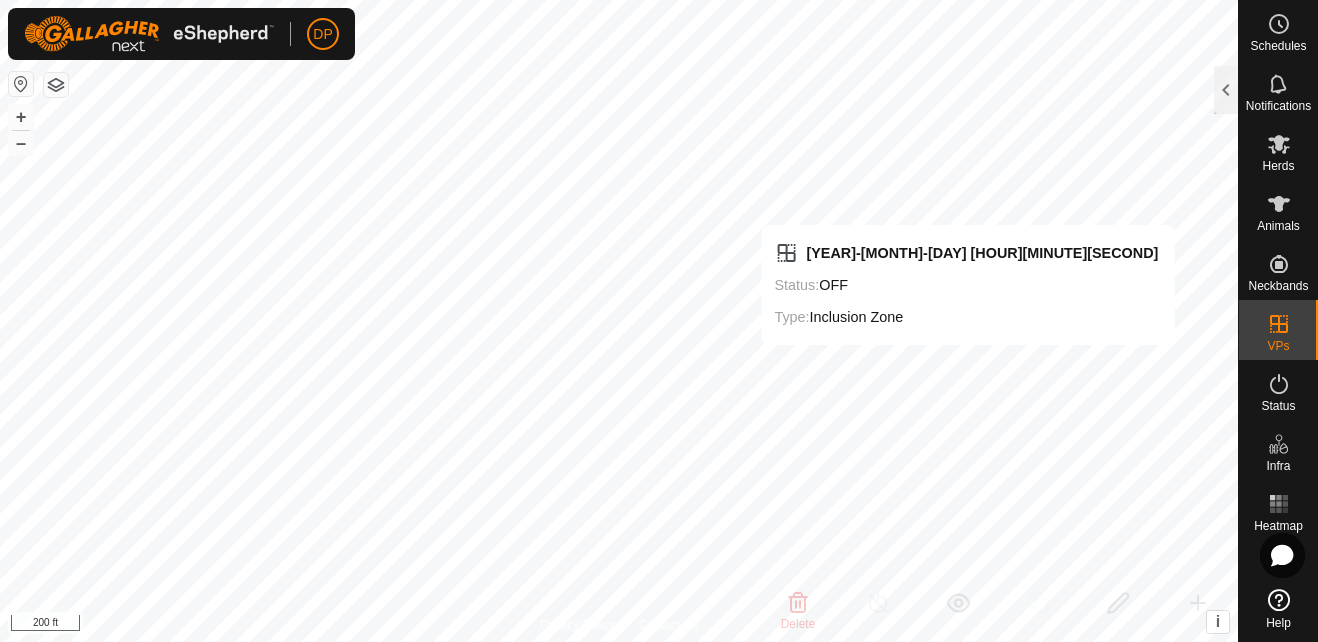 checkbox on "false" 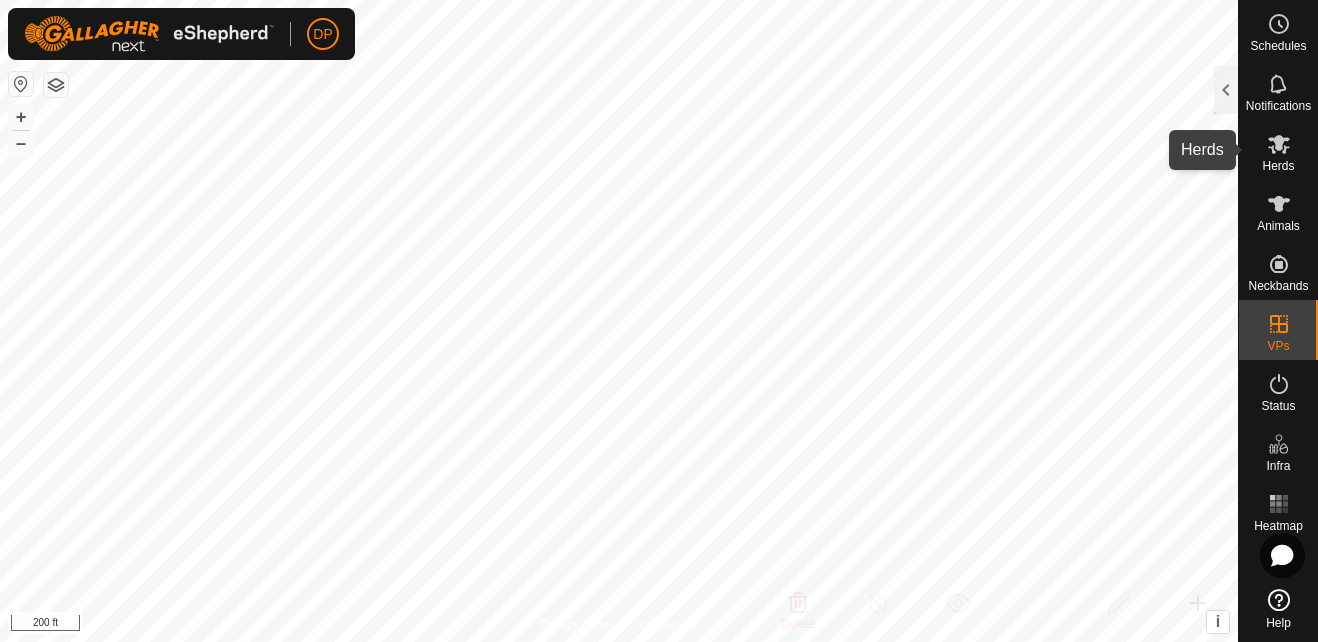 click 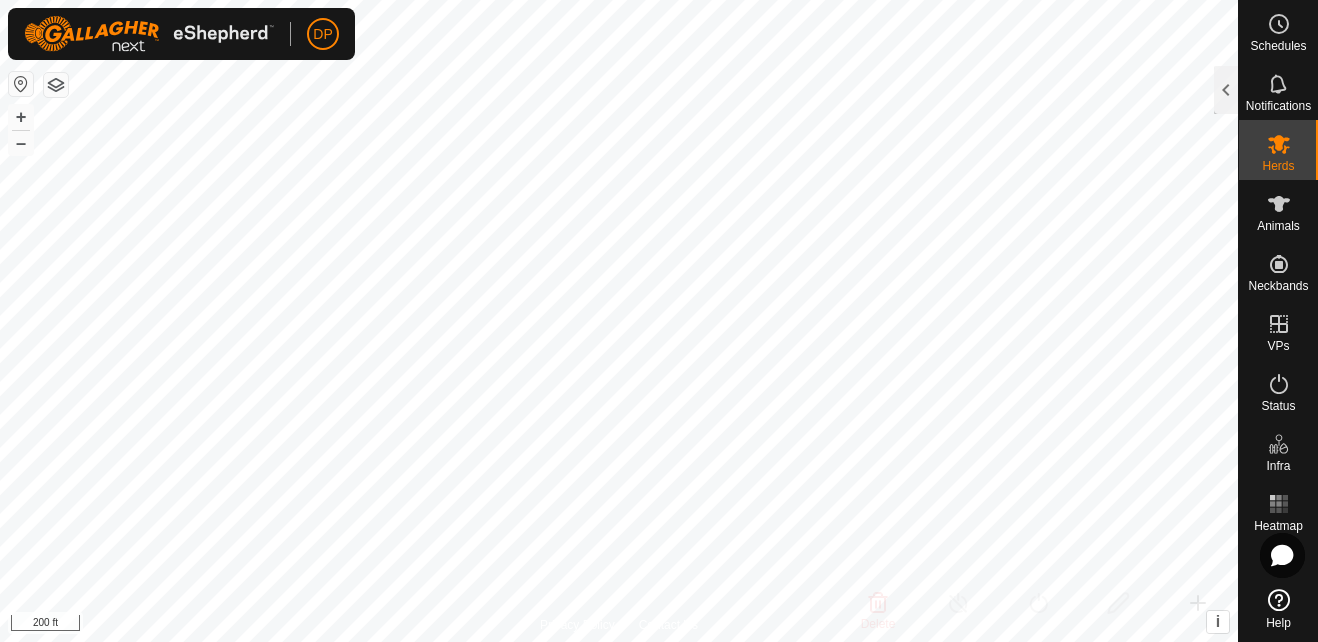 click 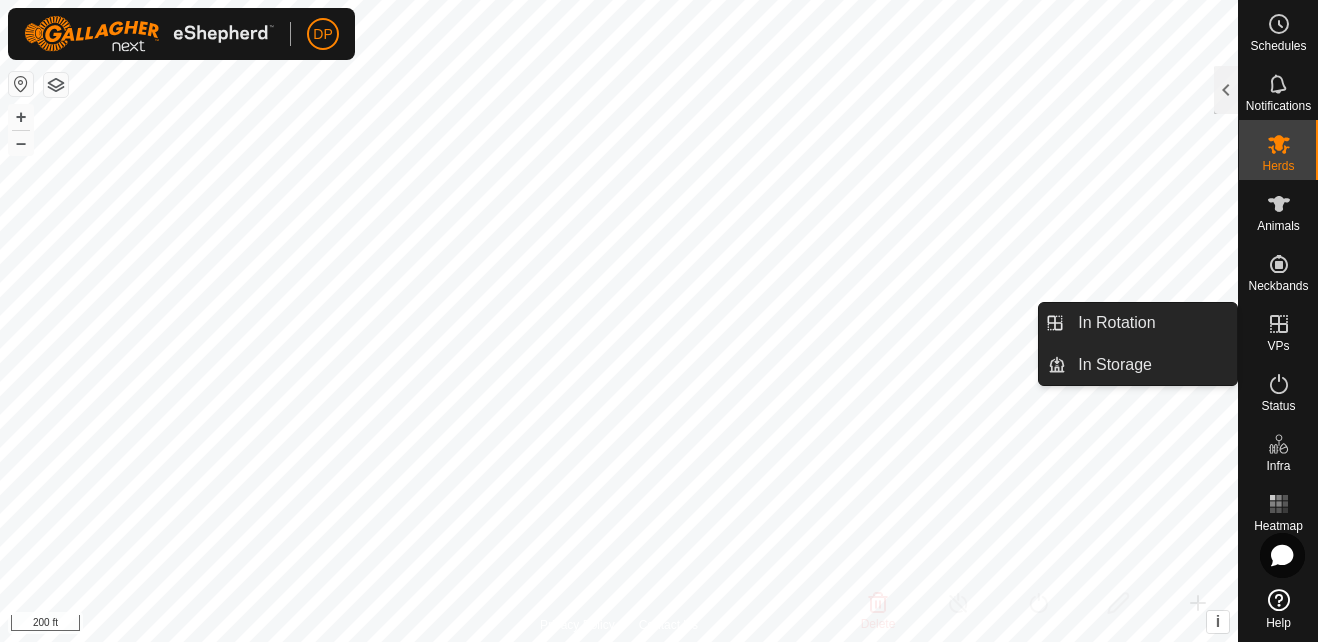 click 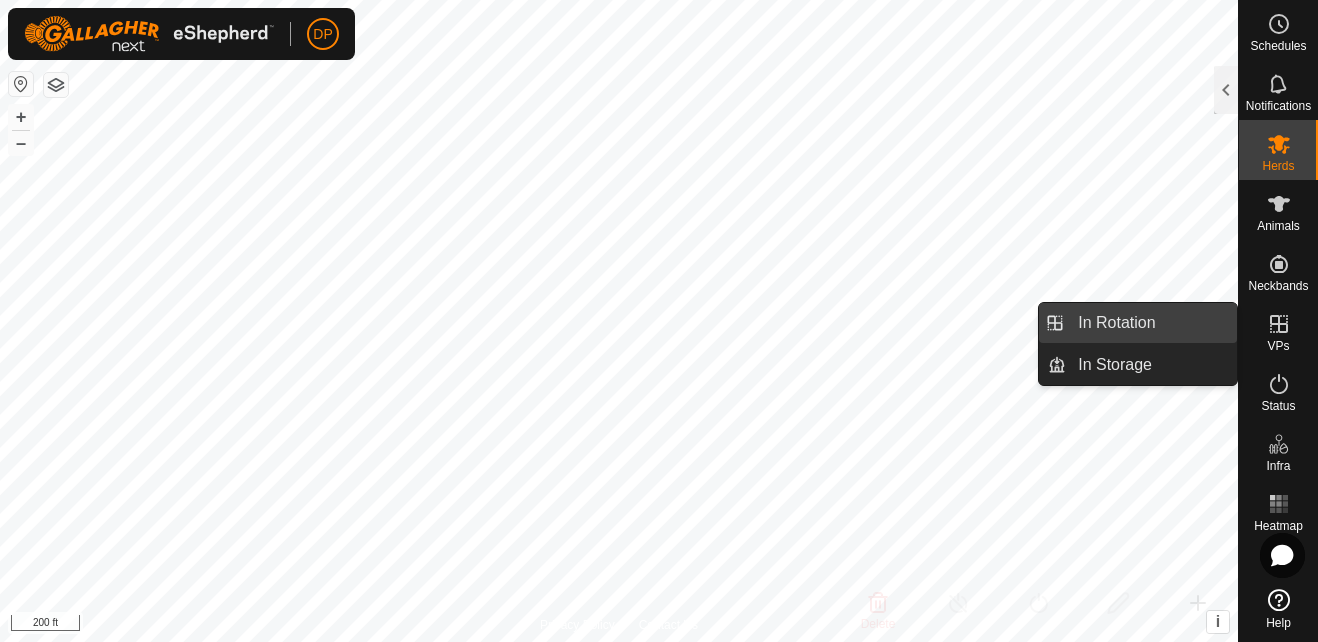 click on "In Rotation" at bounding box center (1151, 323) 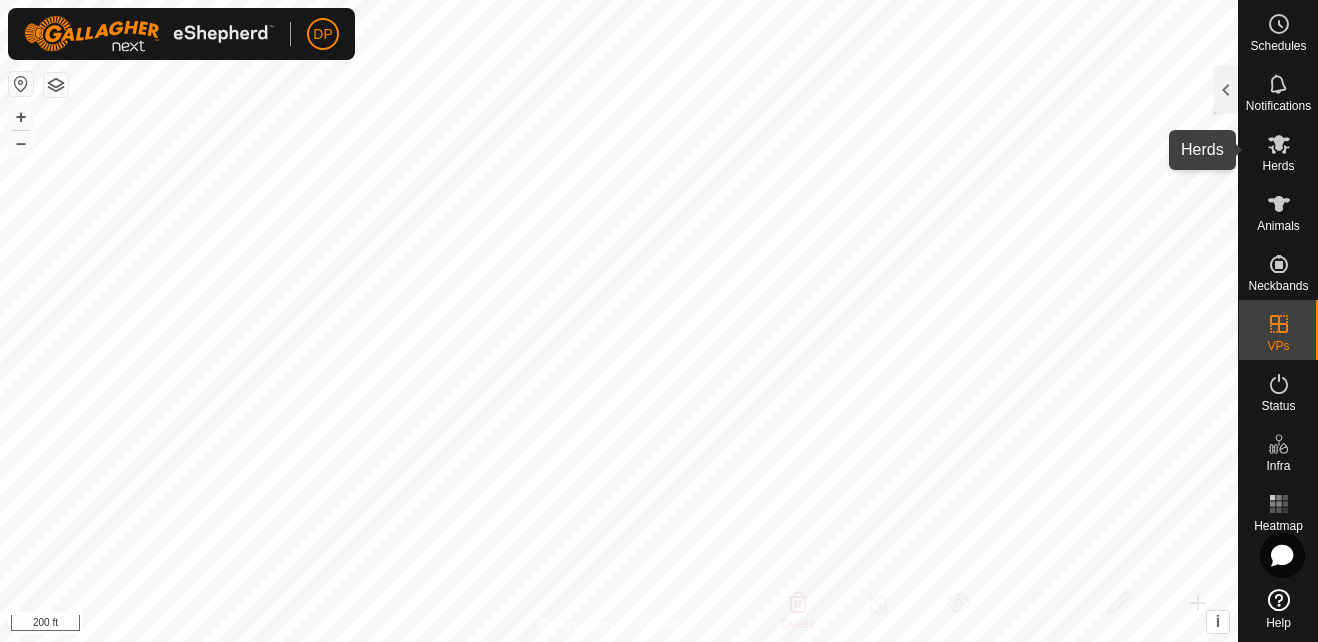 click 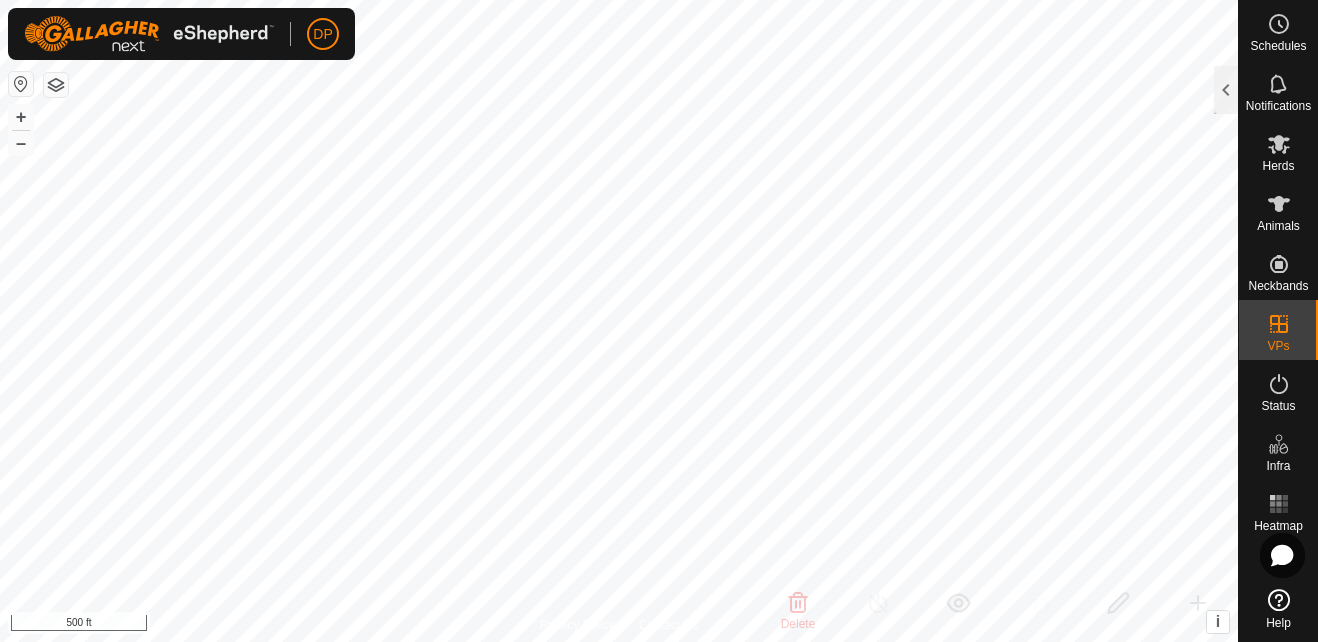 checkbox on "true" 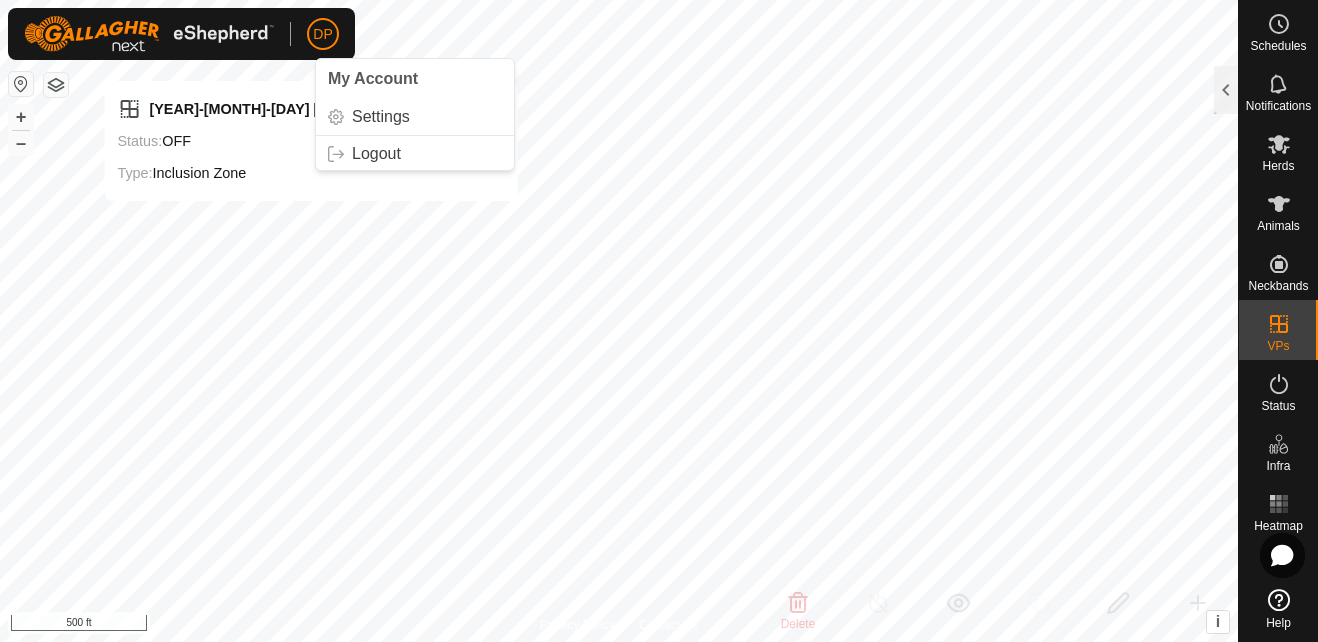 click on "DP" 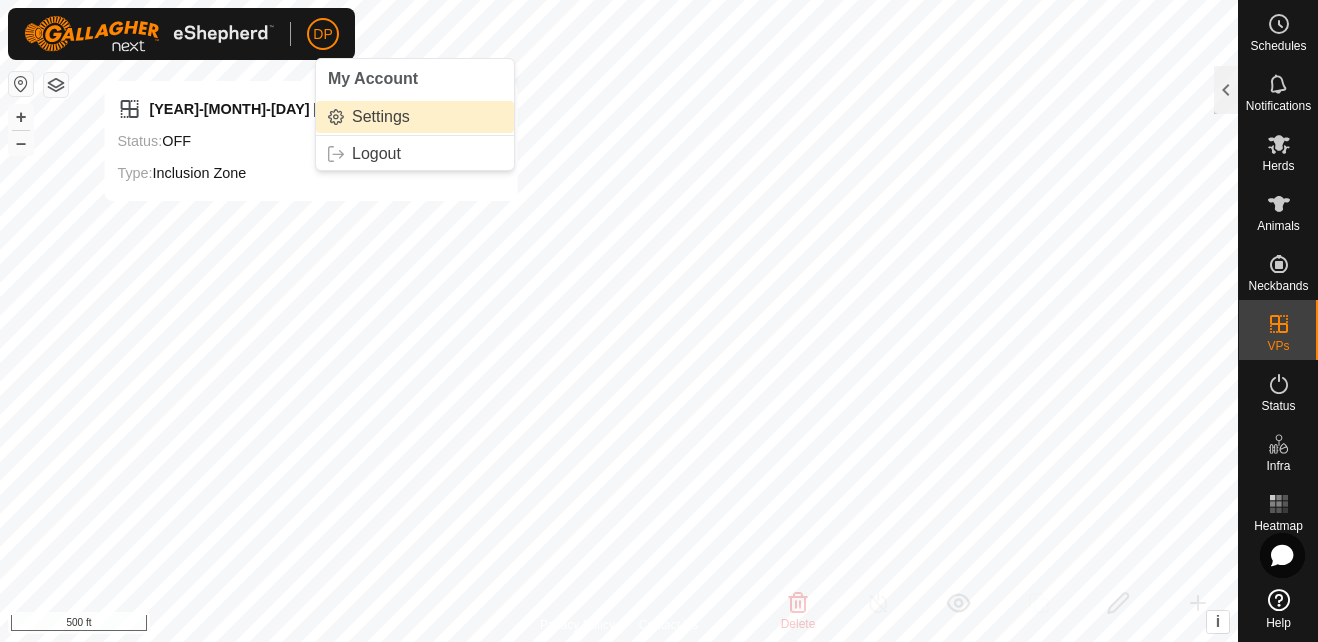 click on "Settings" at bounding box center [415, 117] 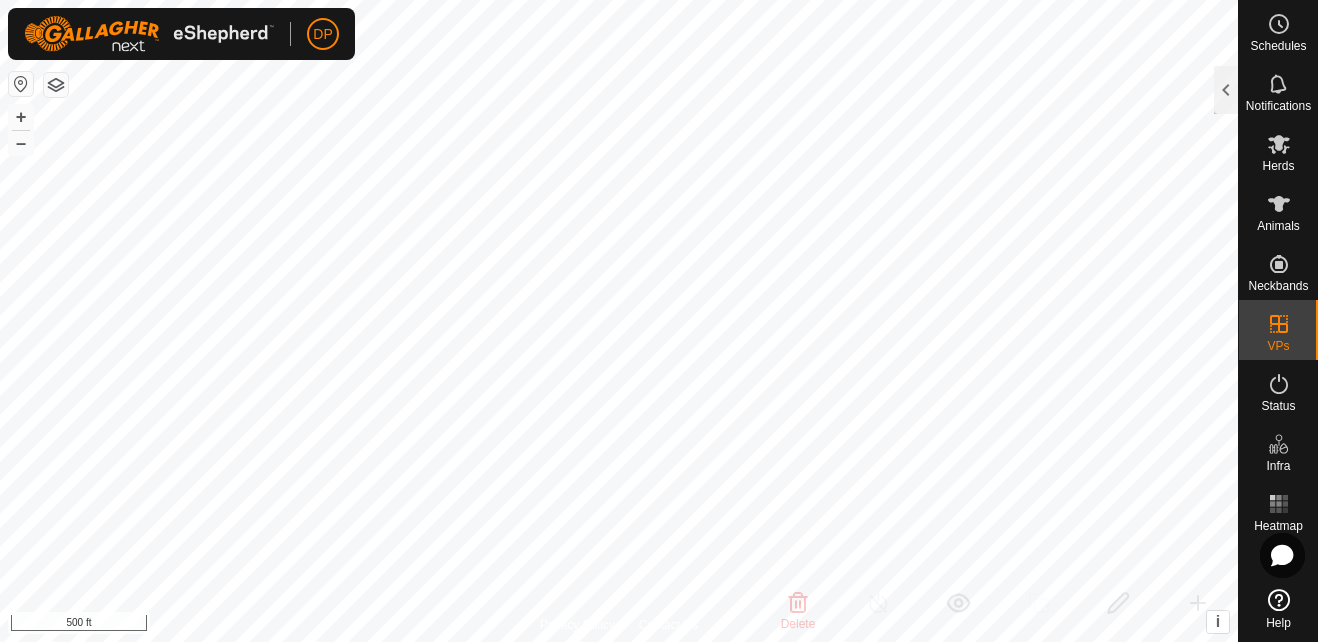 checkbox on "false" 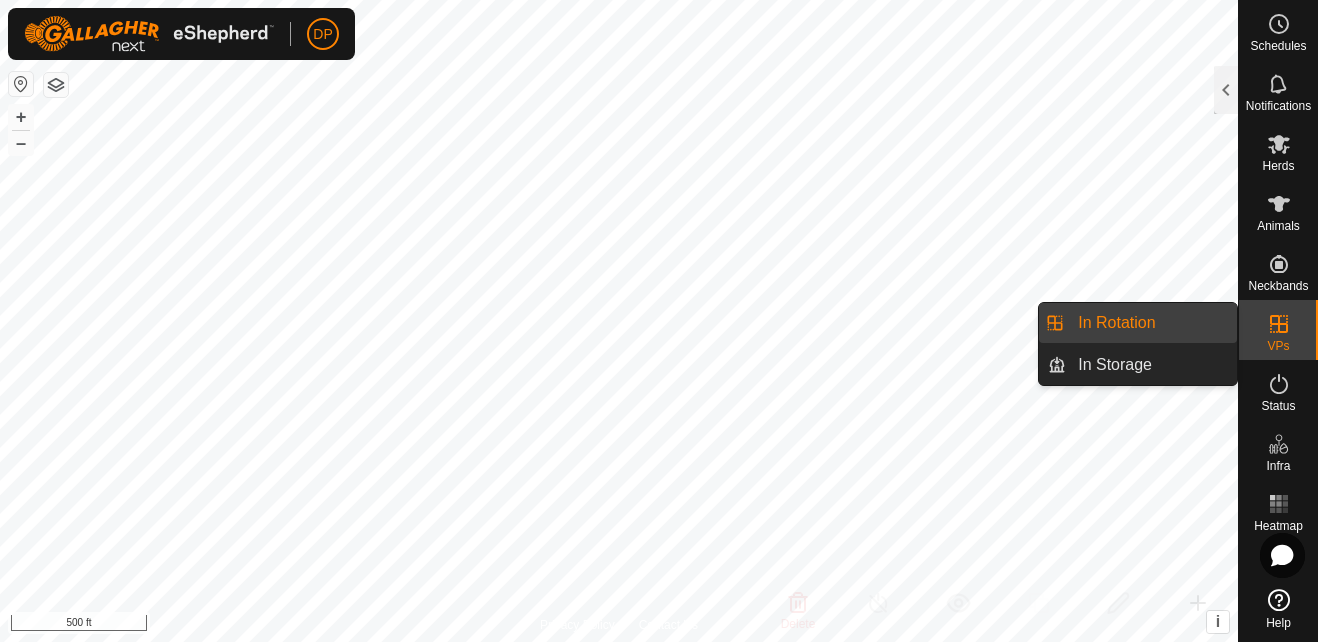 click 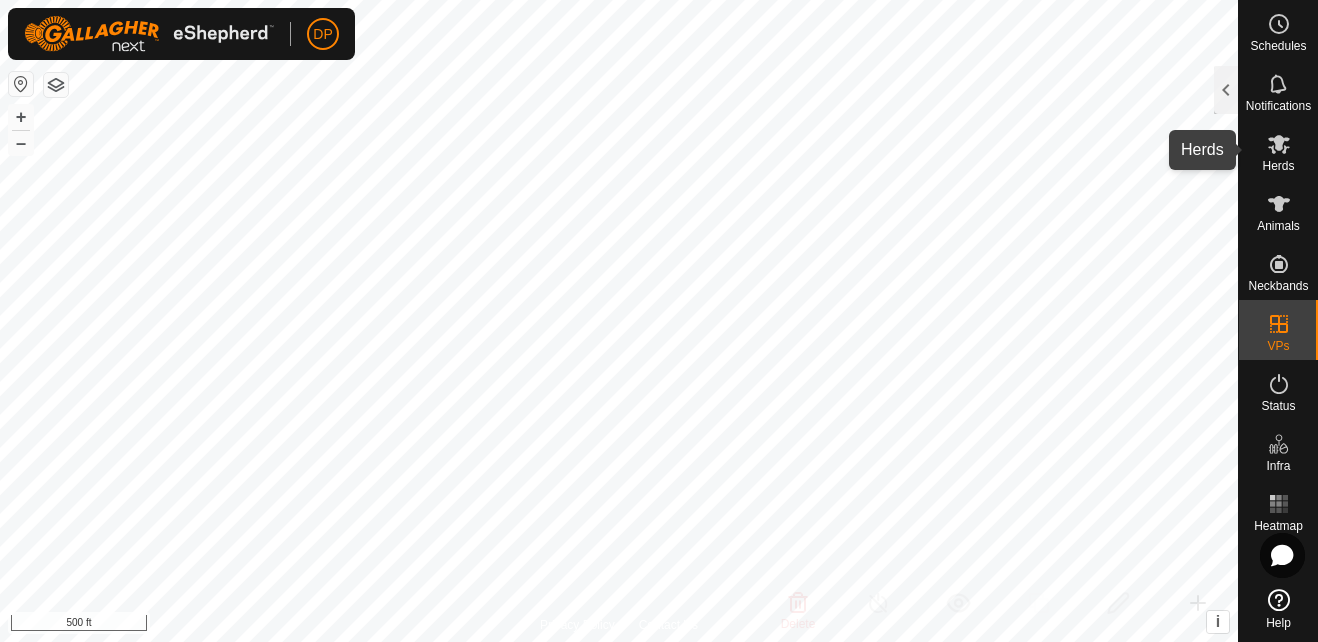 click 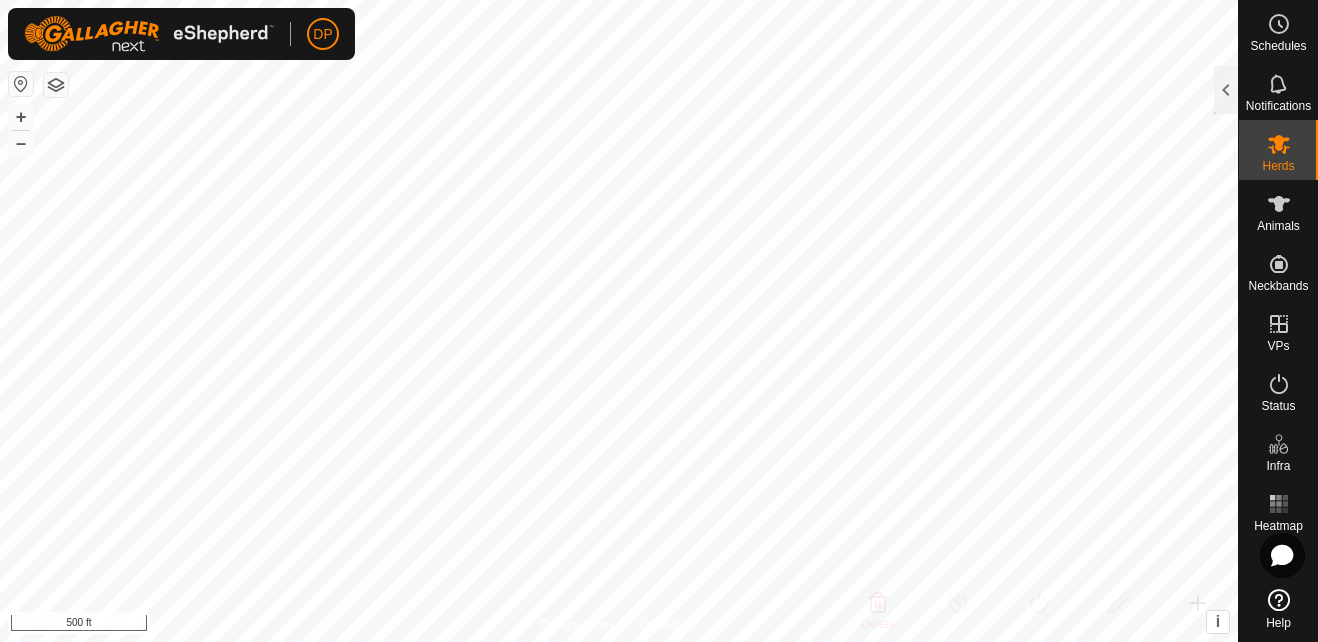 click 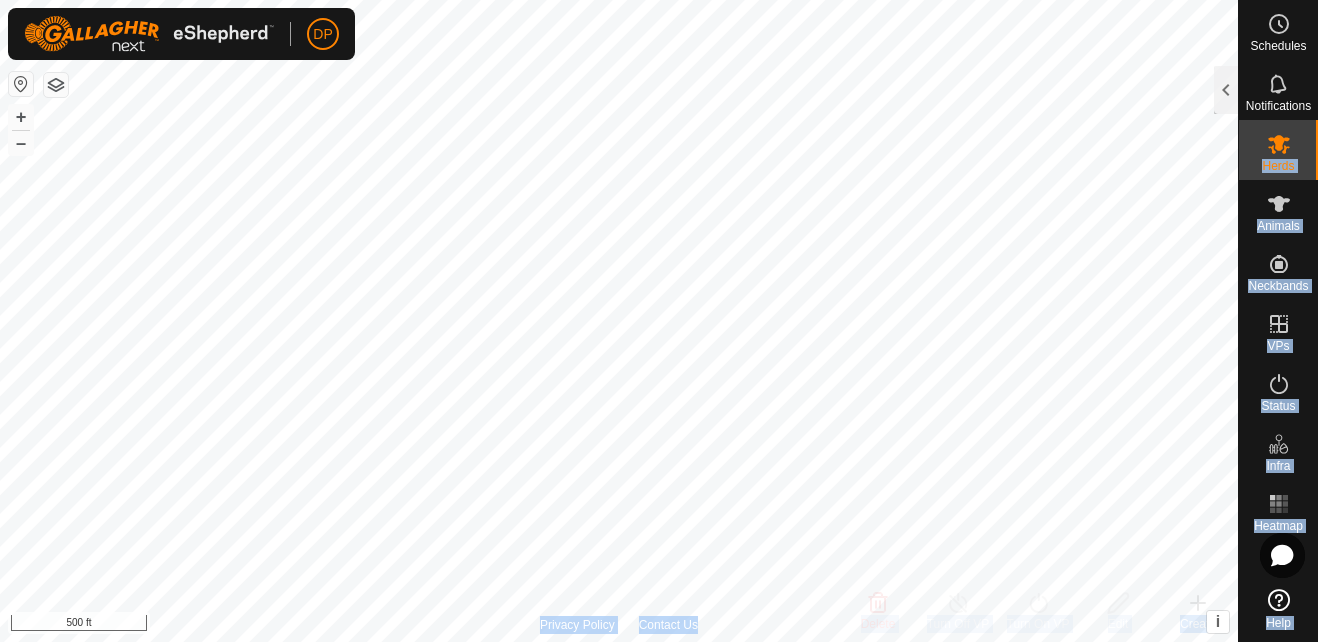 click on "[MONTH] 20, [YEAR] [HOUR][MINUTE][SECOND] Status: OFF Type: Inclusion Zone + – ⇧ i This application includes HERE Maps. © [YEAR] HERE. All rights reserved. 500 ft" 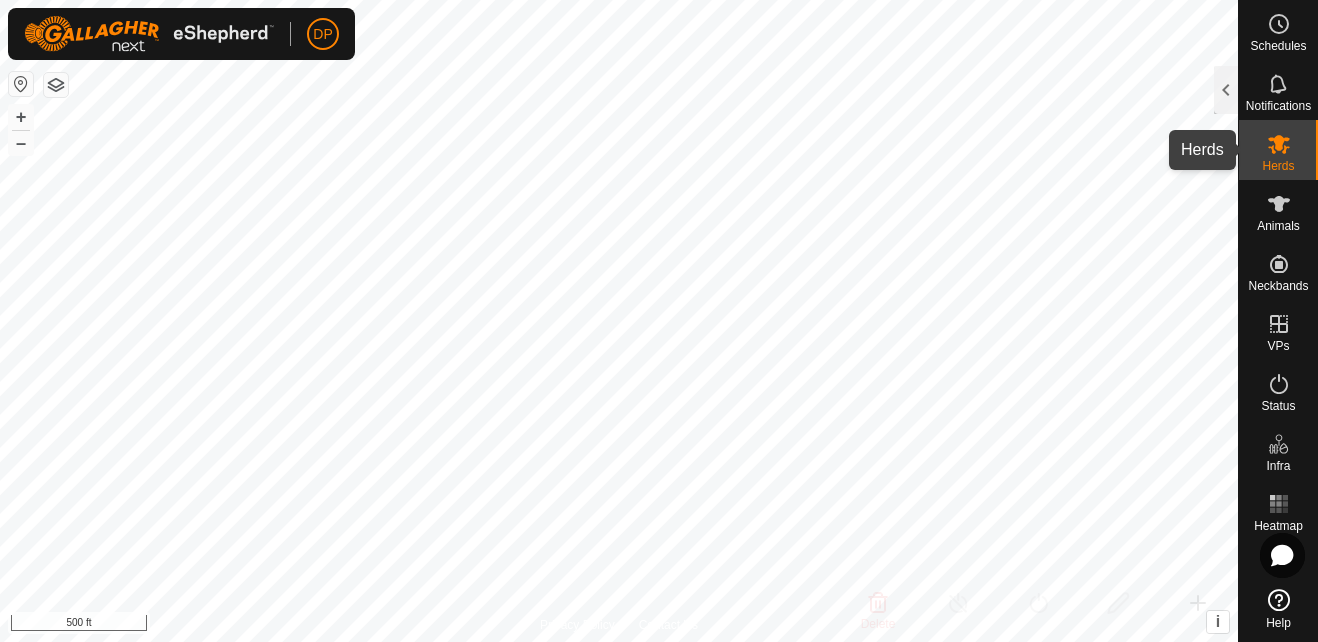 click 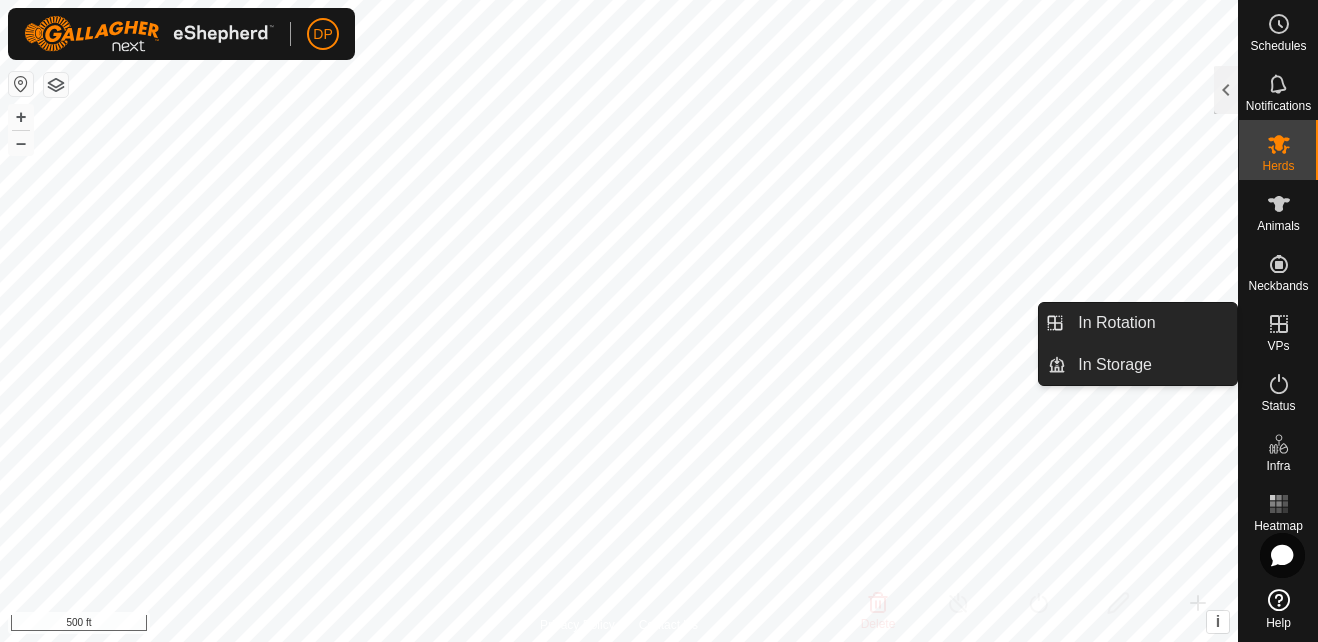 click 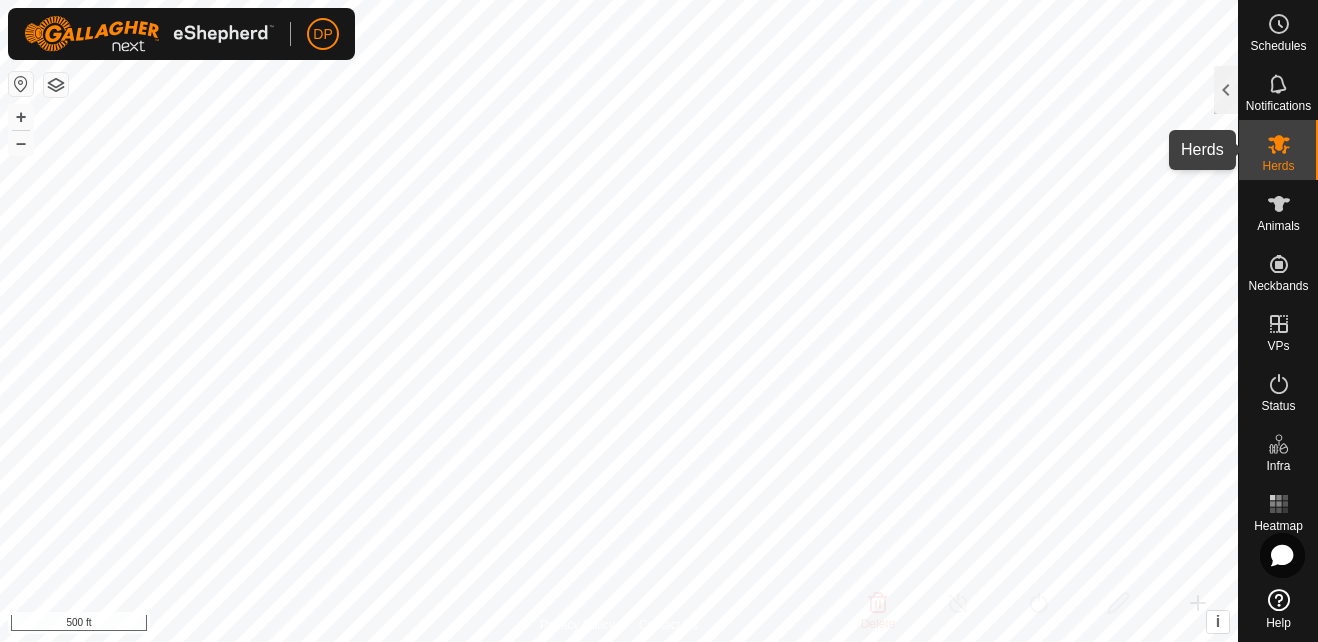 click at bounding box center [1279, 144] 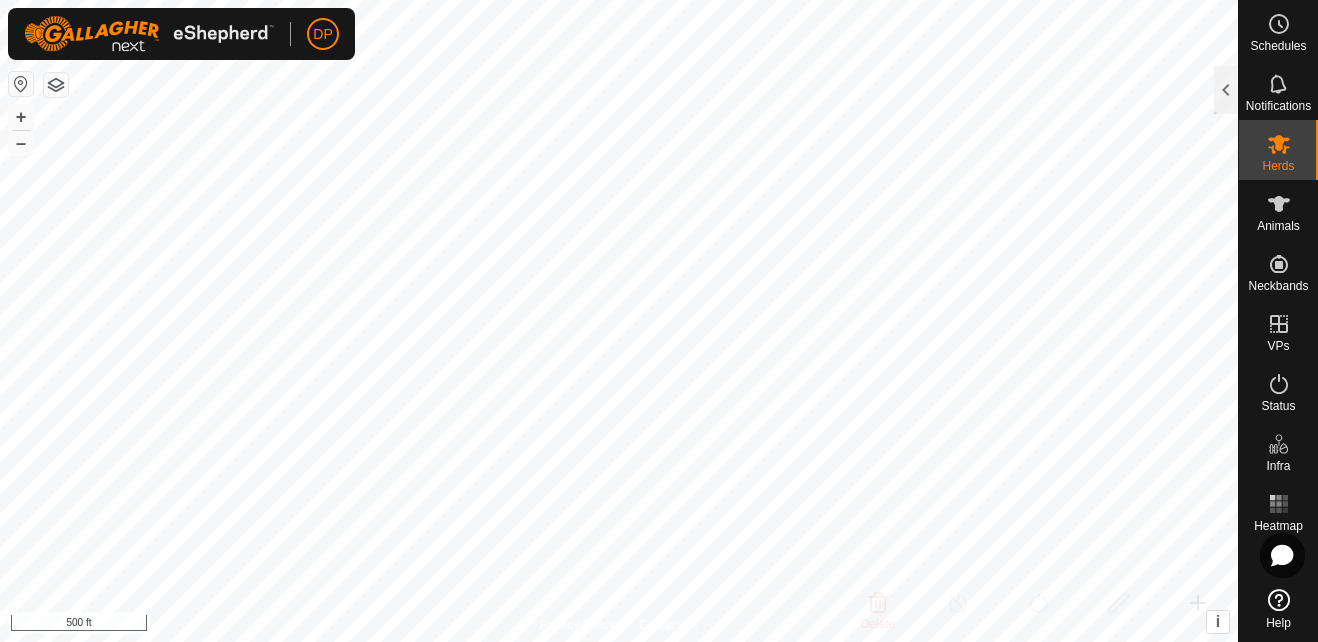 click 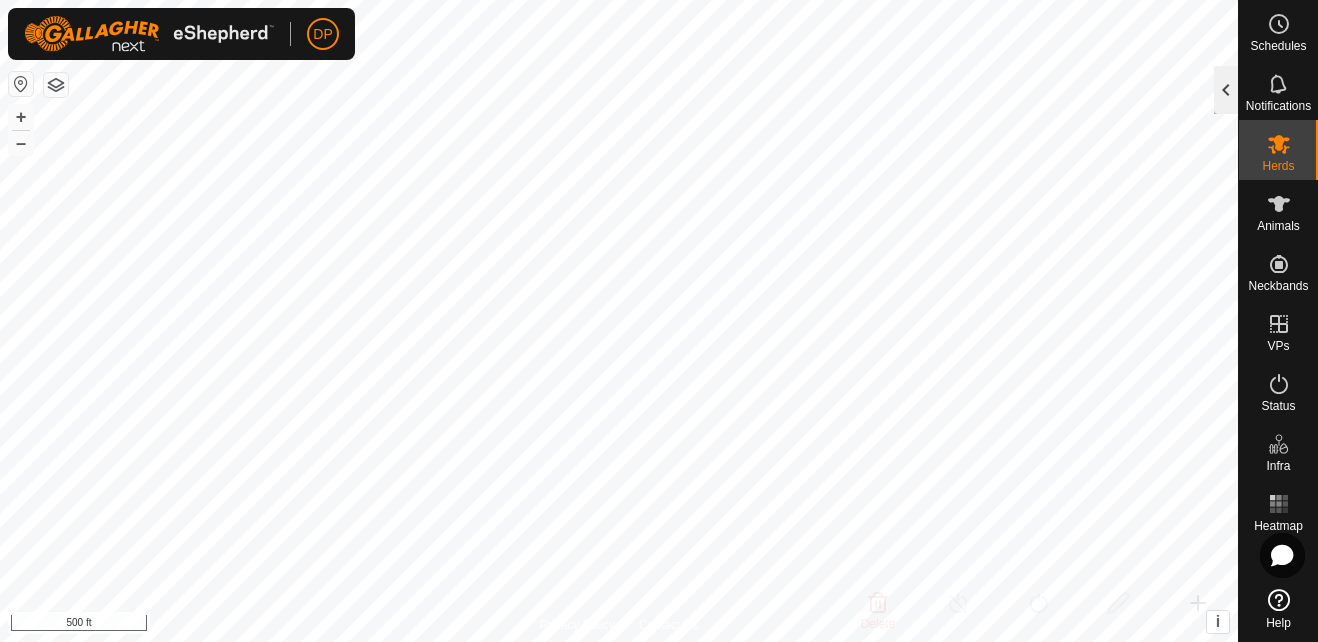 drag, startPoint x: 1283, startPoint y: 155, endPoint x: 1224, endPoint y: 111, distance: 73.60027 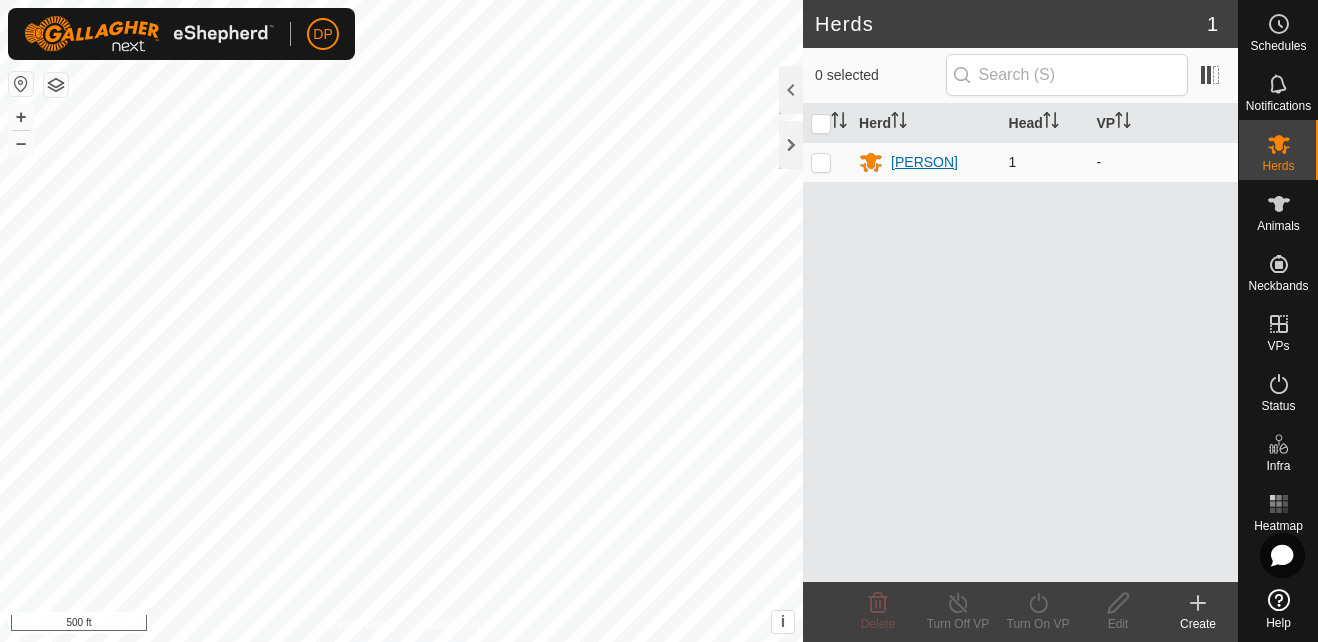 click on "[PERSON]" at bounding box center [924, 162] 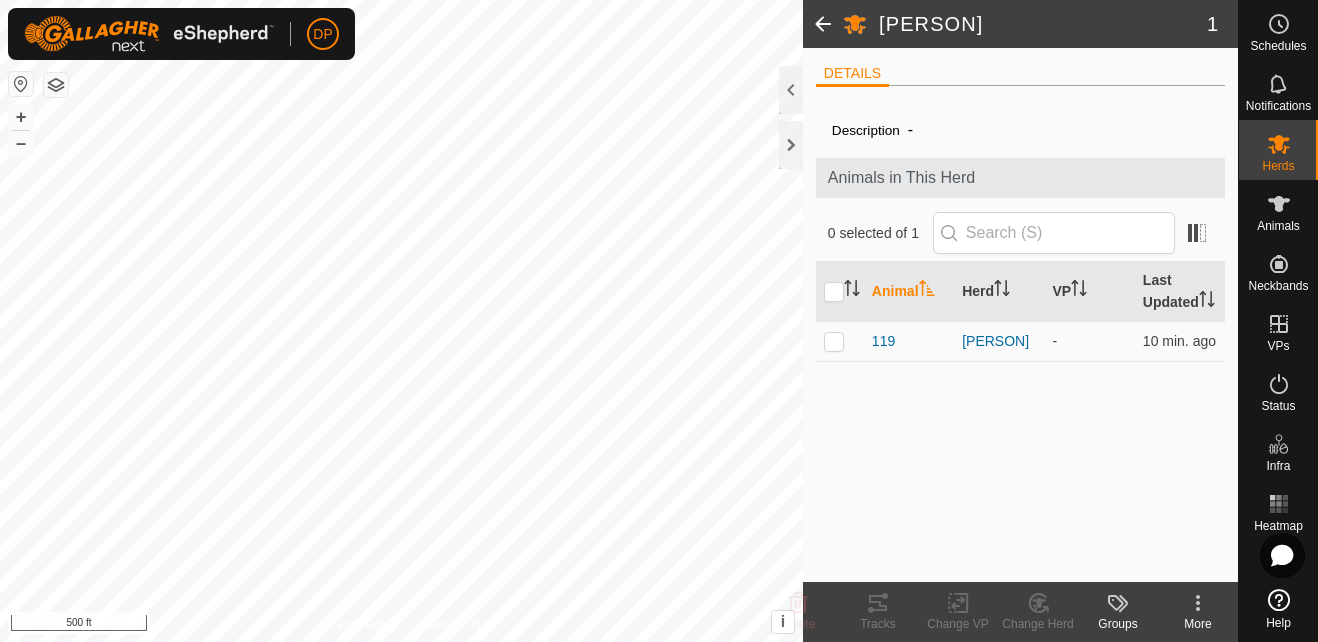 click 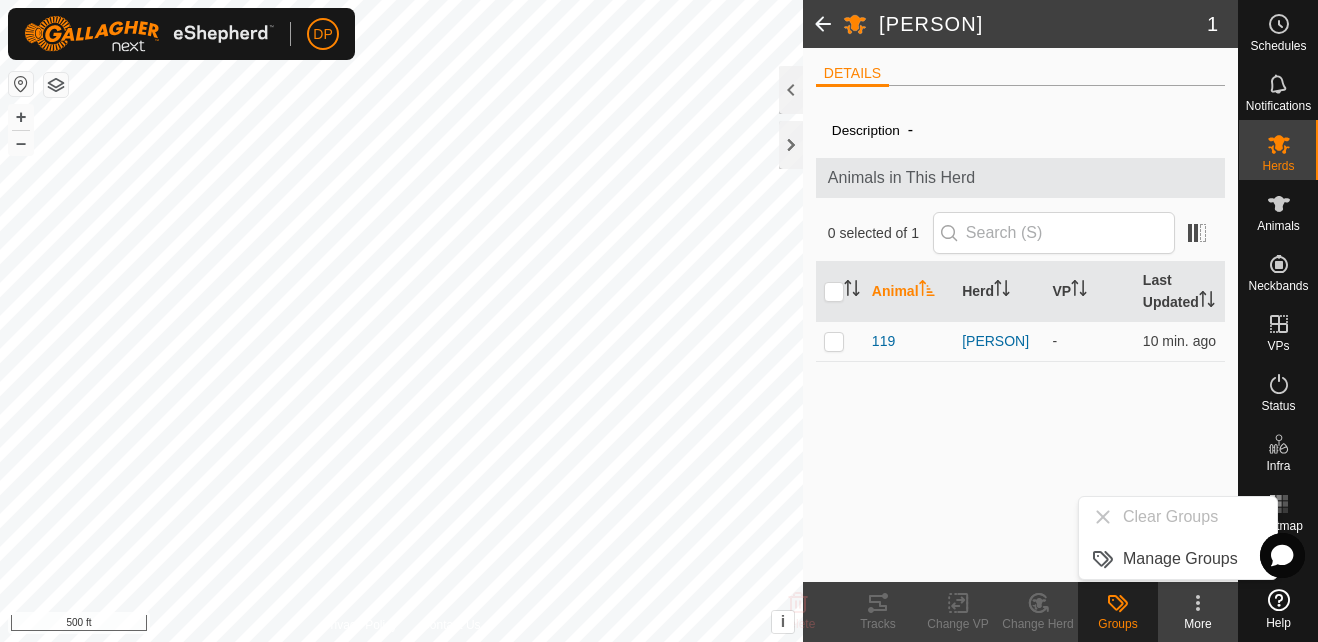 click 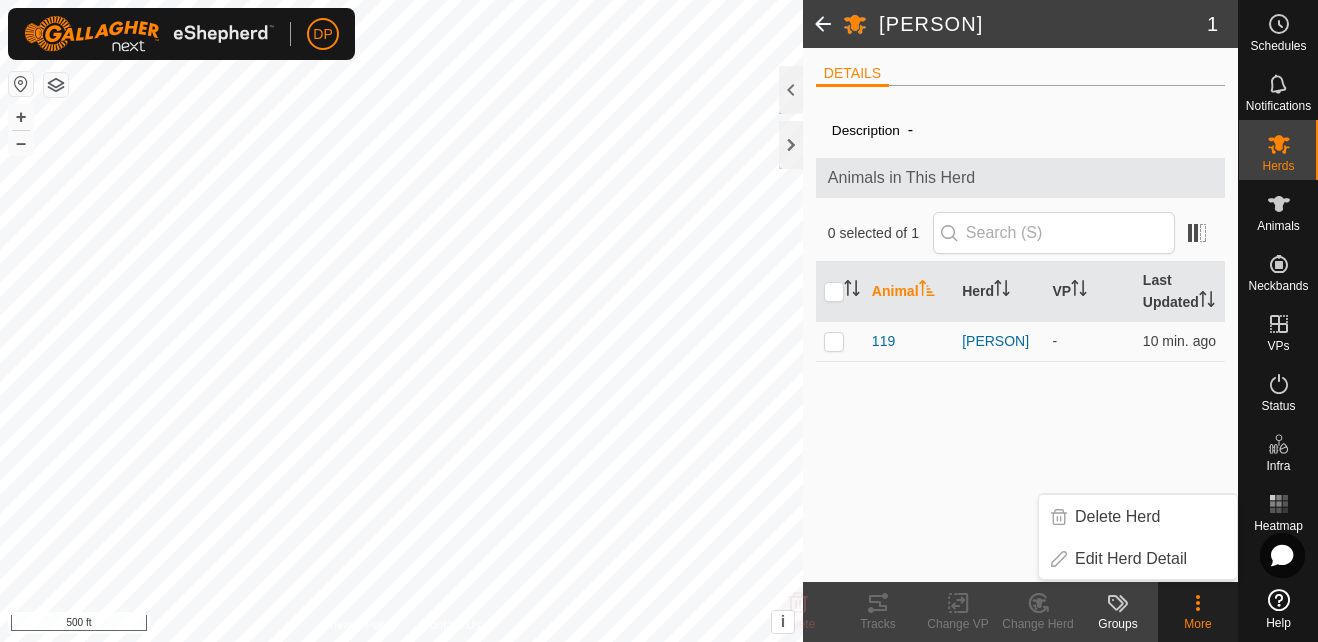 click 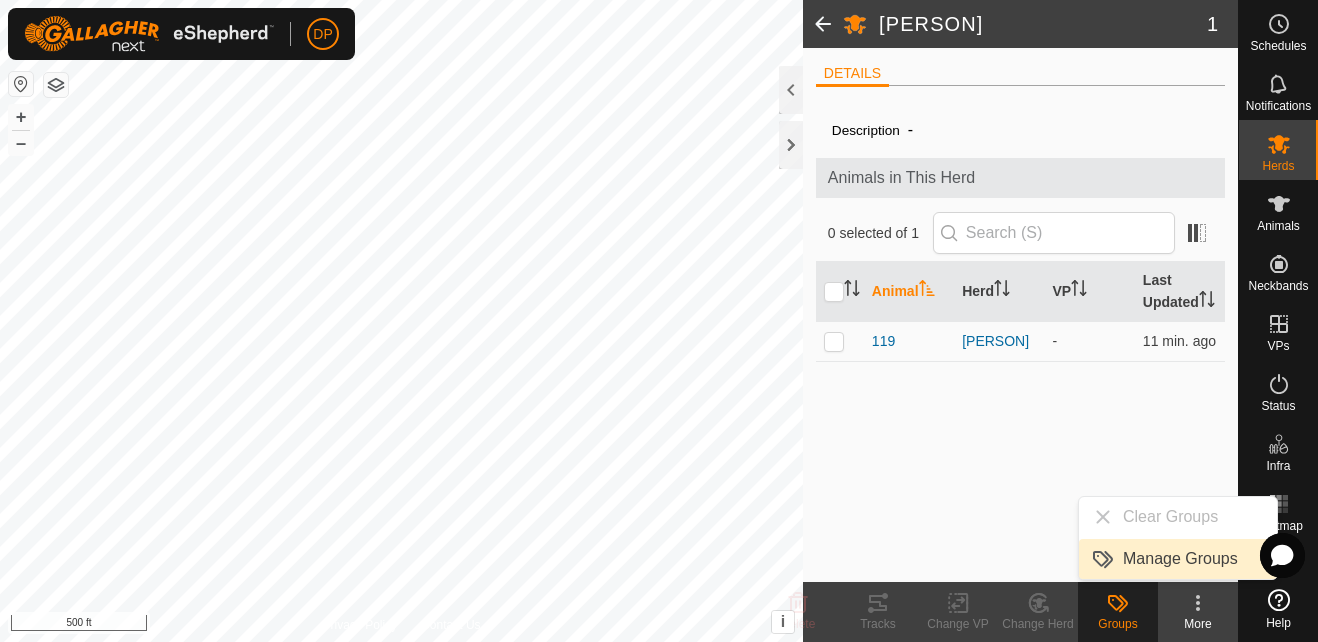 click on "Manage Groups" at bounding box center [1178, 559] 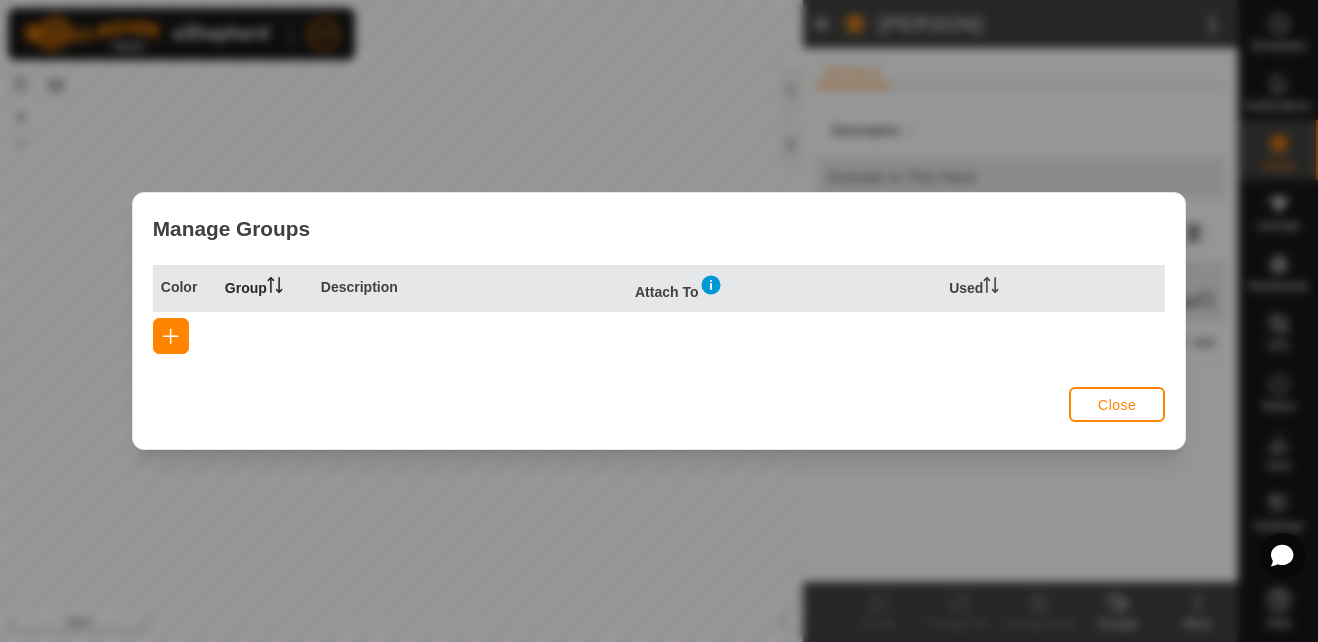click 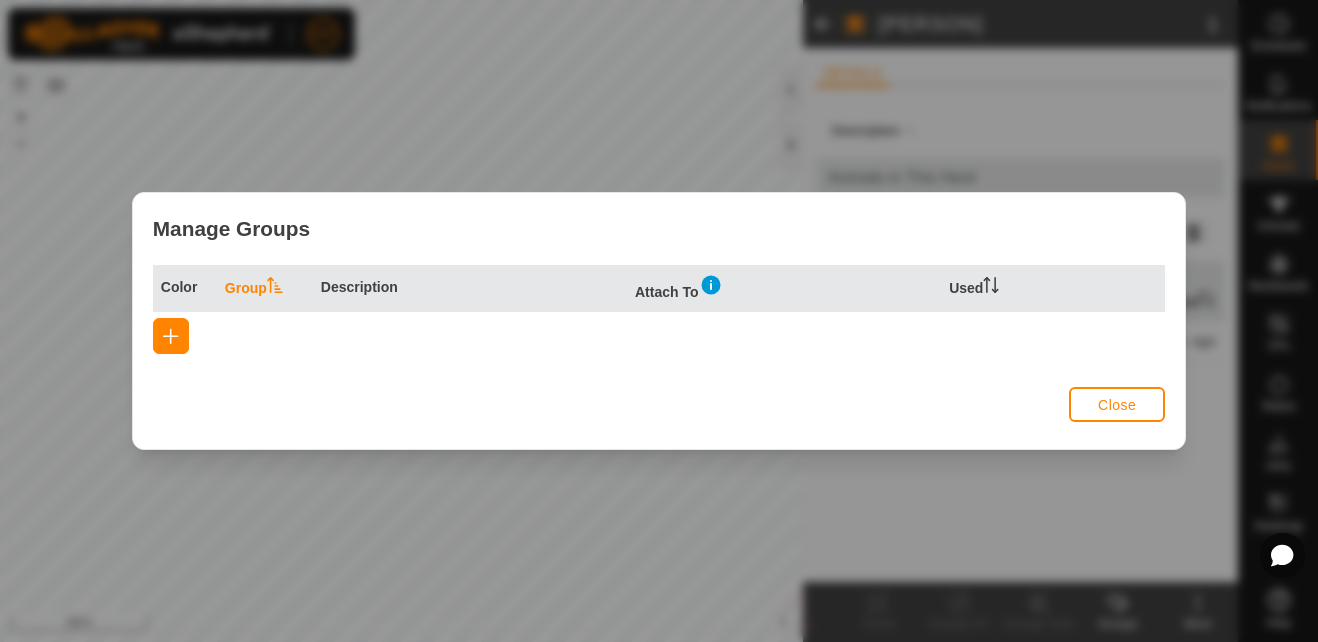 click at bounding box center [275, 288] 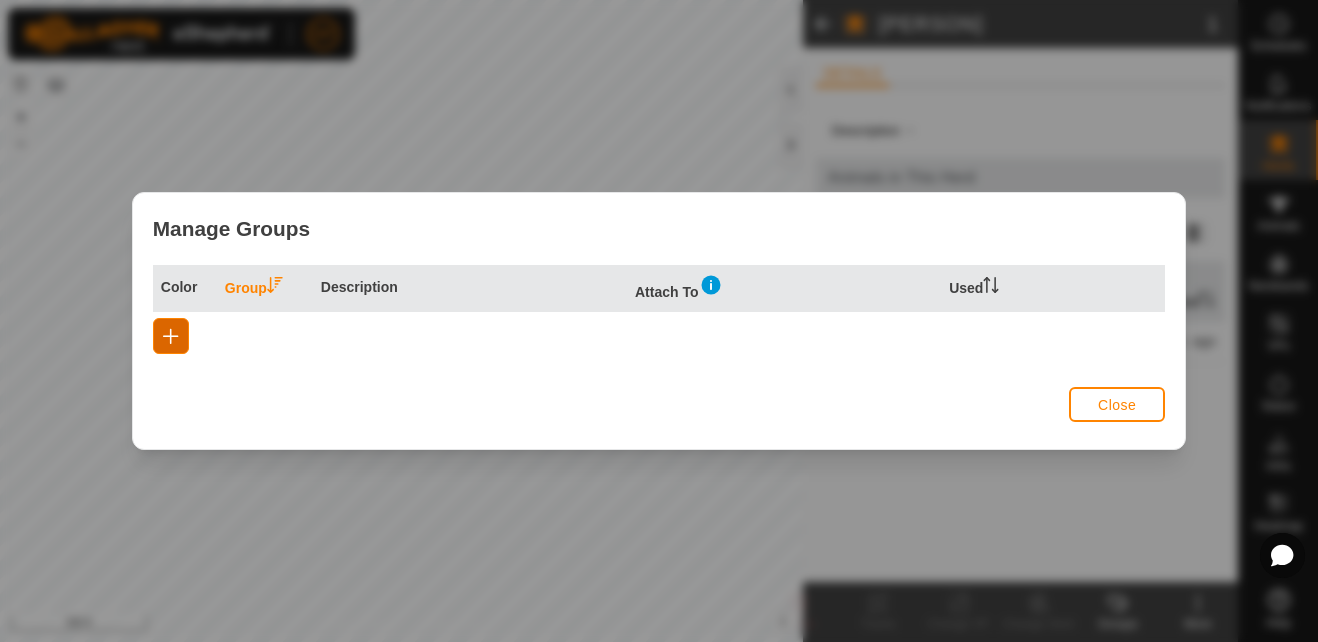 click 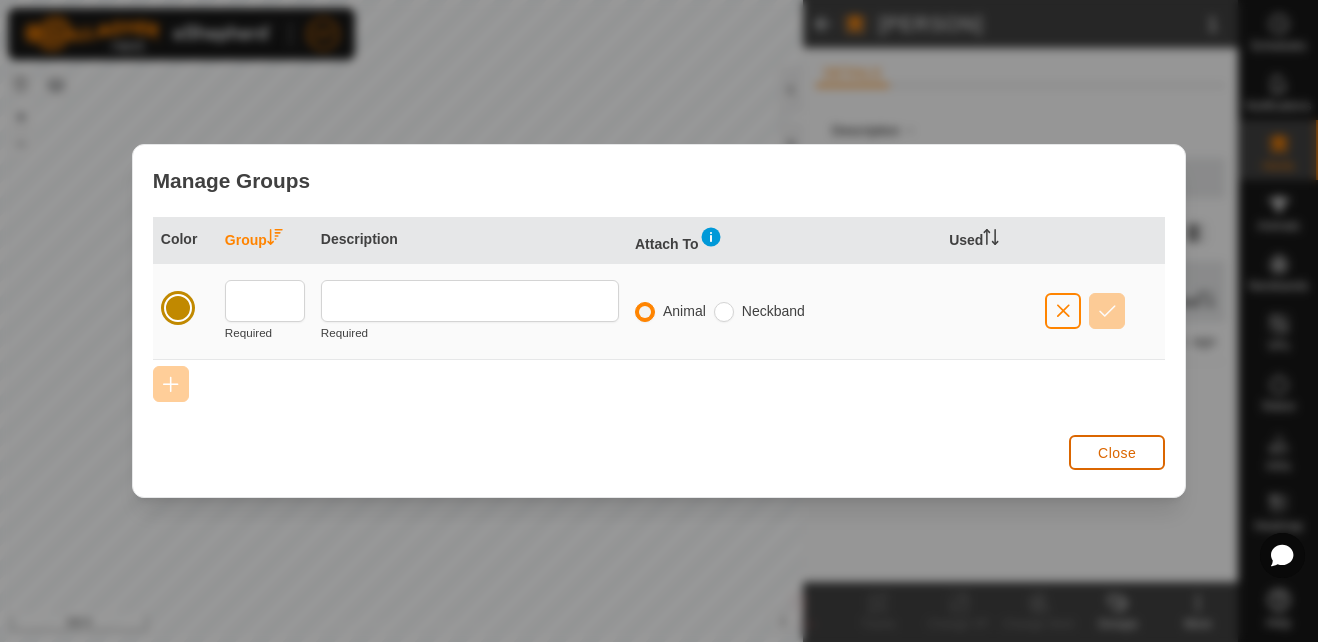click on "Close" 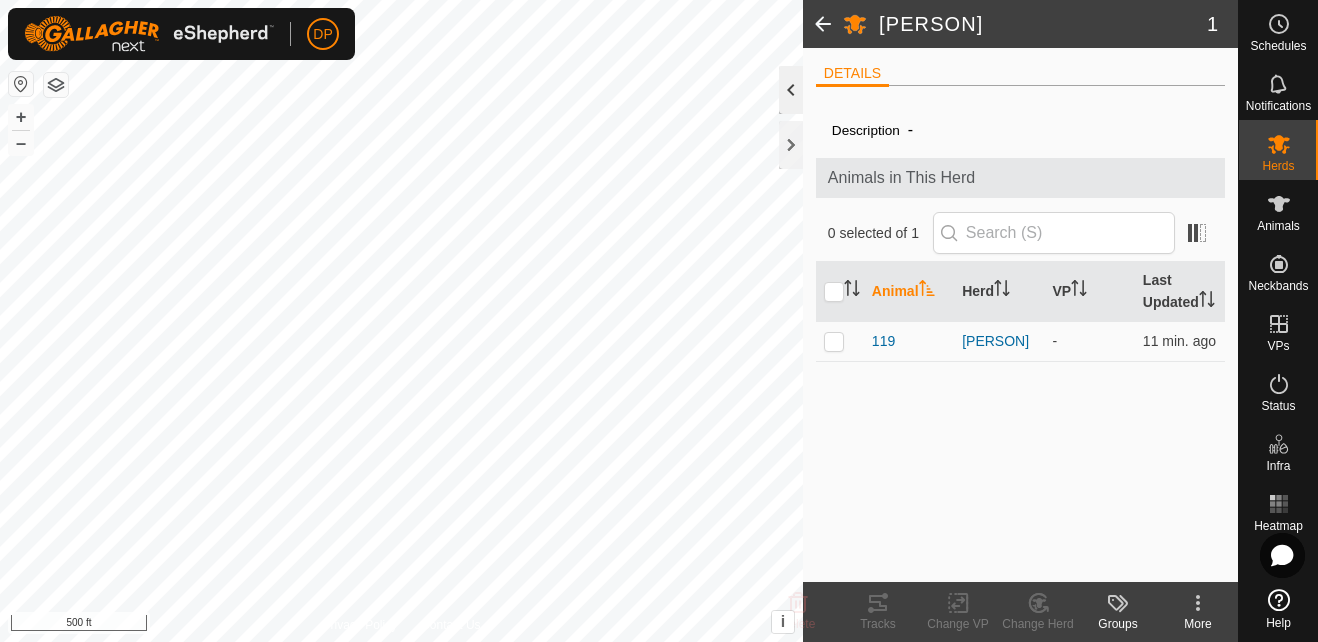 click 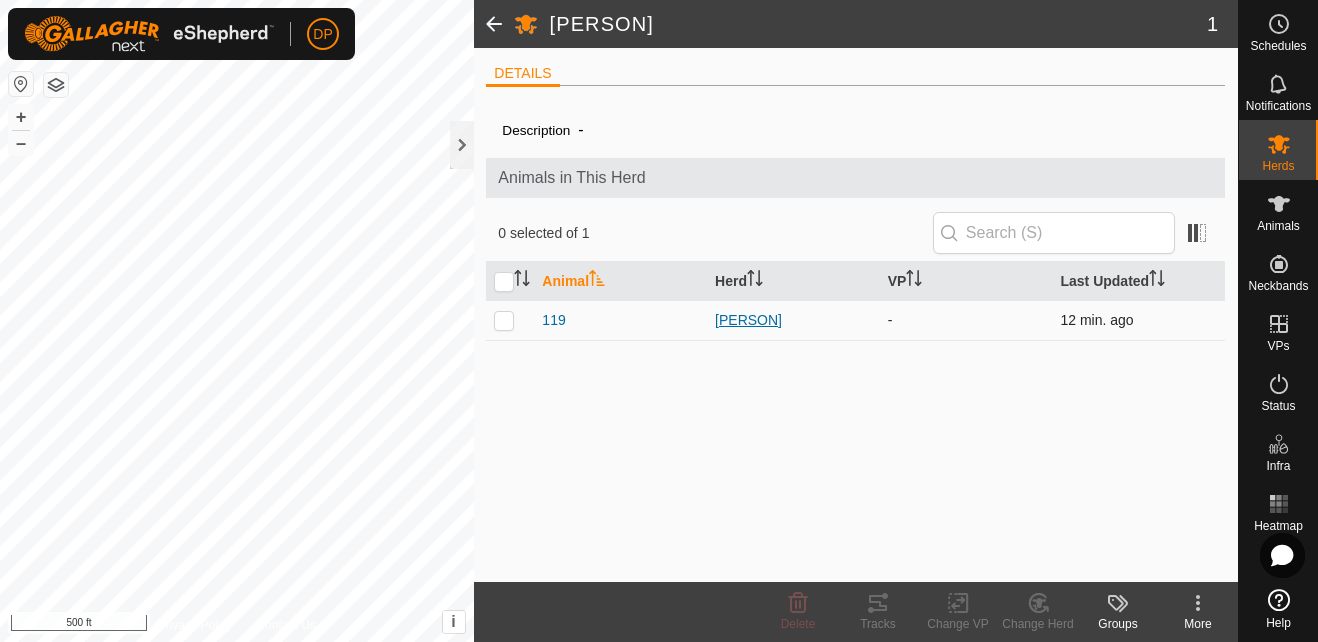 click on "[PERSON]" at bounding box center (793, 320) 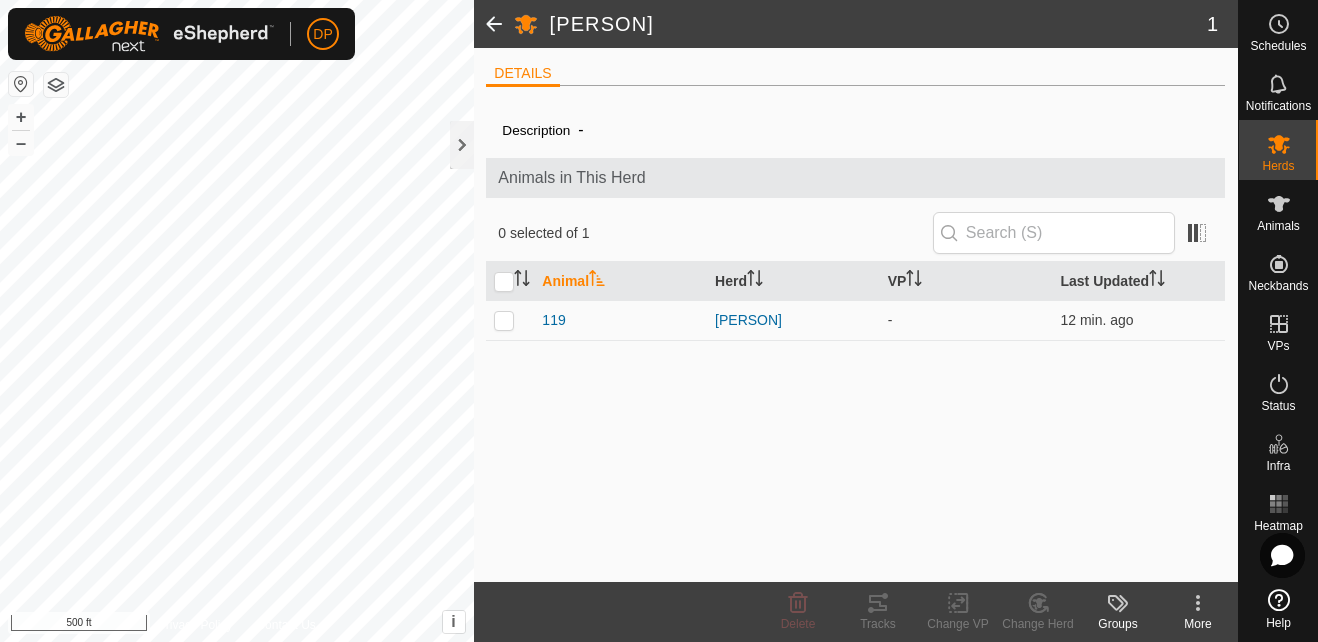 click 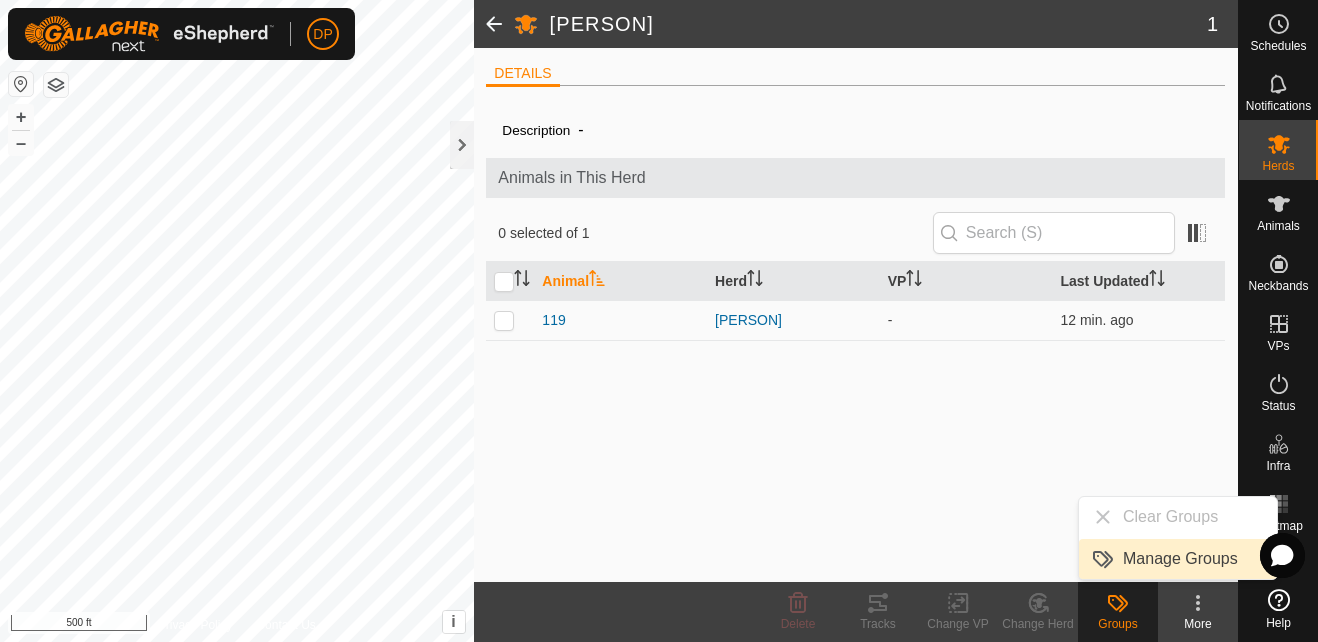 click on "Manage Groups" at bounding box center (1178, 559) 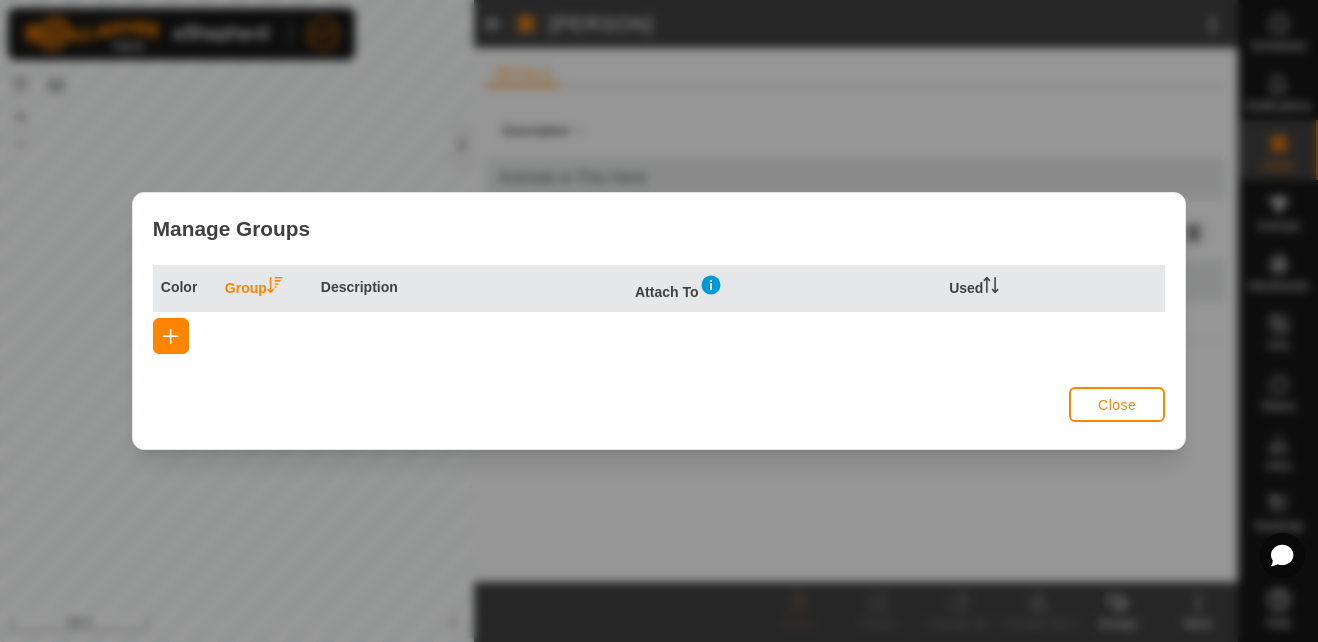 click on "Group" at bounding box center [265, 288] 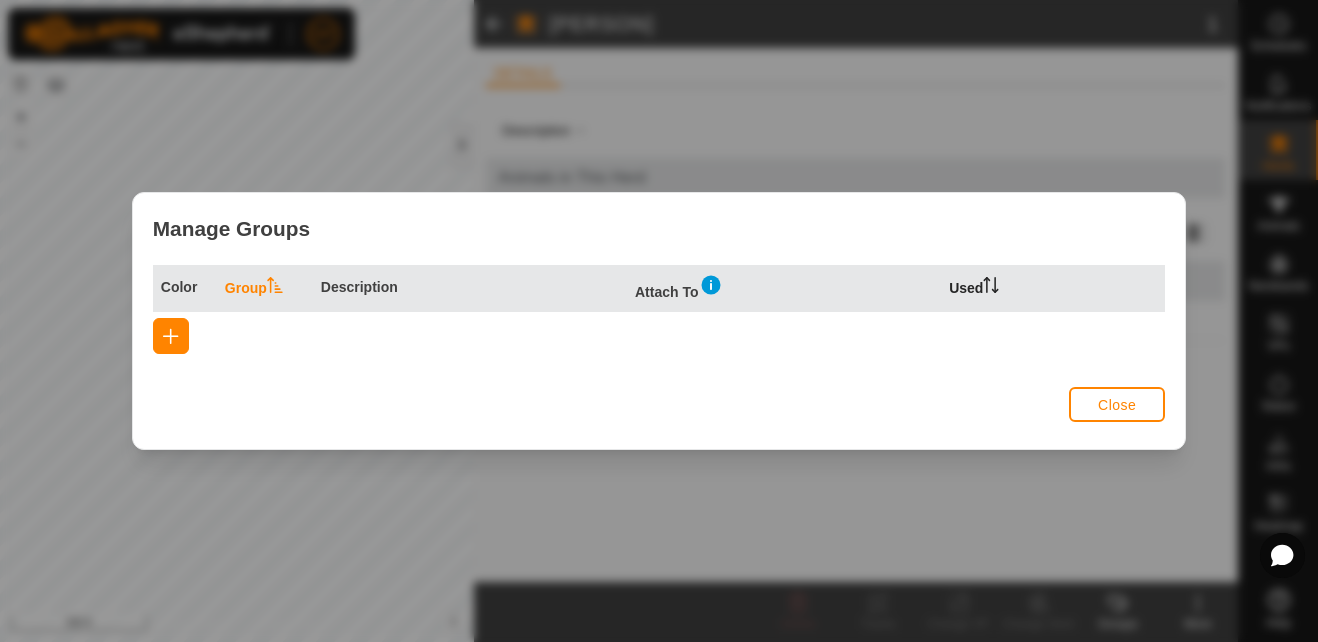 click 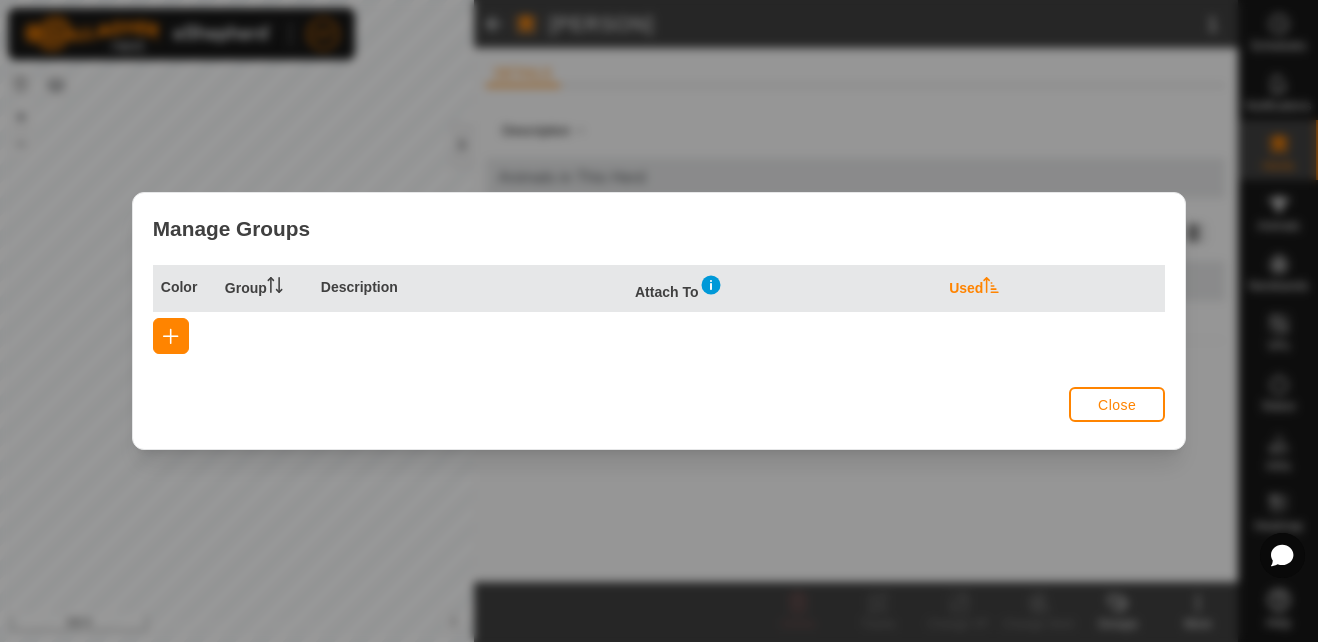 click 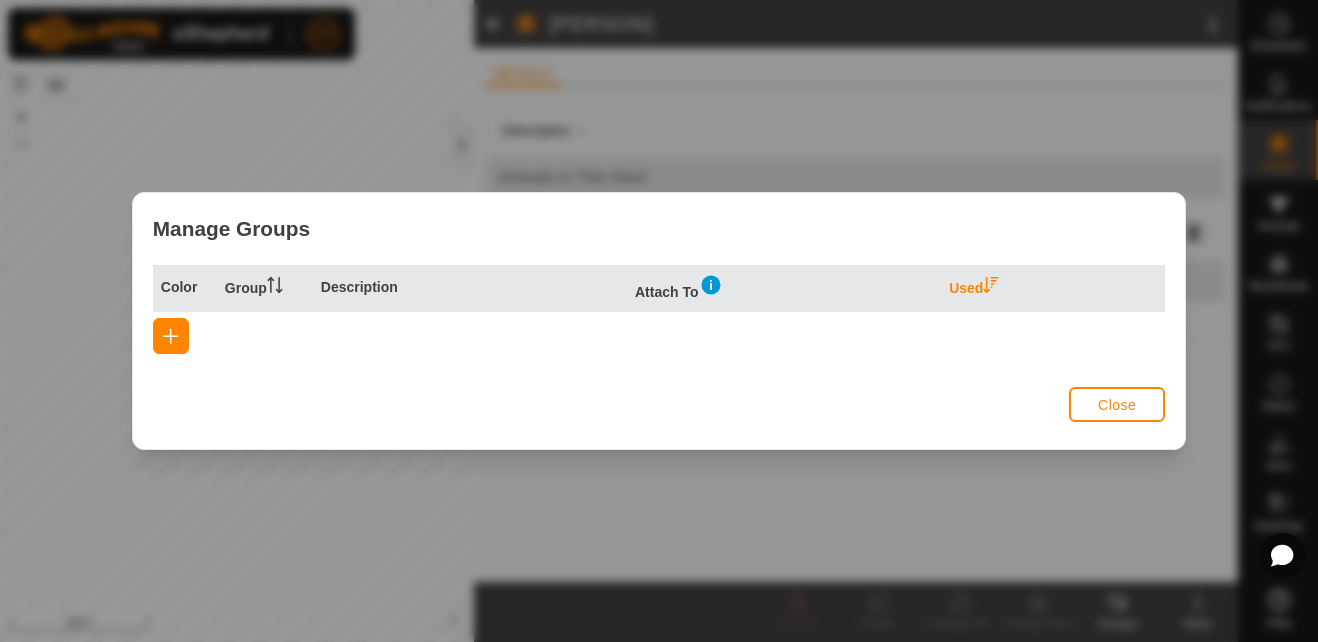 click 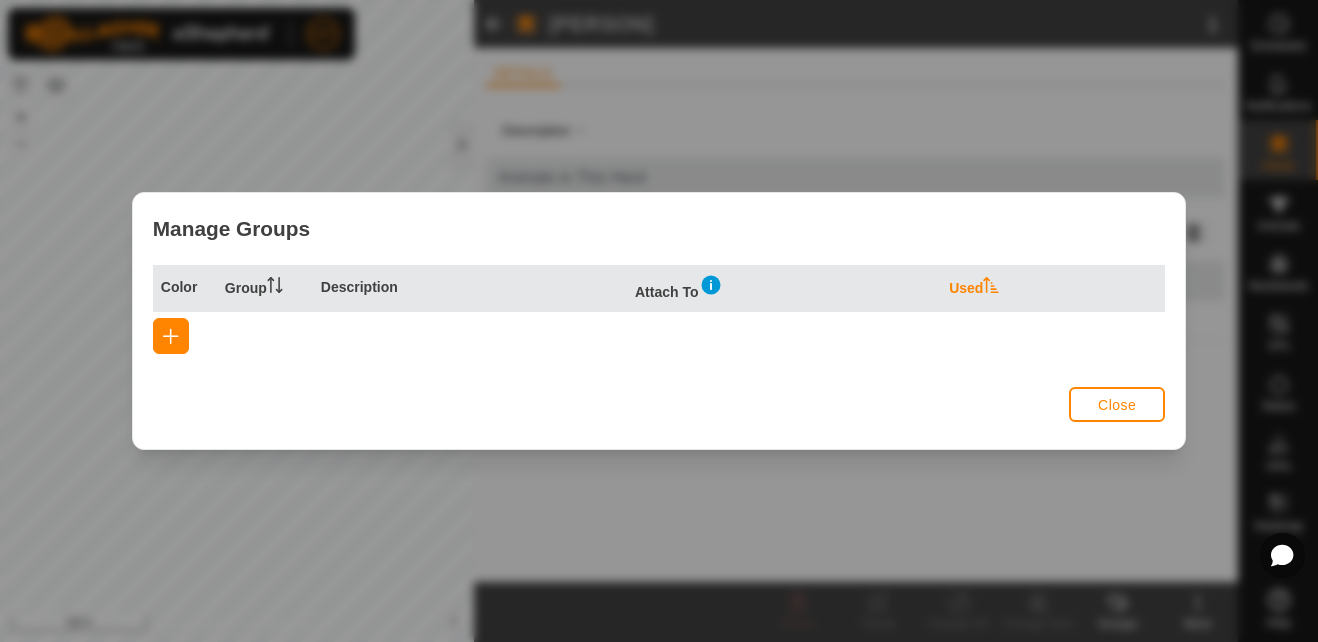 click on "Manage Groups  Color  Group  Description  Attach To   Used  Close" 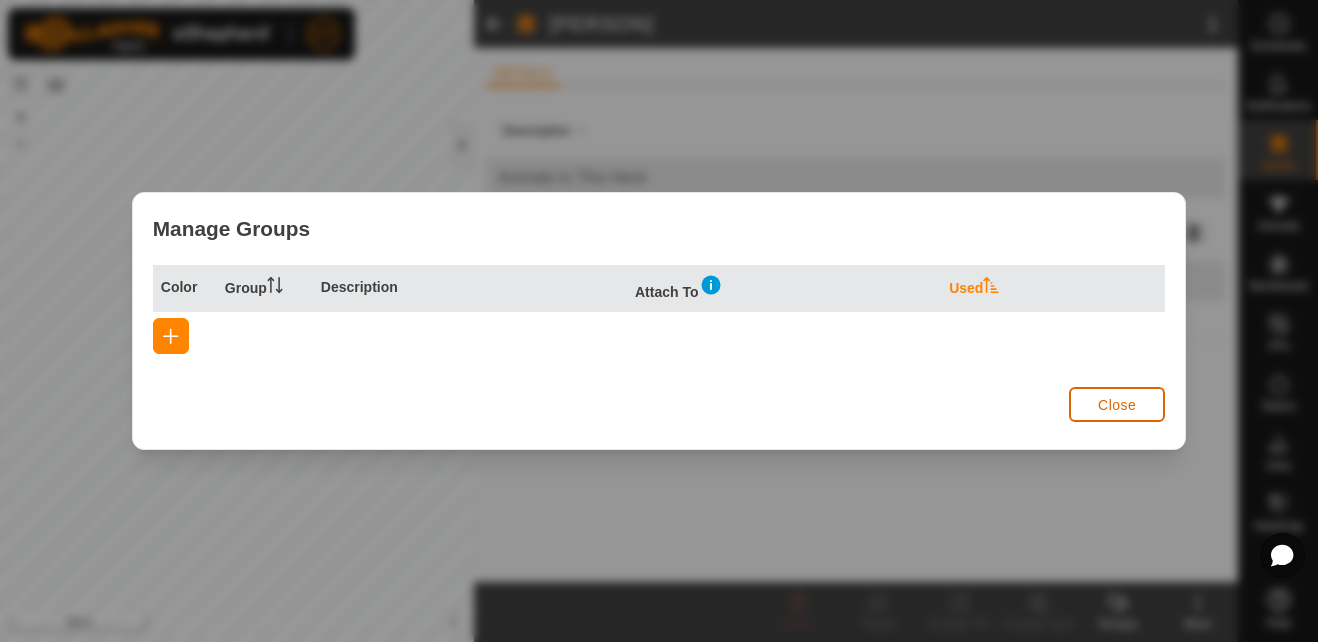click on "Close" 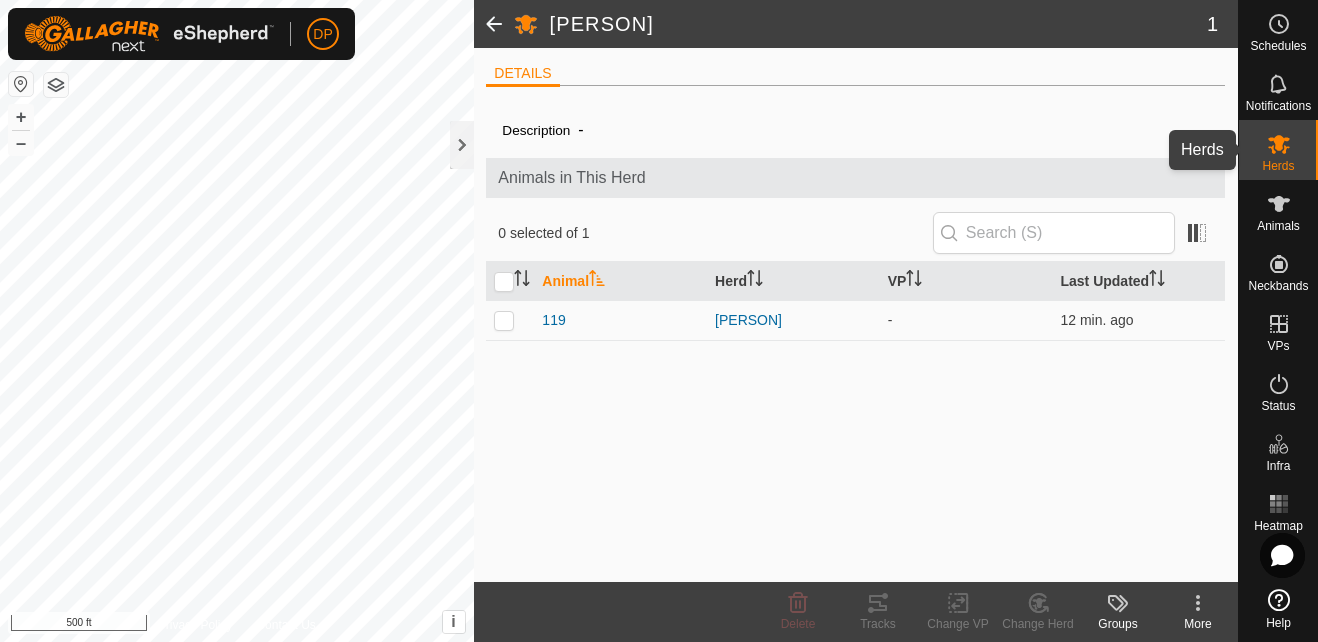 click 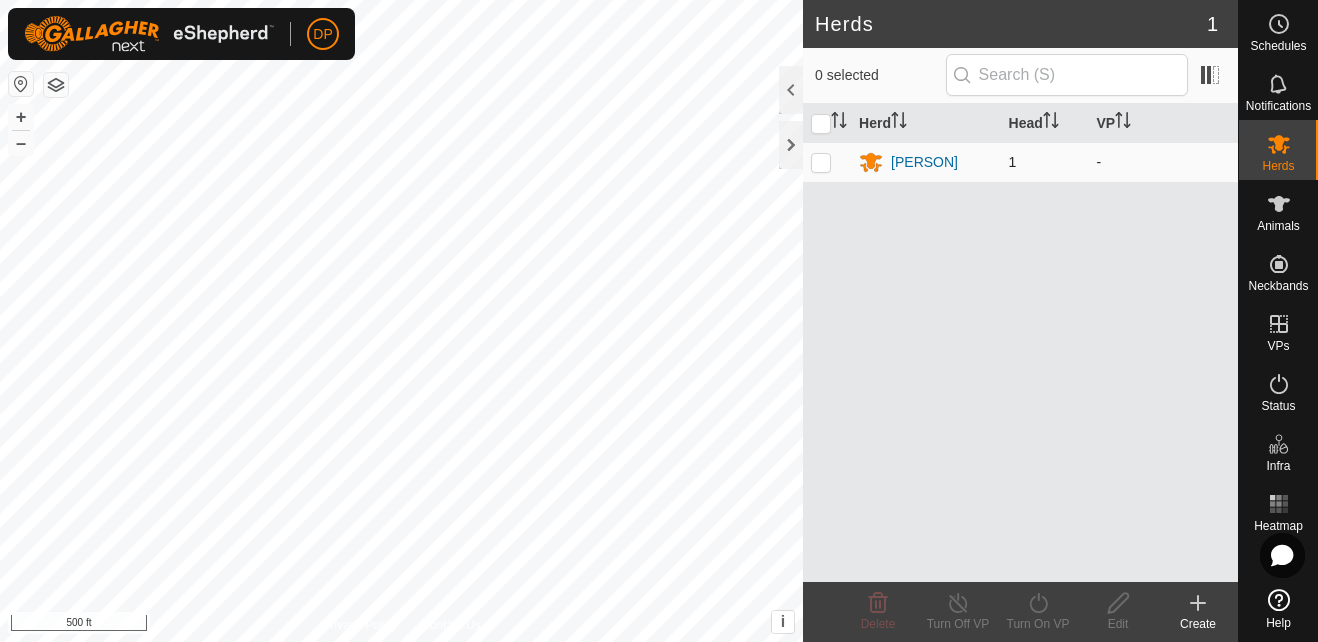 click at bounding box center [821, 162] 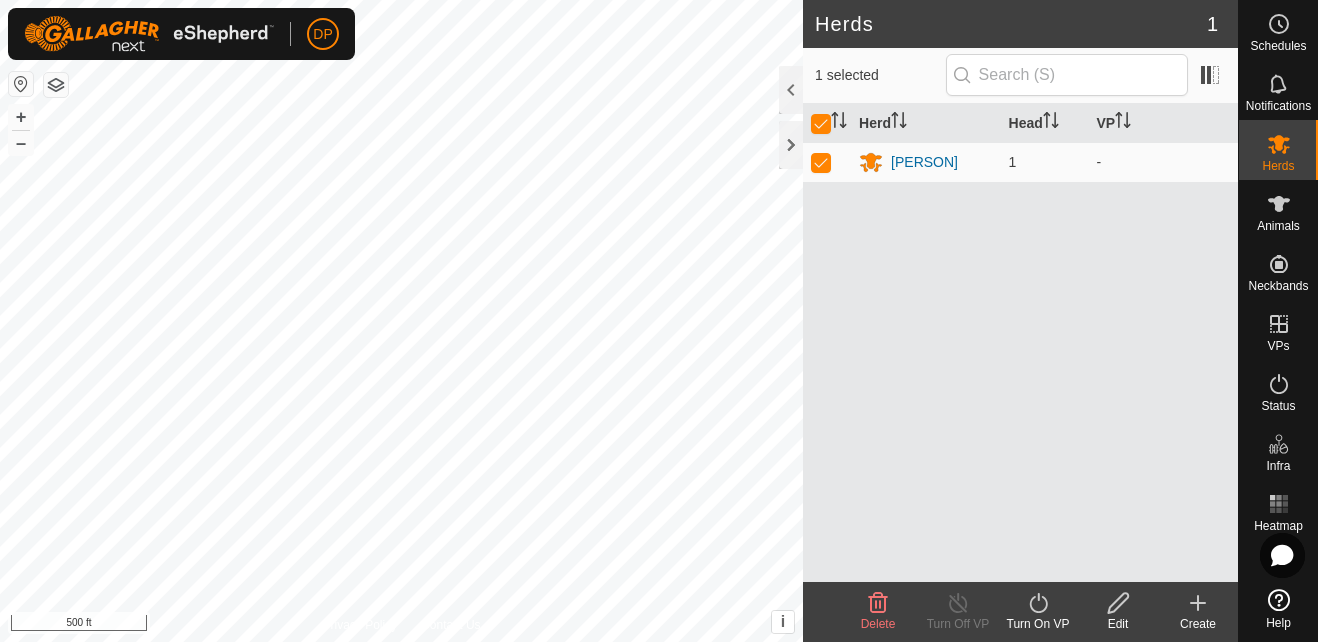 click 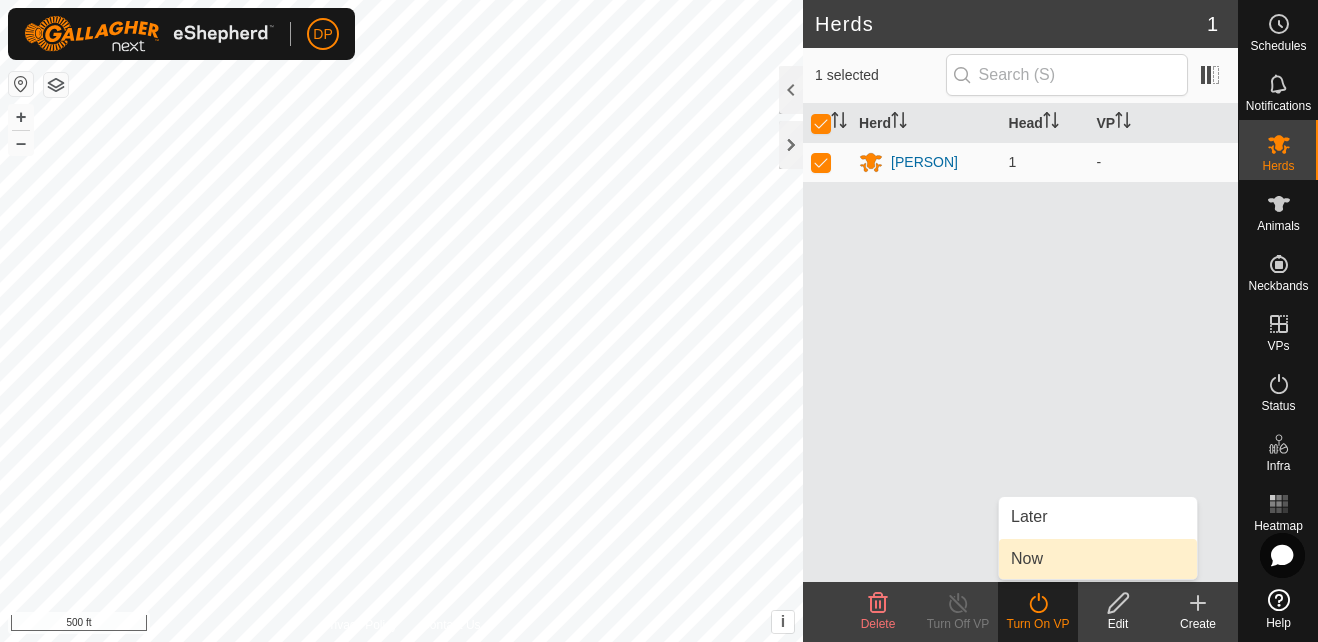 click on "Now" at bounding box center (1098, 559) 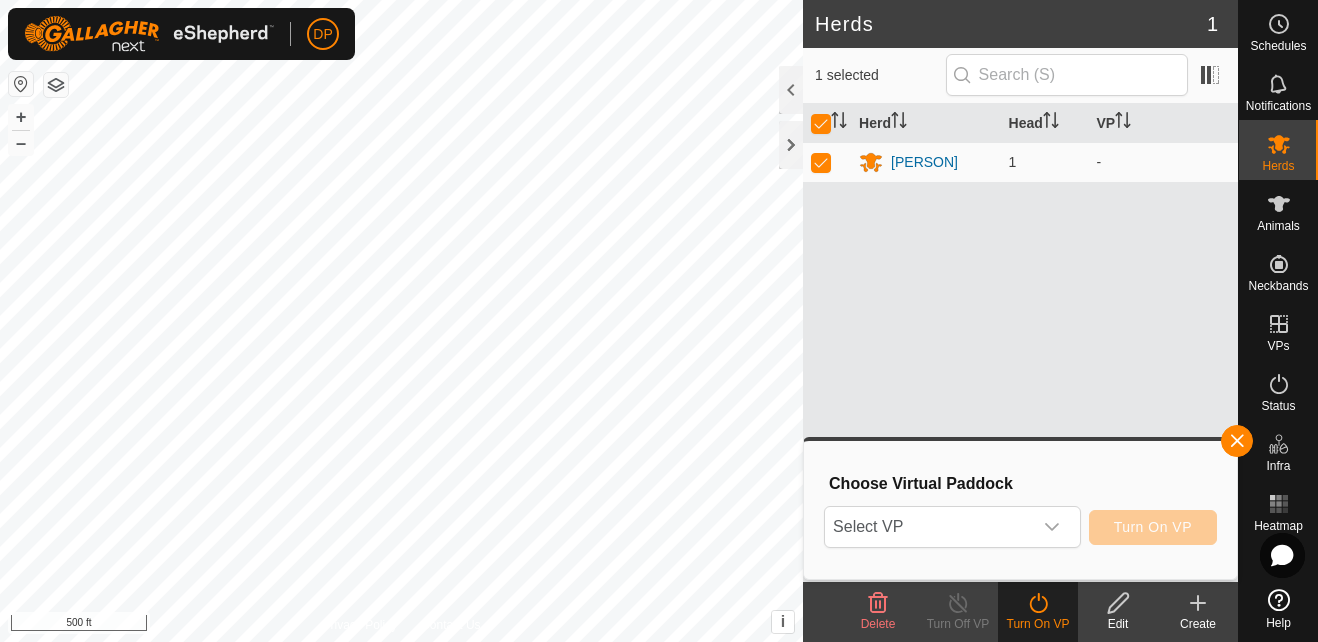 click 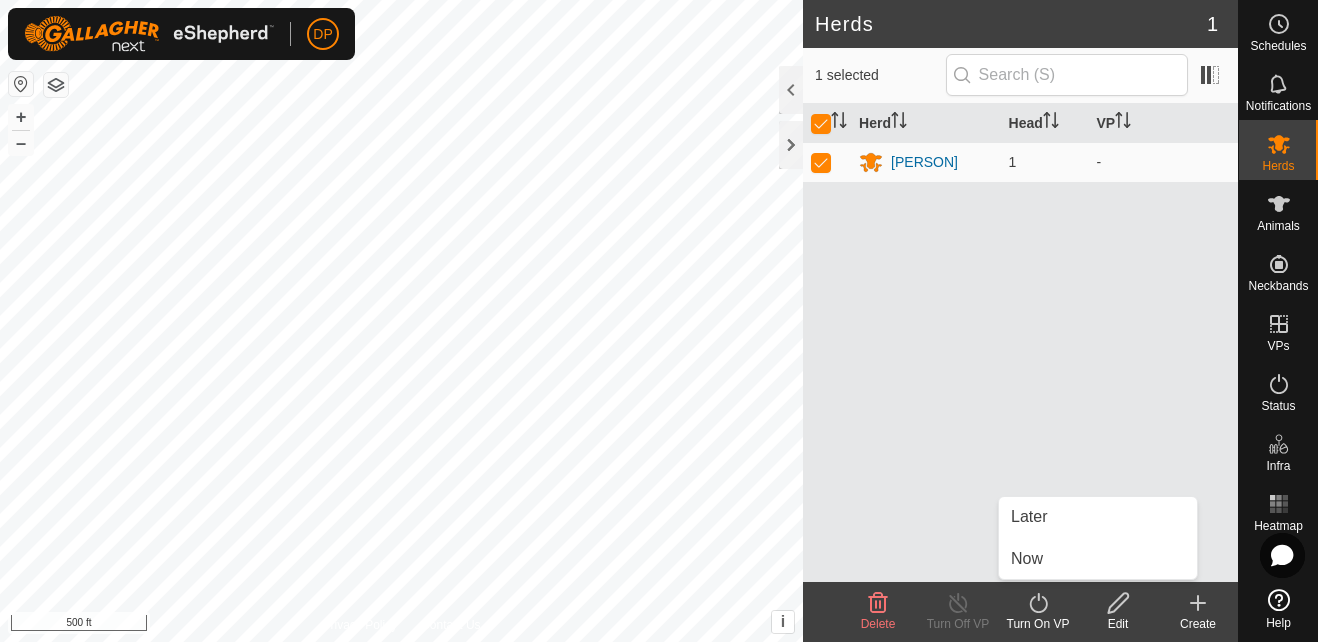 drag, startPoint x: 1063, startPoint y: 555, endPoint x: 1029, endPoint y: 609, distance: 63.812225 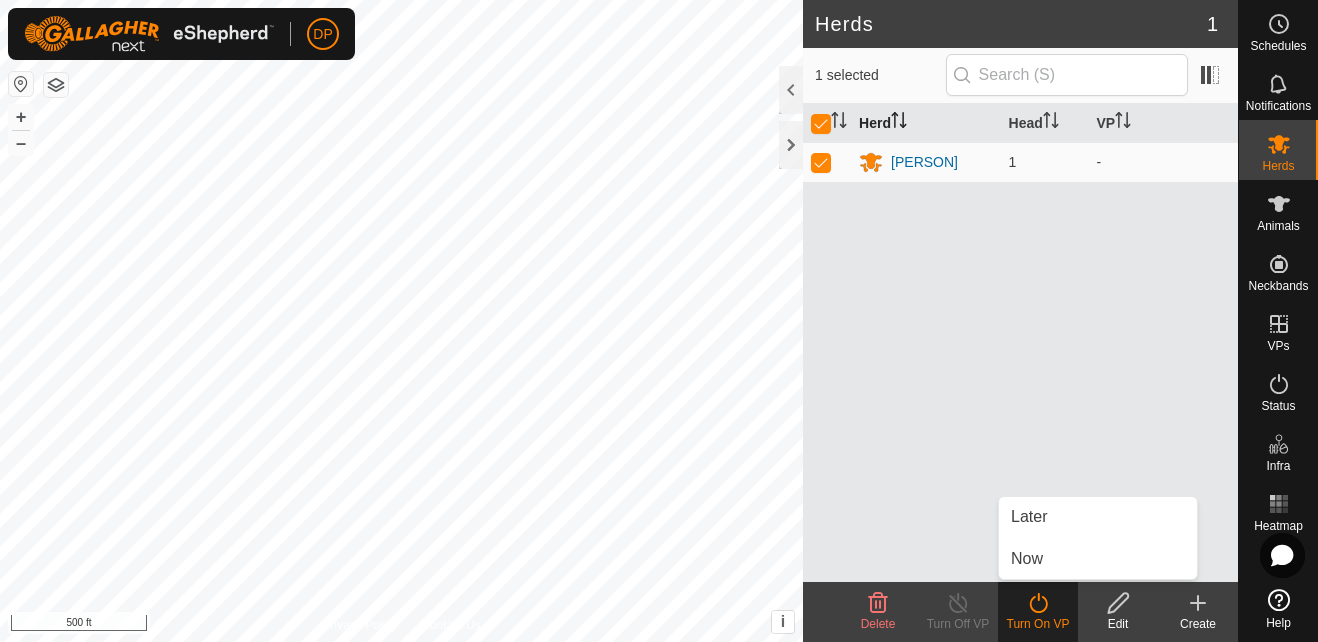 click 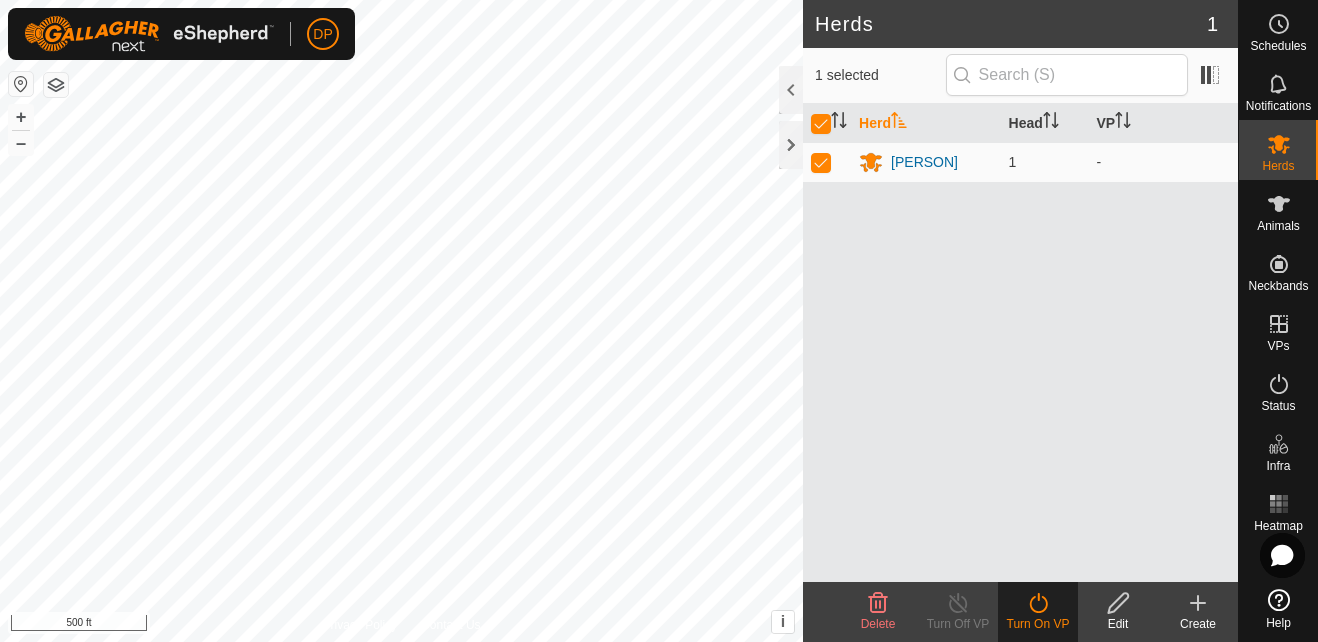 click 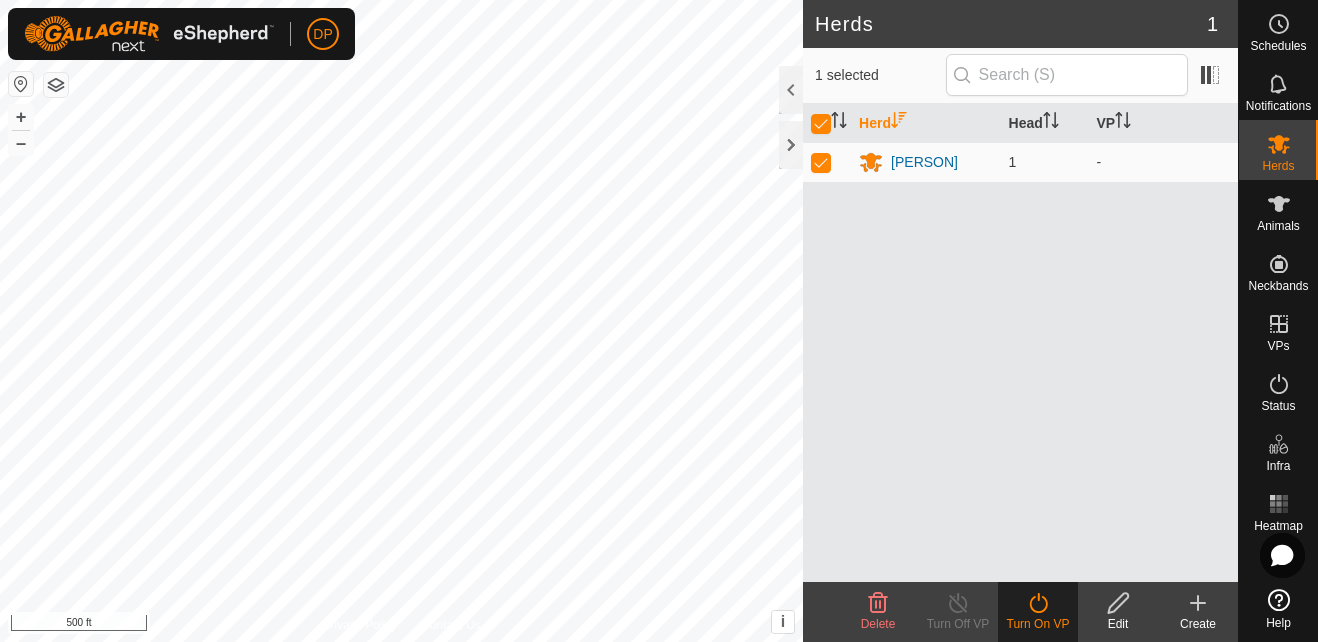 drag, startPoint x: 1038, startPoint y: 603, endPoint x: 1032, endPoint y: 615, distance: 13.416408 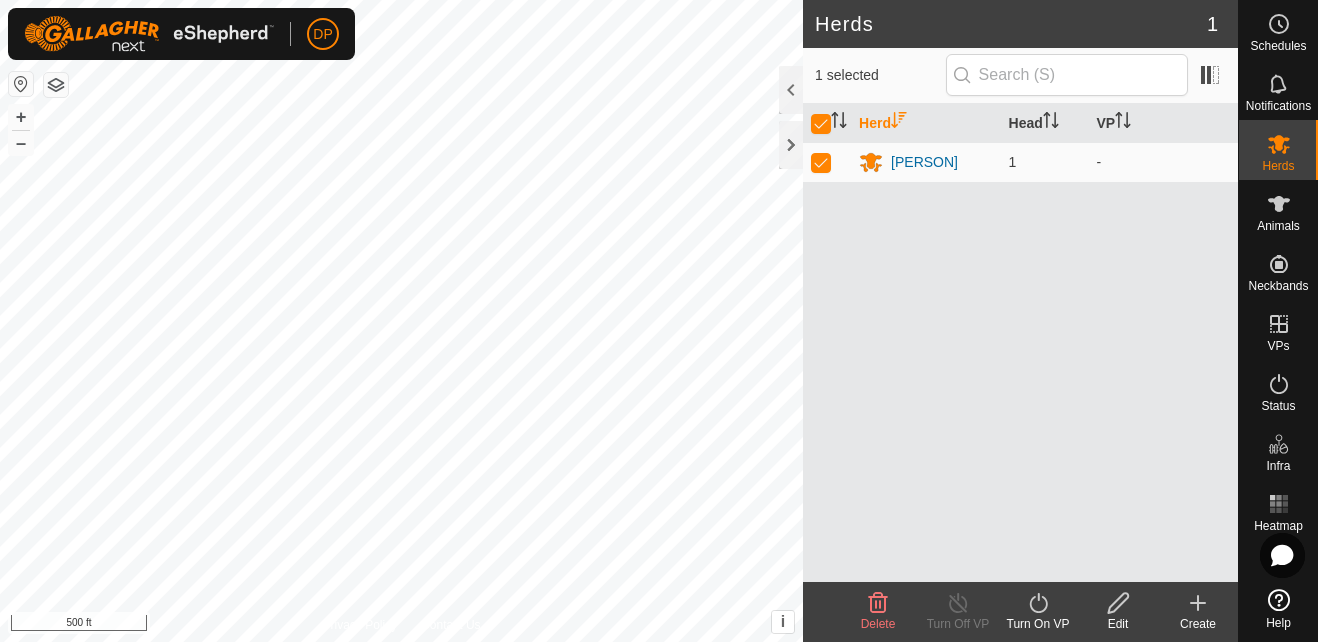 click 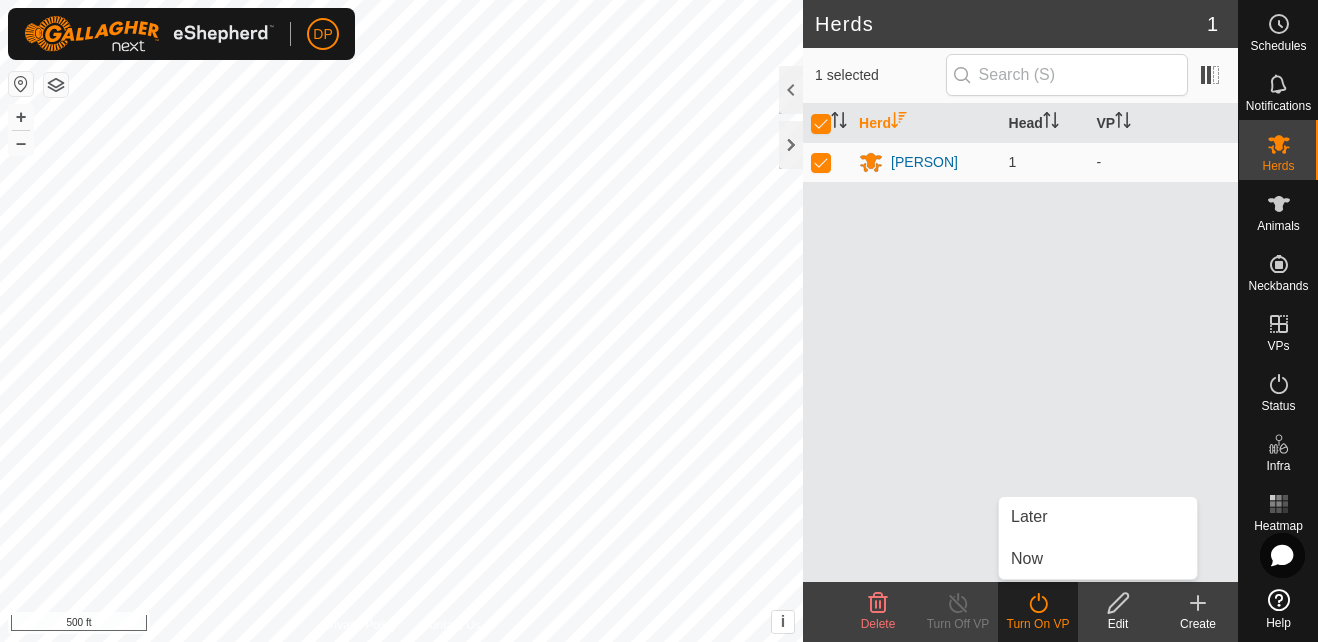 click 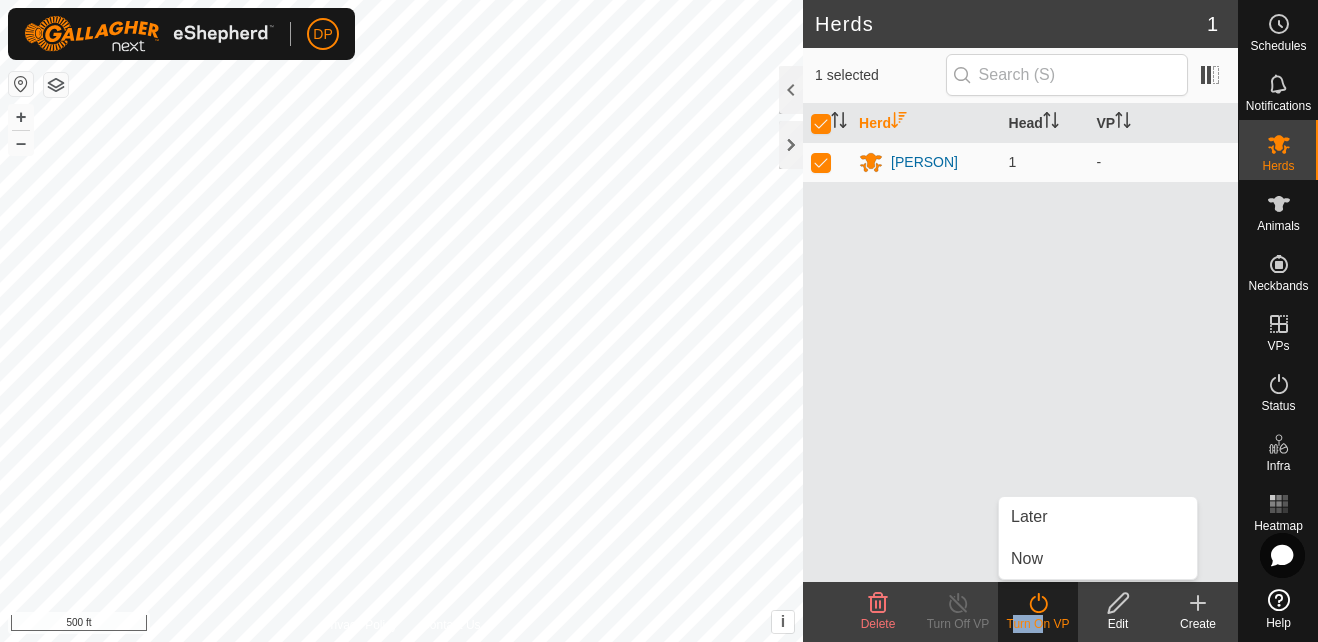 click 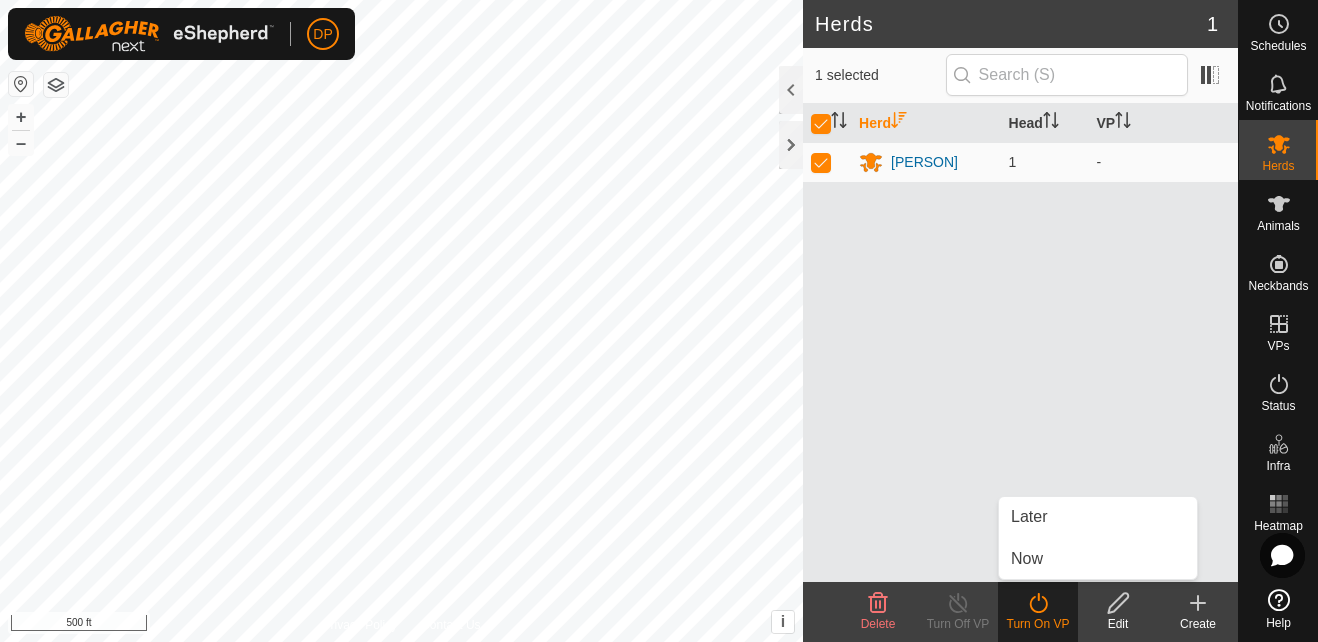 drag, startPoint x: 1032, startPoint y: 614, endPoint x: 1047, endPoint y: 614, distance: 15 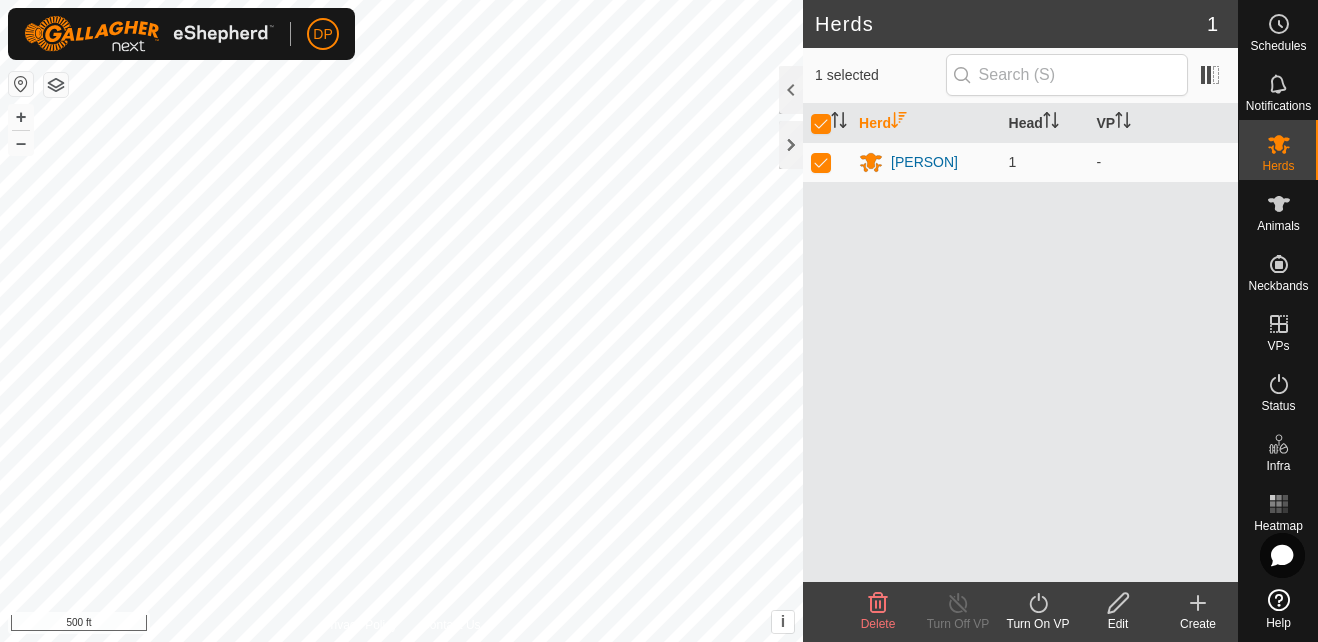 click 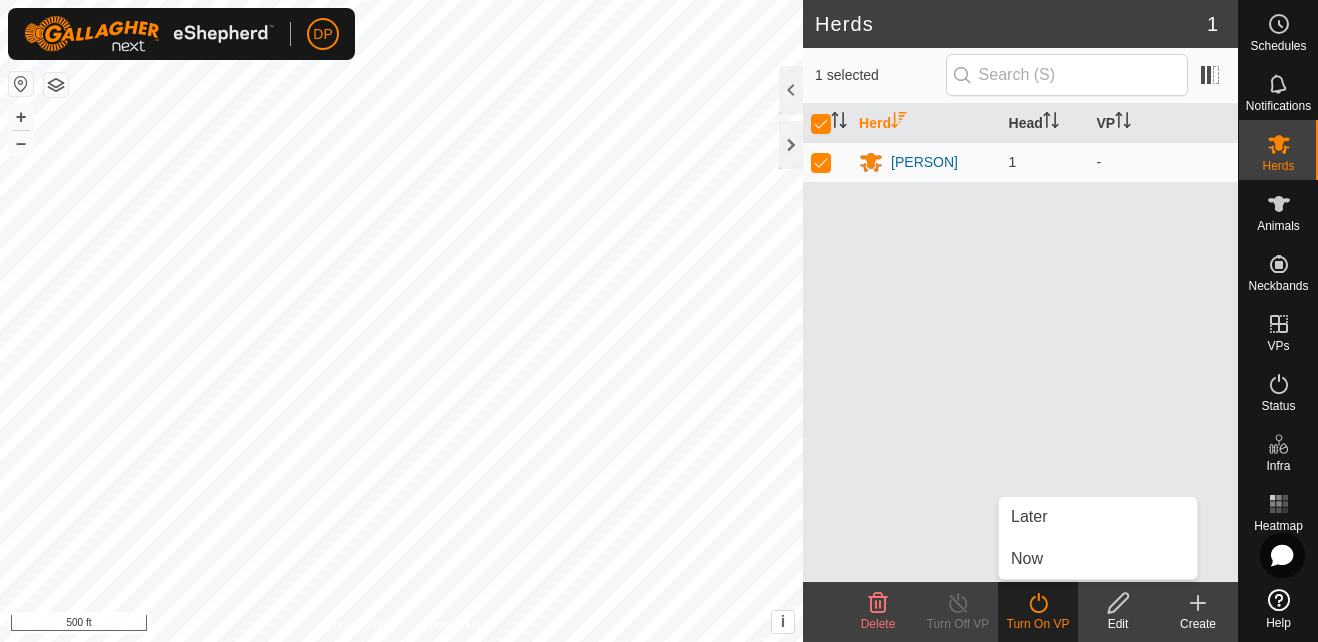 drag, startPoint x: 1049, startPoint y: 564, endPoint x: 1023, endPoint y: 614, distance: 56.35601 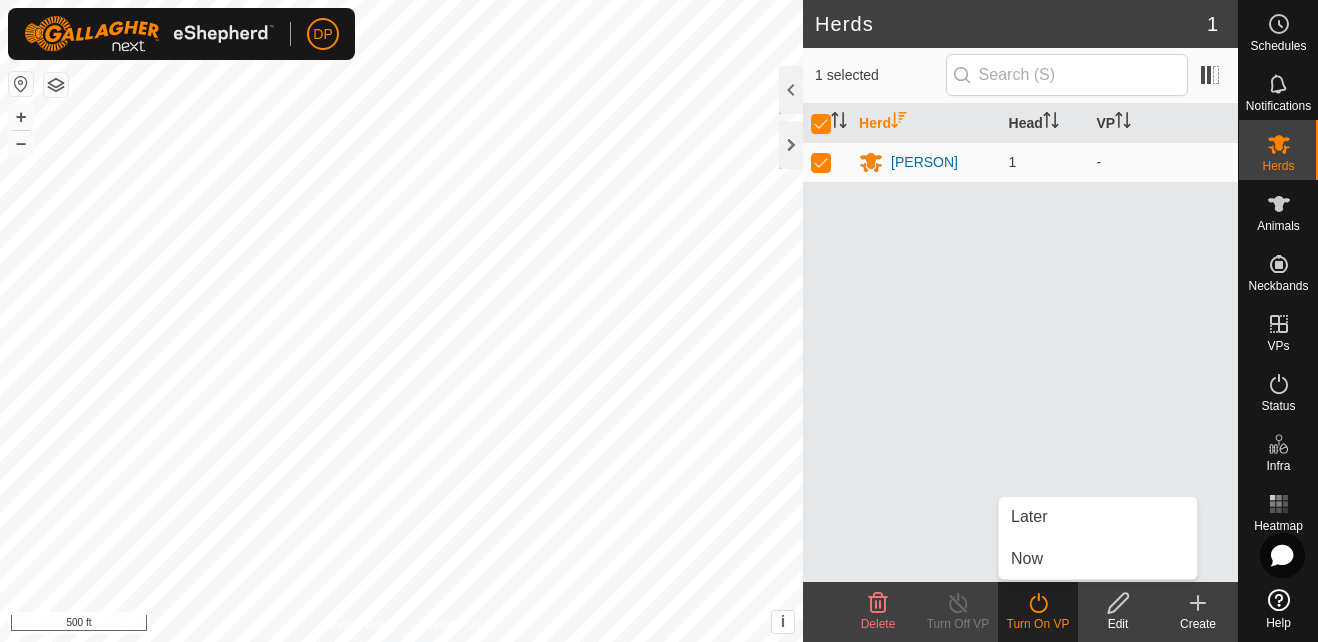 click 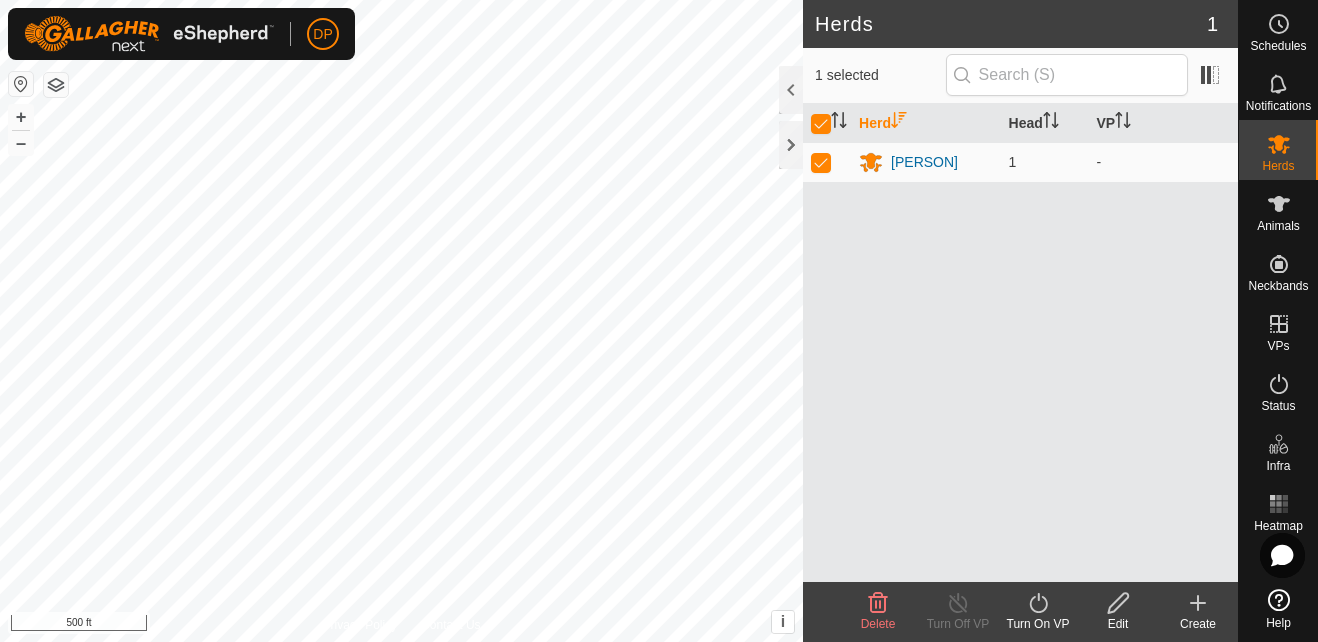 click 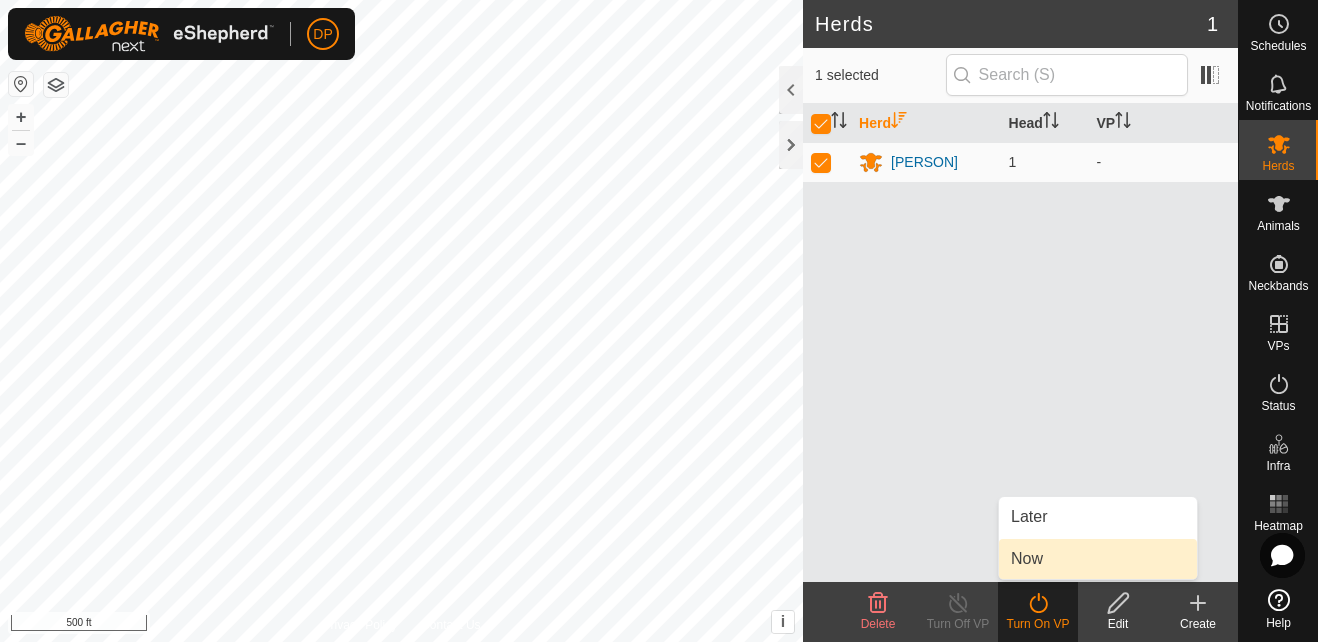 click on "Now" at bounding box center (1098, 559) 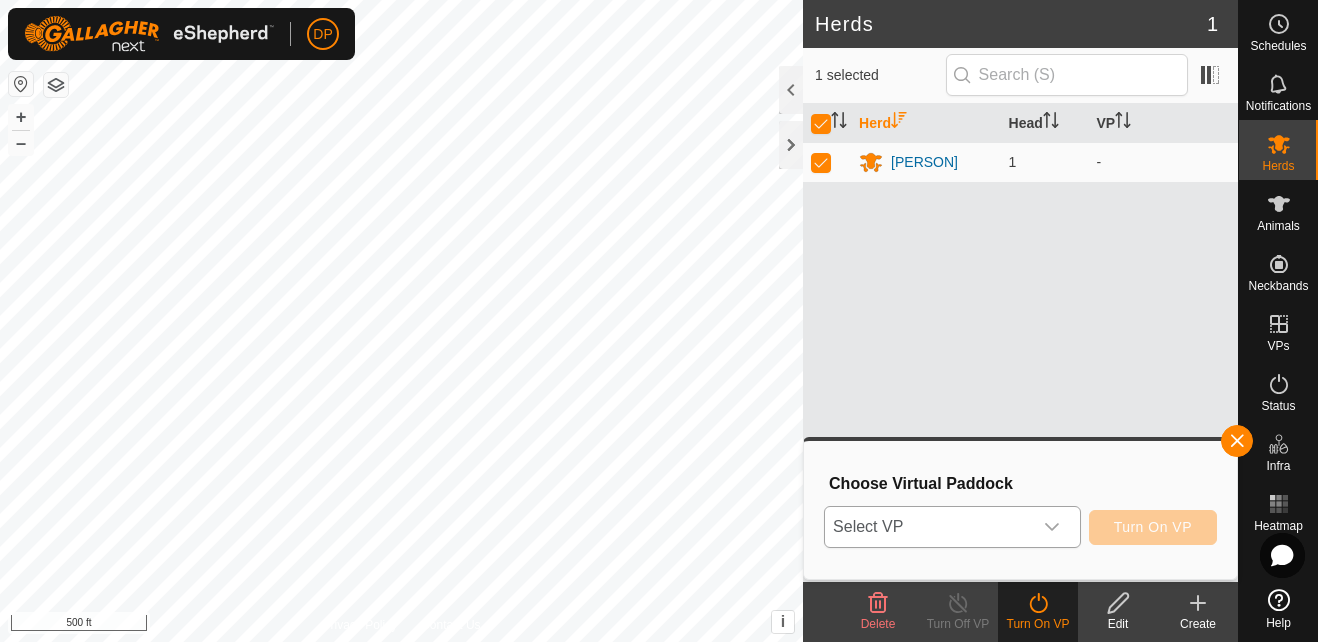 click 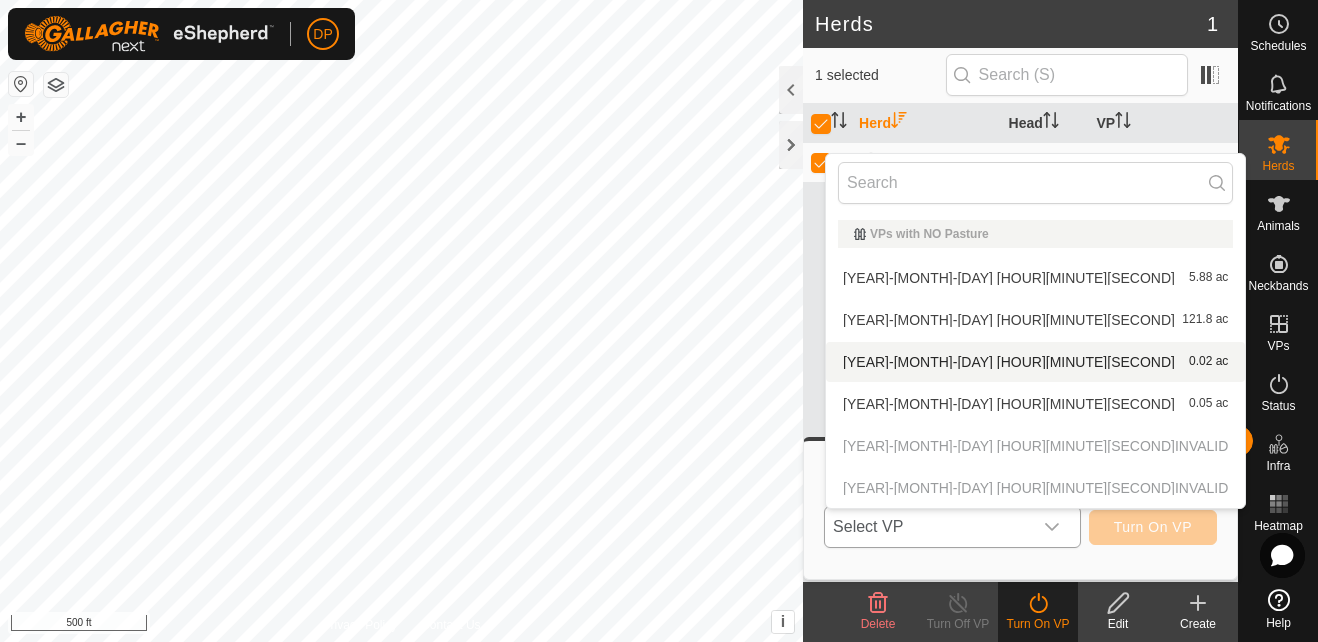 click on "[YEAR]-[MONTH]-[DAY] [HOUR][MINUTE][SECOND] 0.02 ac" at bounding box center (1035, 362) 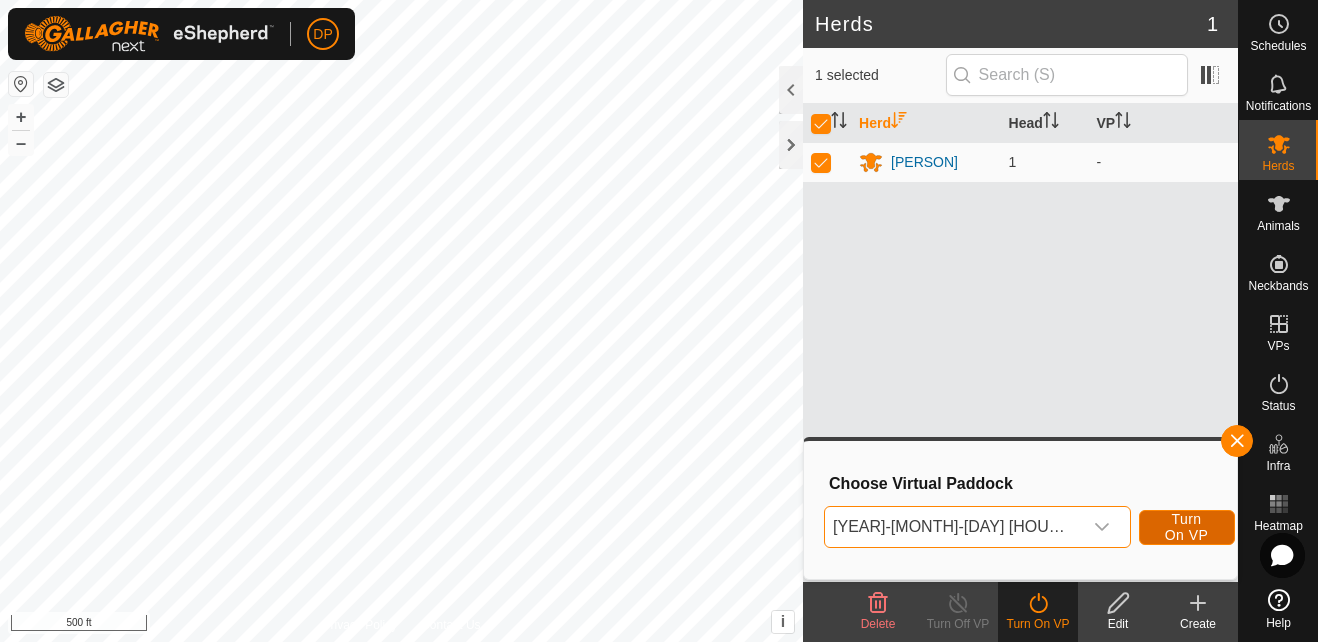 click on "Turn On VP" at bounding box center [1187, 527] 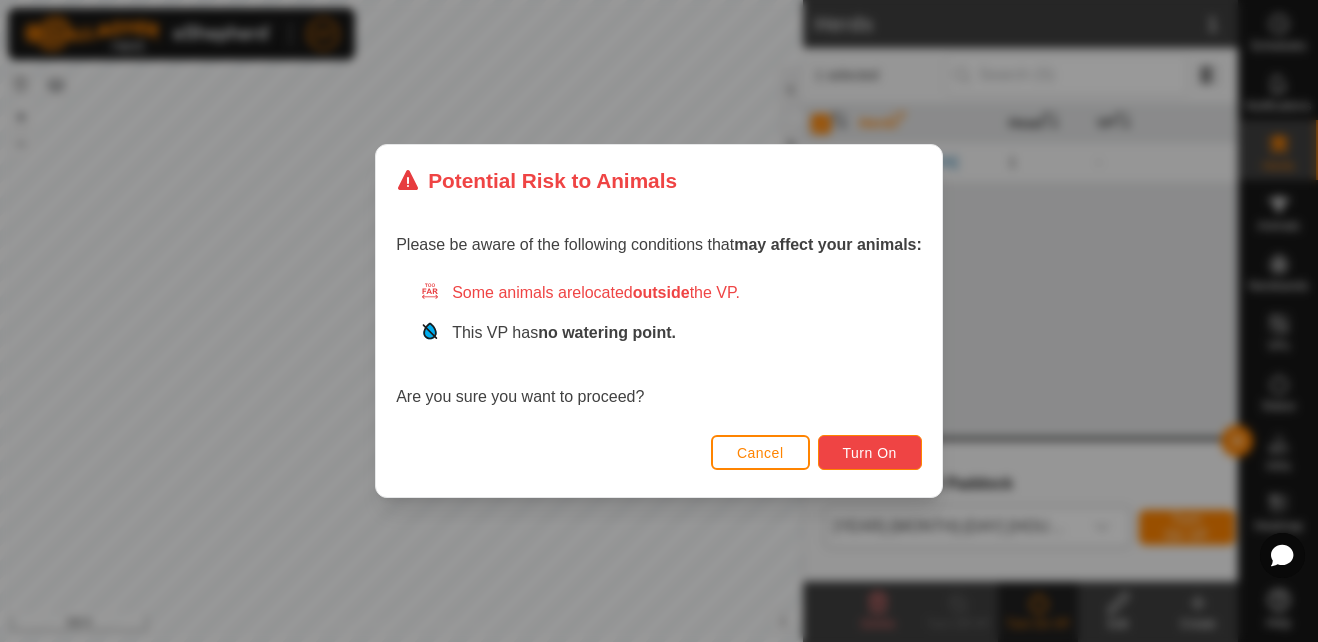 click on "Turn On" at bounding box center (870, 453) 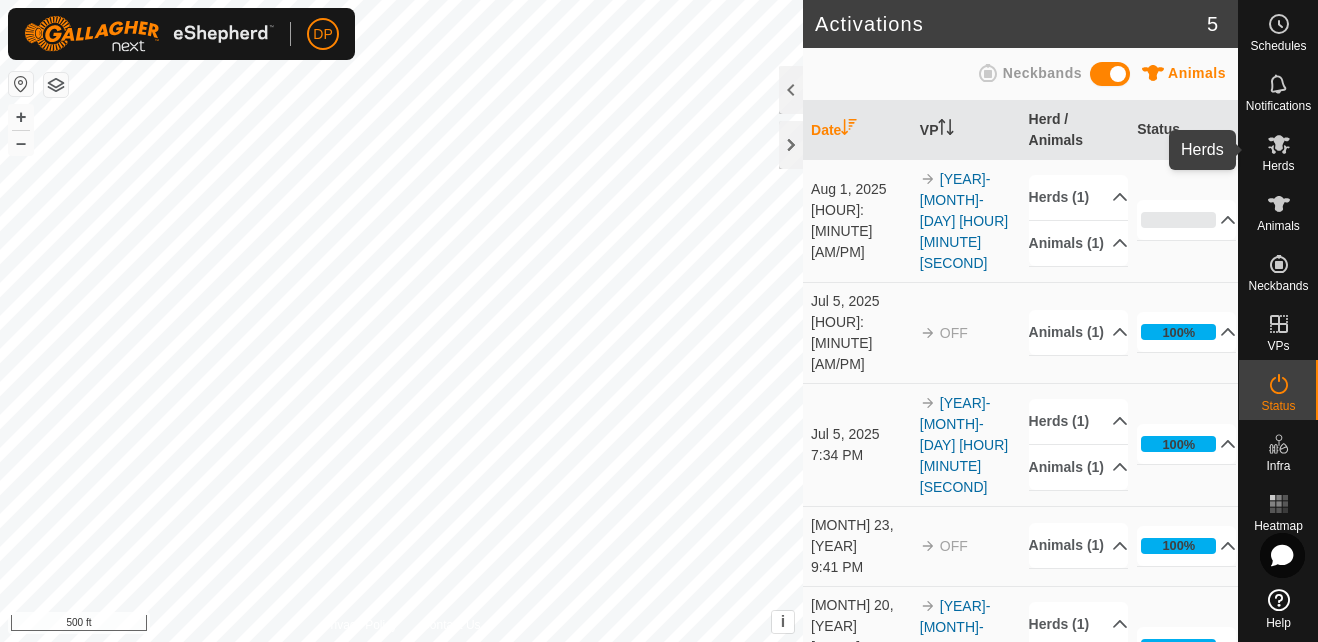 click 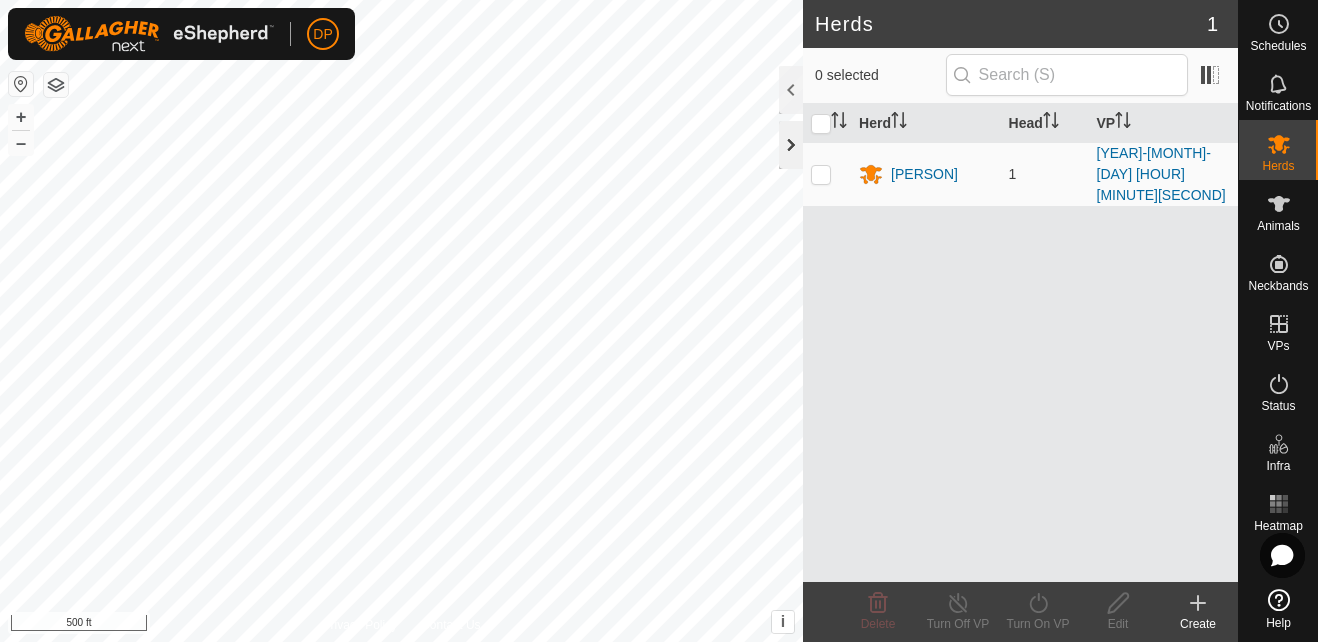 click 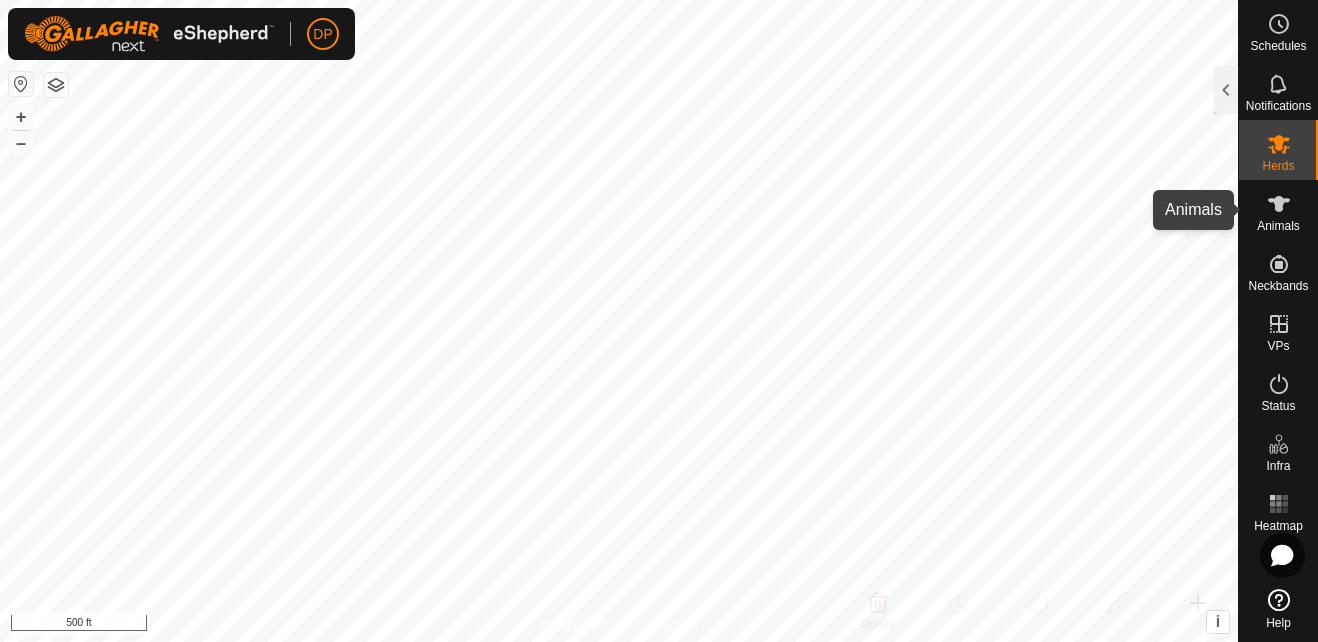 click 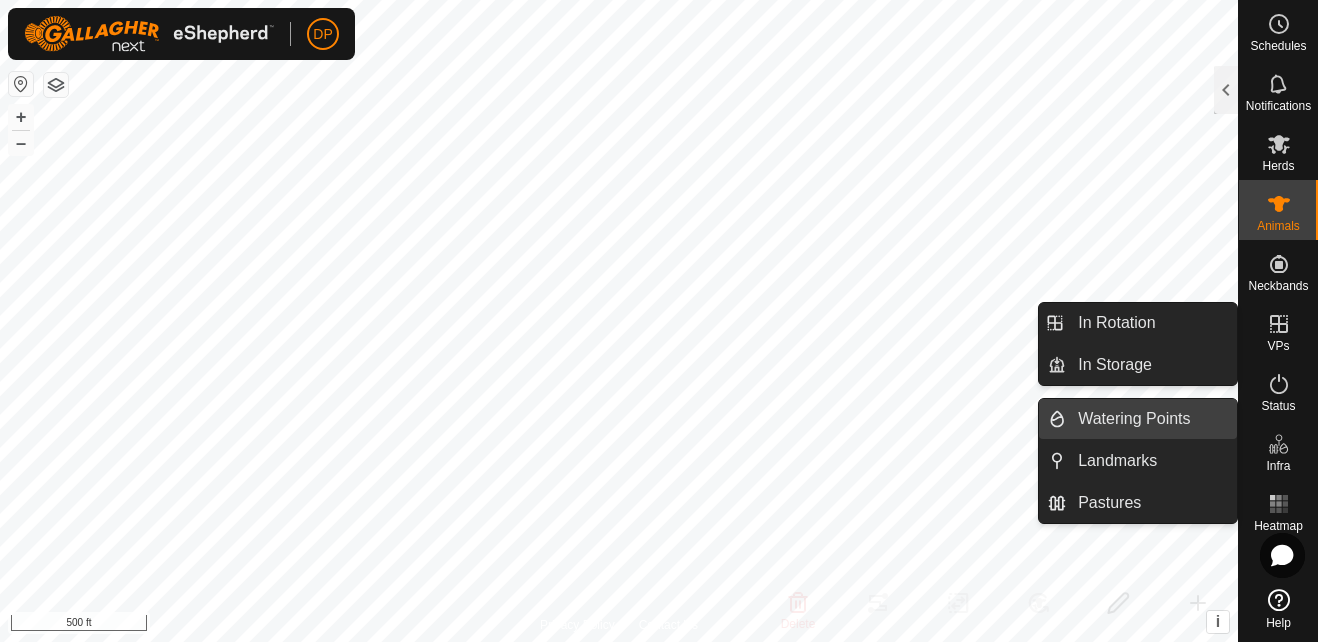 click on "Watering Points" at bounding box center [1151, 419] 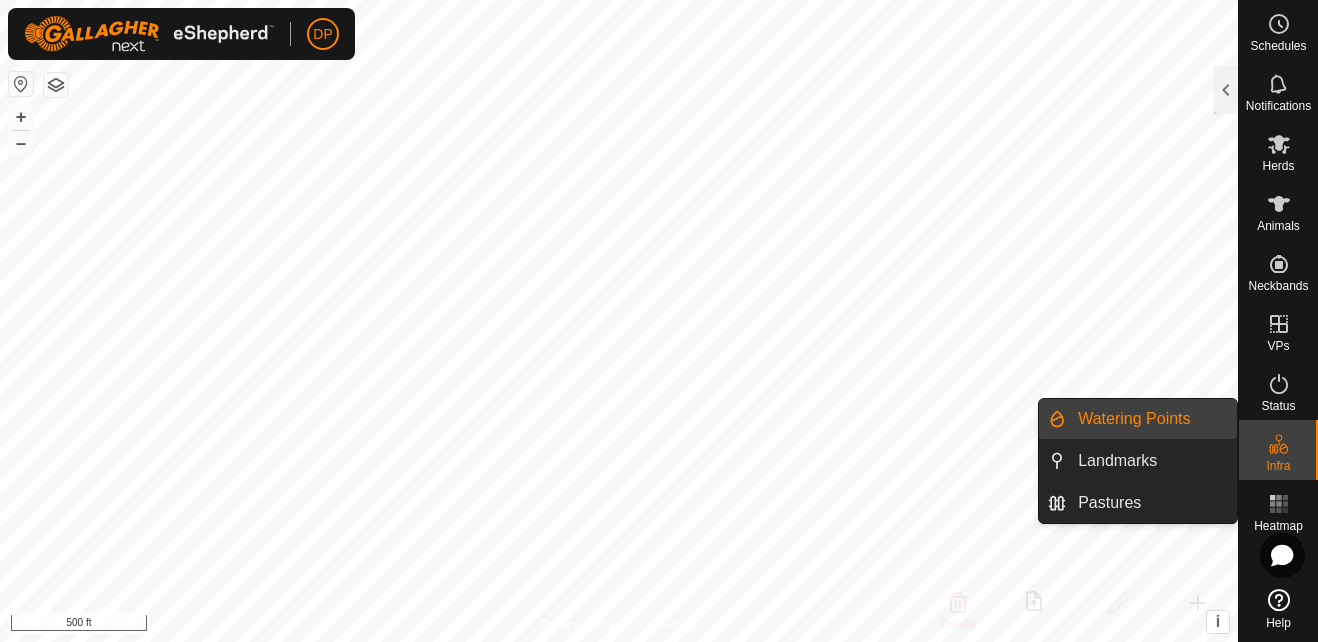click on "Watering Points" at bounding box center (1151, 419) 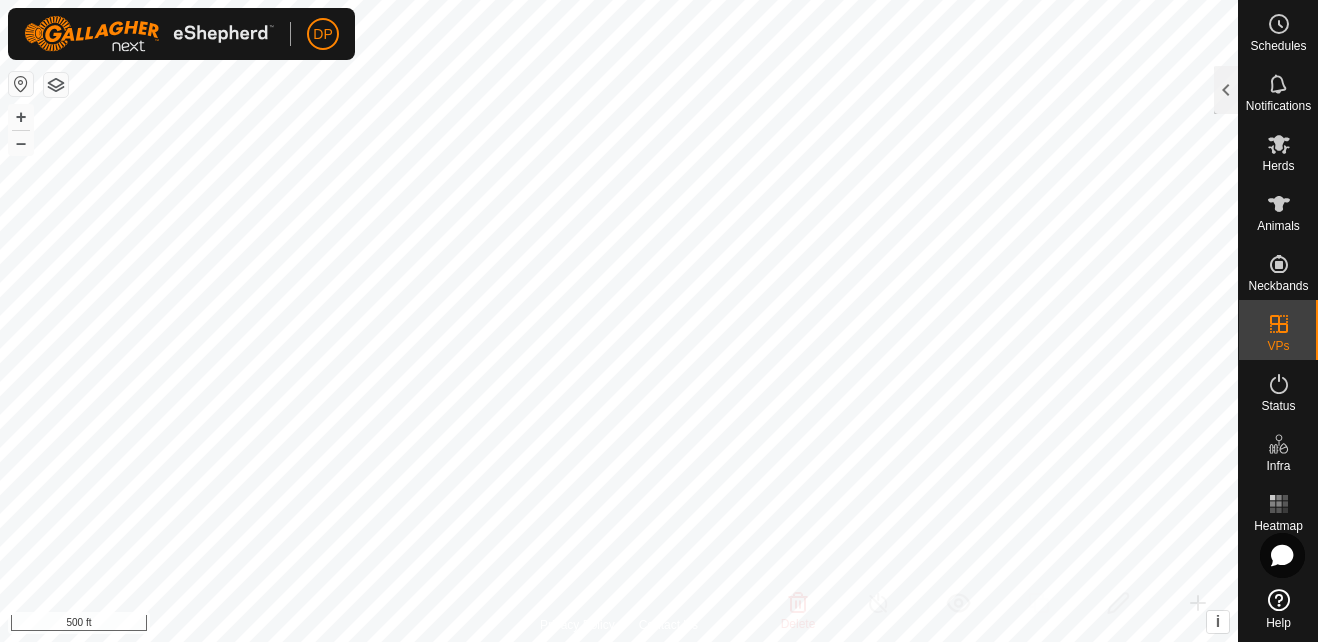 checkbox on "true" 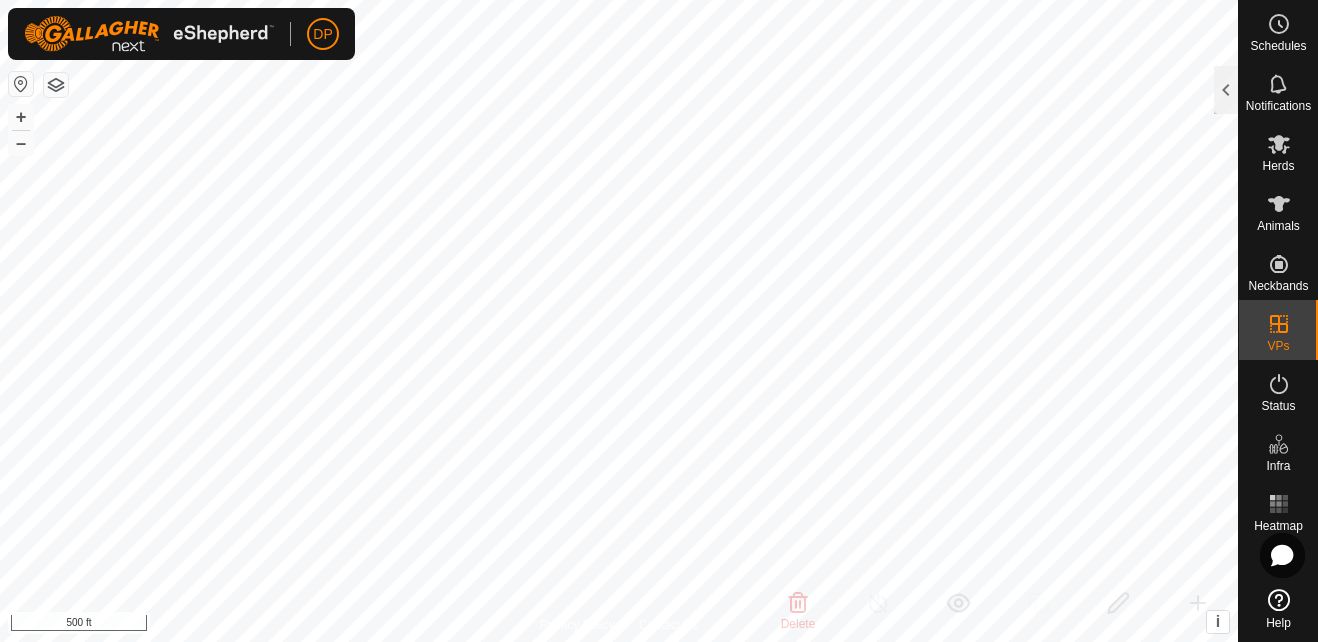 checkbox on "true" 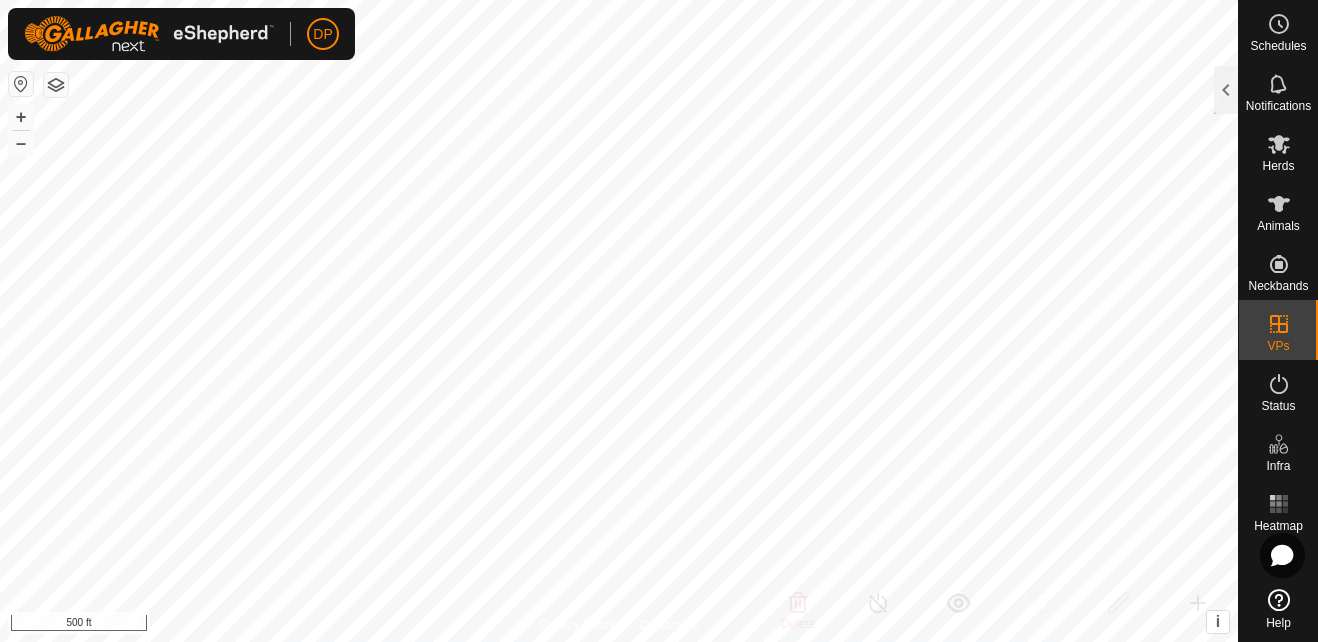 checkbox on "false" 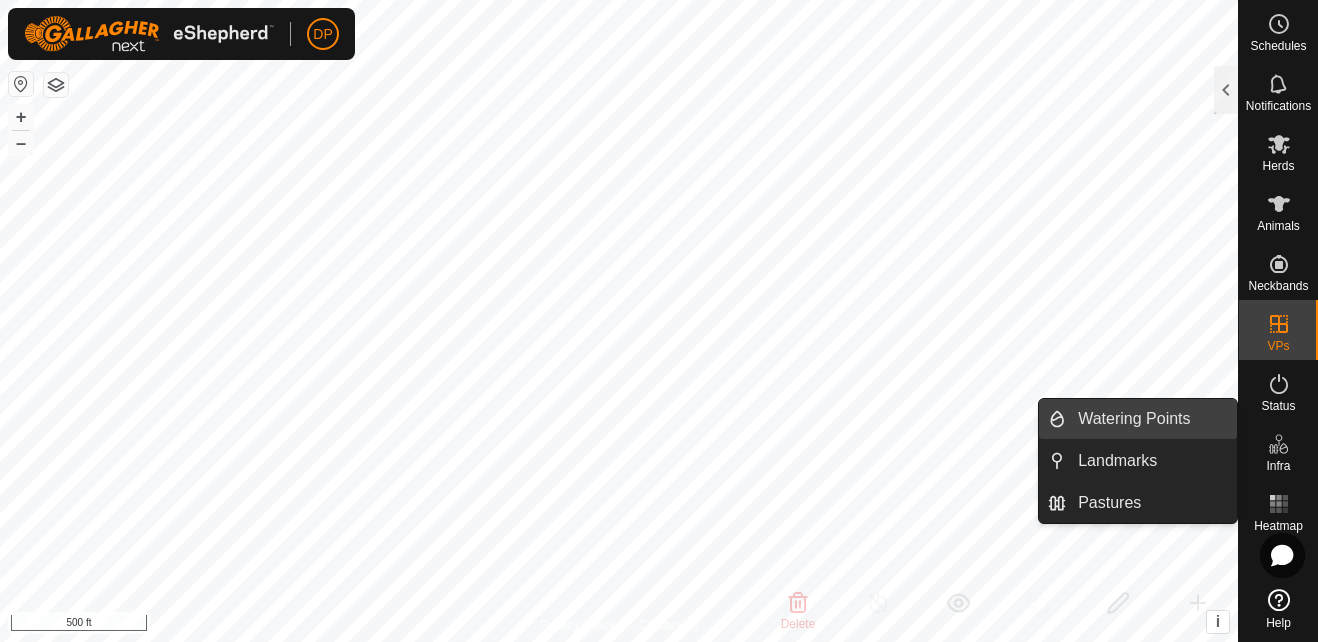 drag, startPoint x: 1236, startPoint y: 428, endPoint x: 1188, endPoint y: 421, distance: 48.507732 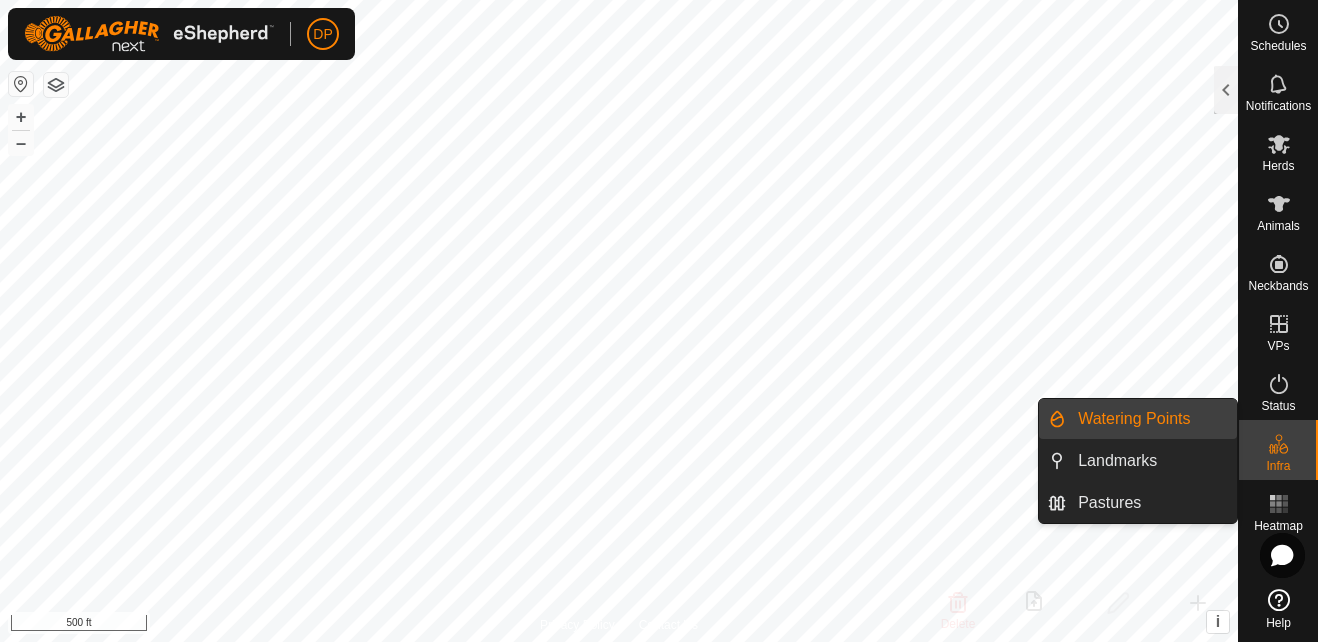 drag, startPoint x: 1167, startPoint y: 418, endPoint x: 1120, endPoint y: 427, distance: 47.853943 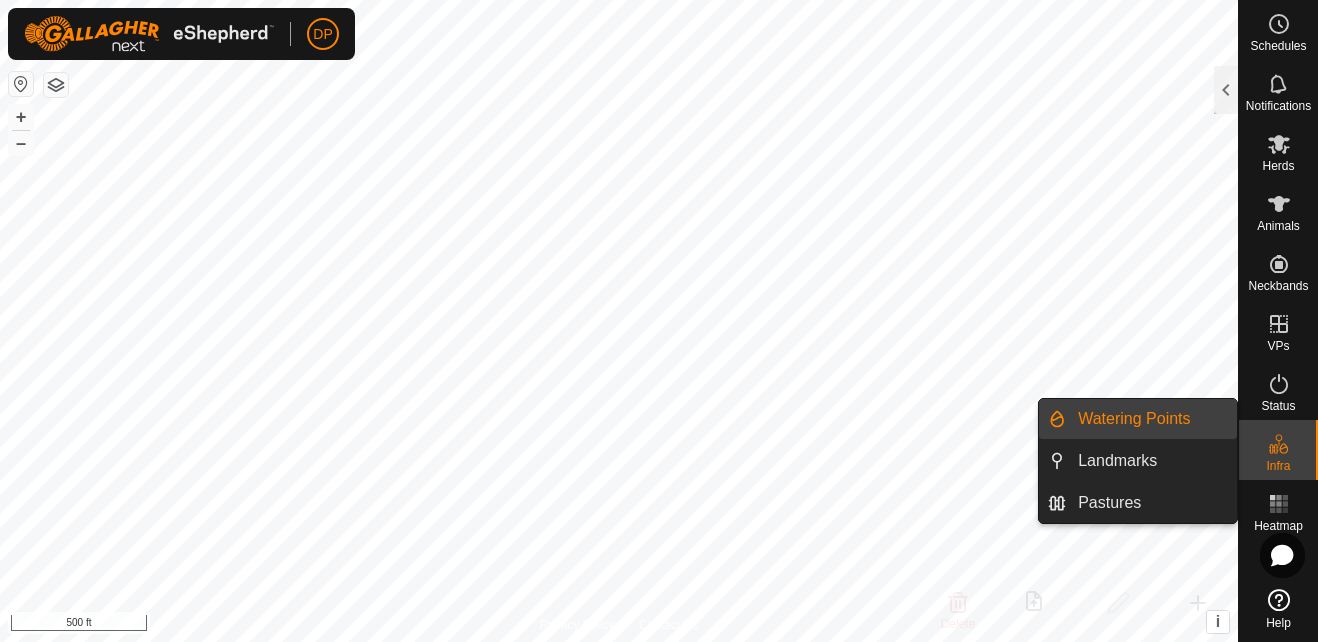 click on "Watering Points" at bounding box center [1151, 419] 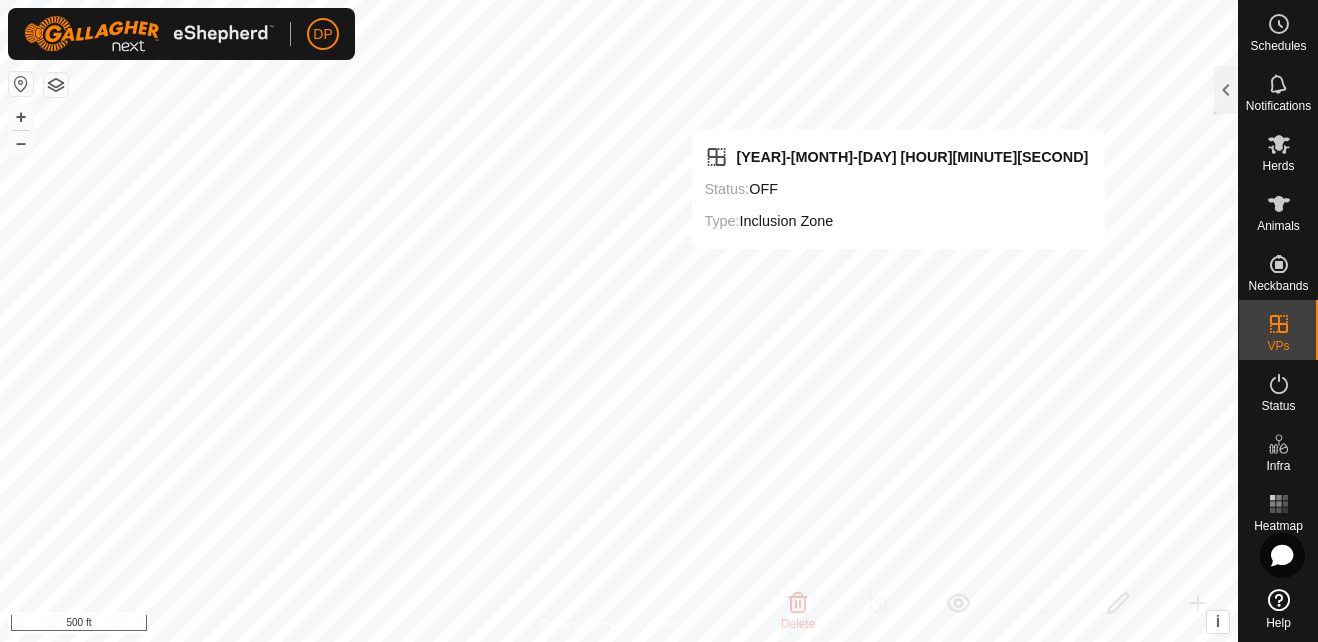 checkbox on "false" 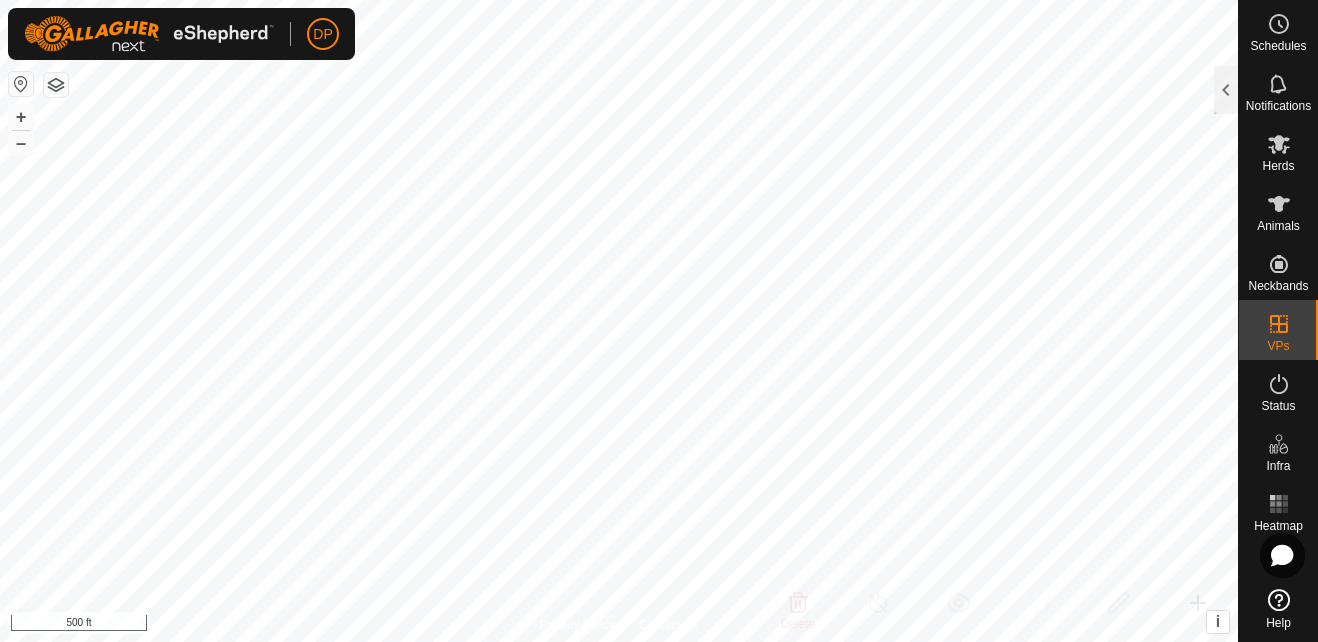 checkbox on "true" 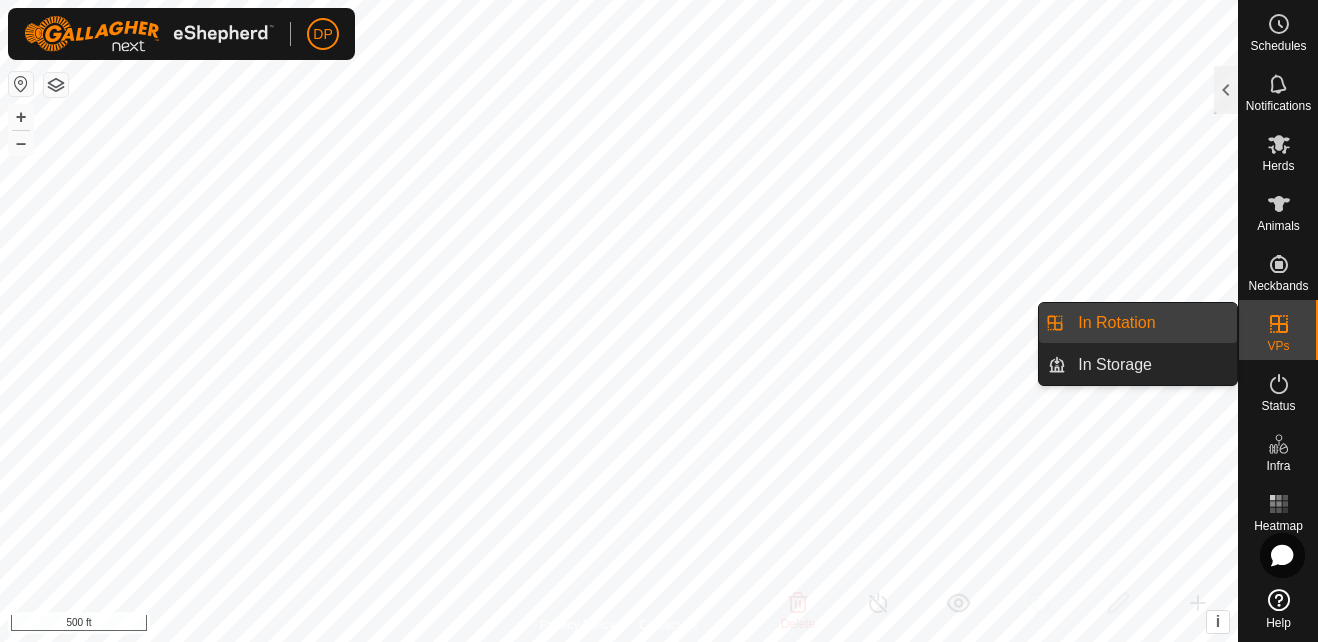 click 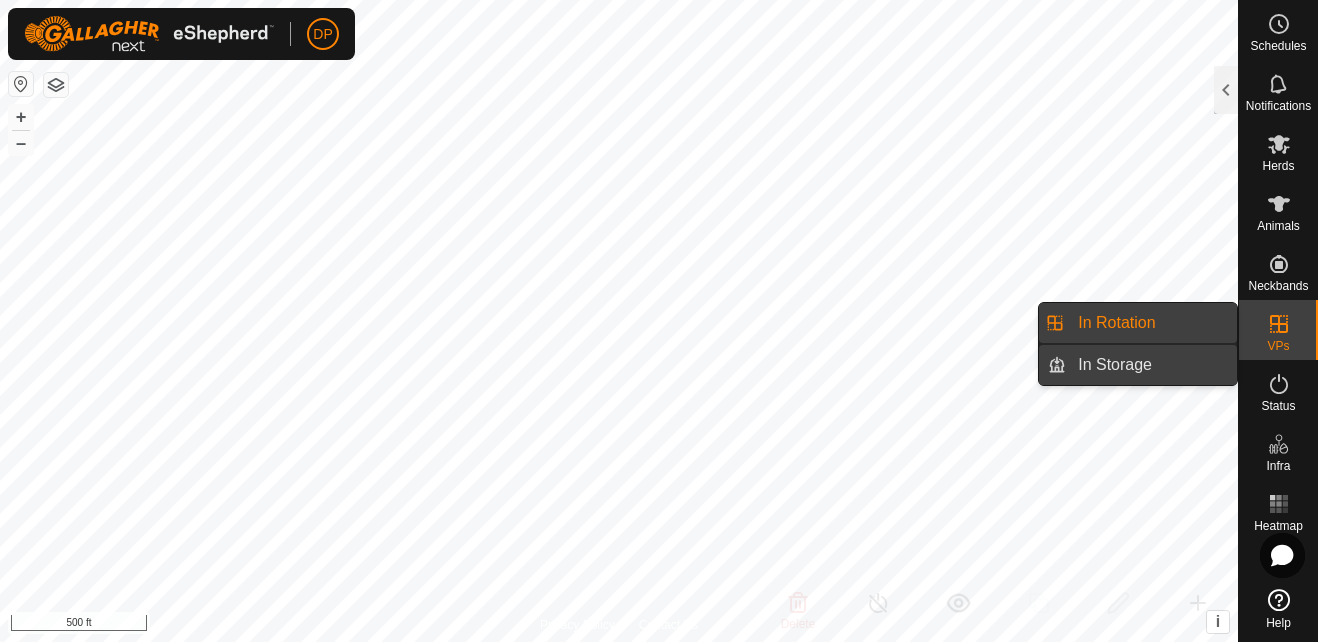 click on "In Storage" at bounding box center [1151, 365] 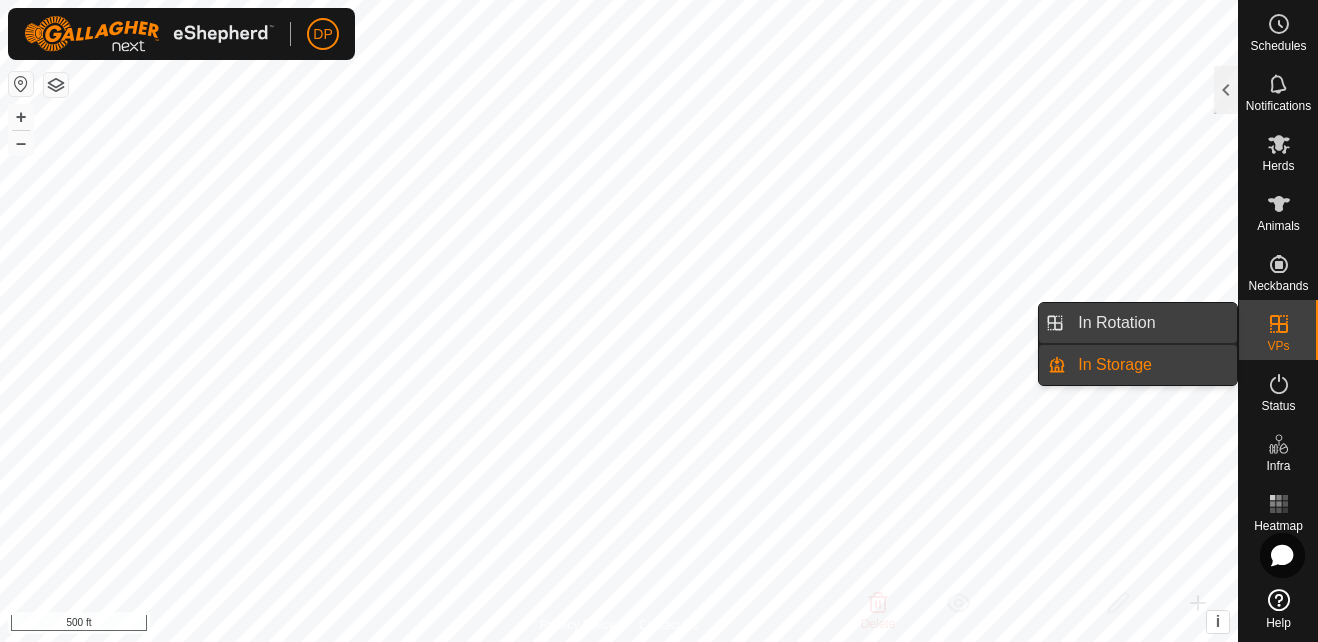 click on "In Rotation" at bounding box center [1151, 323] 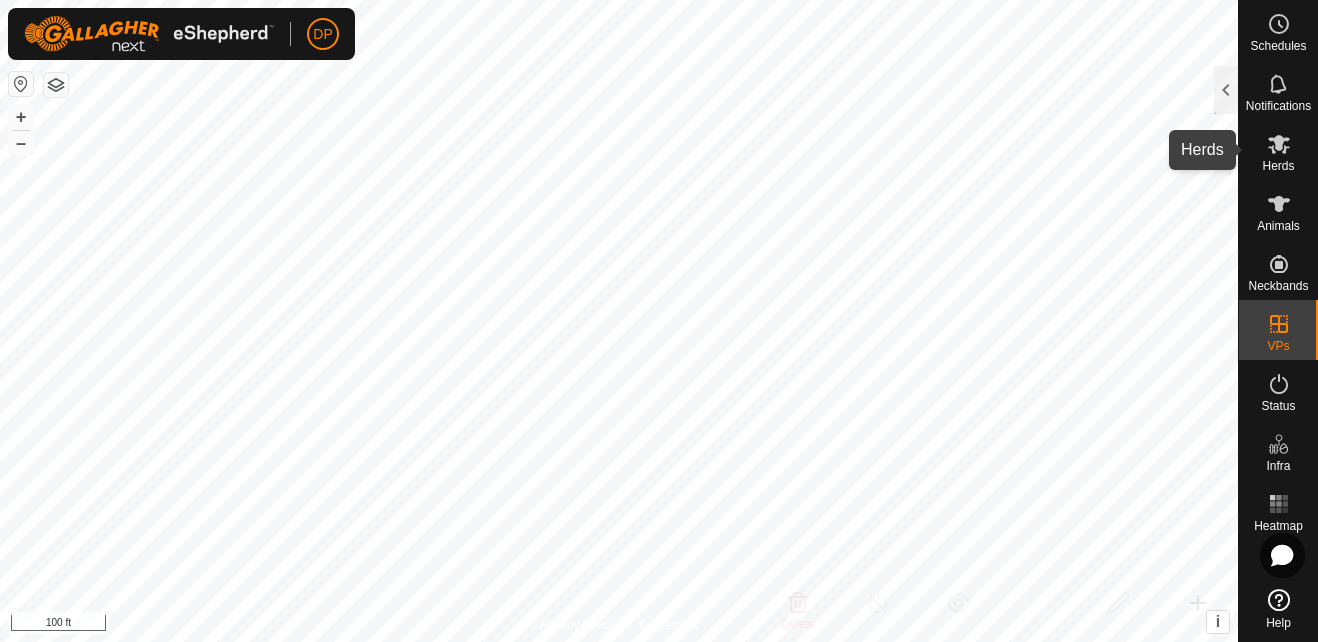 click 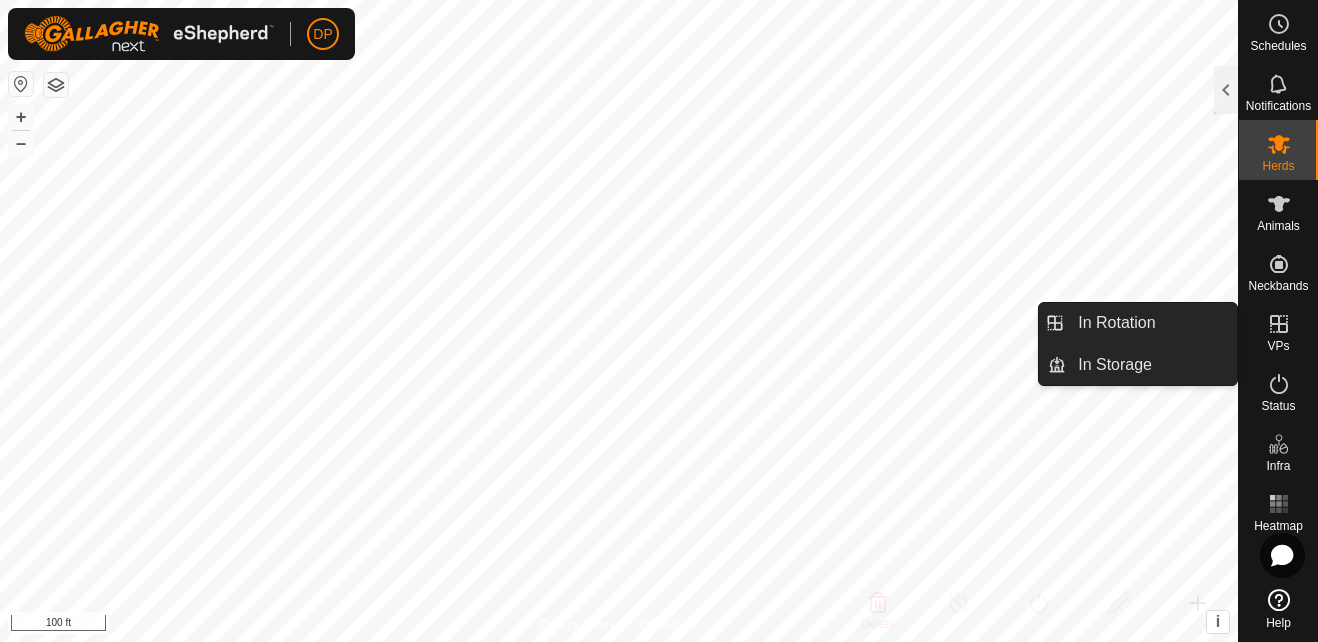 click 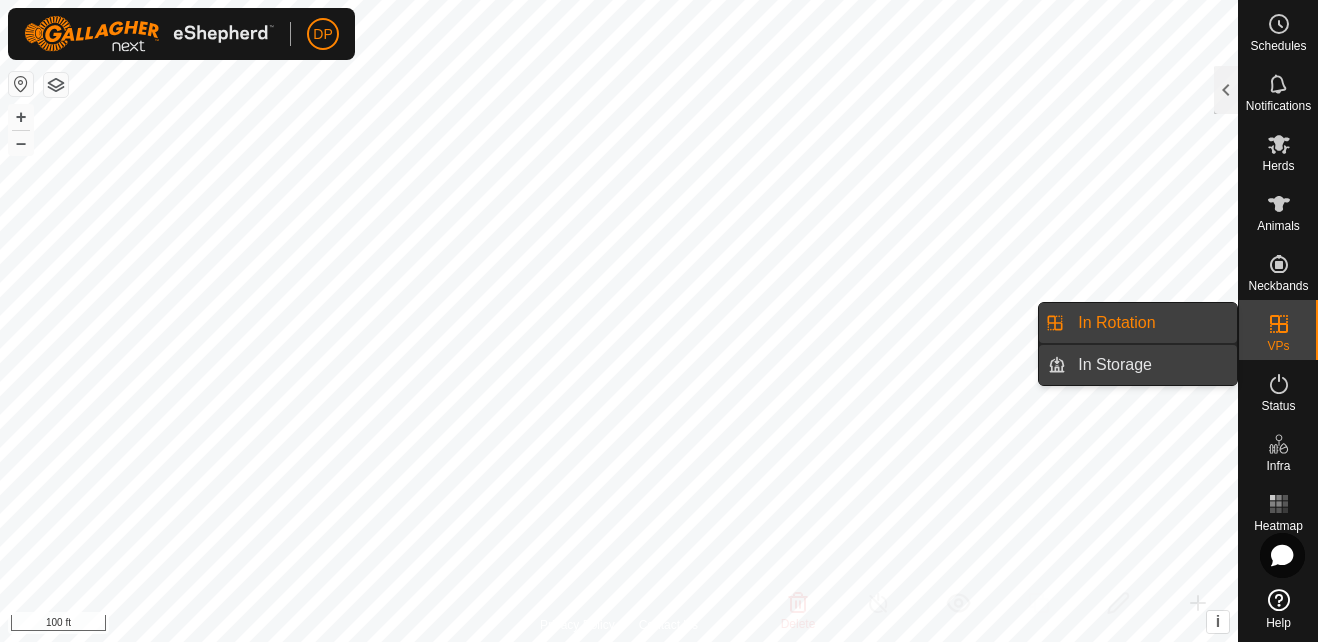 click on "In Storage" at bounding box center (1151, 365) 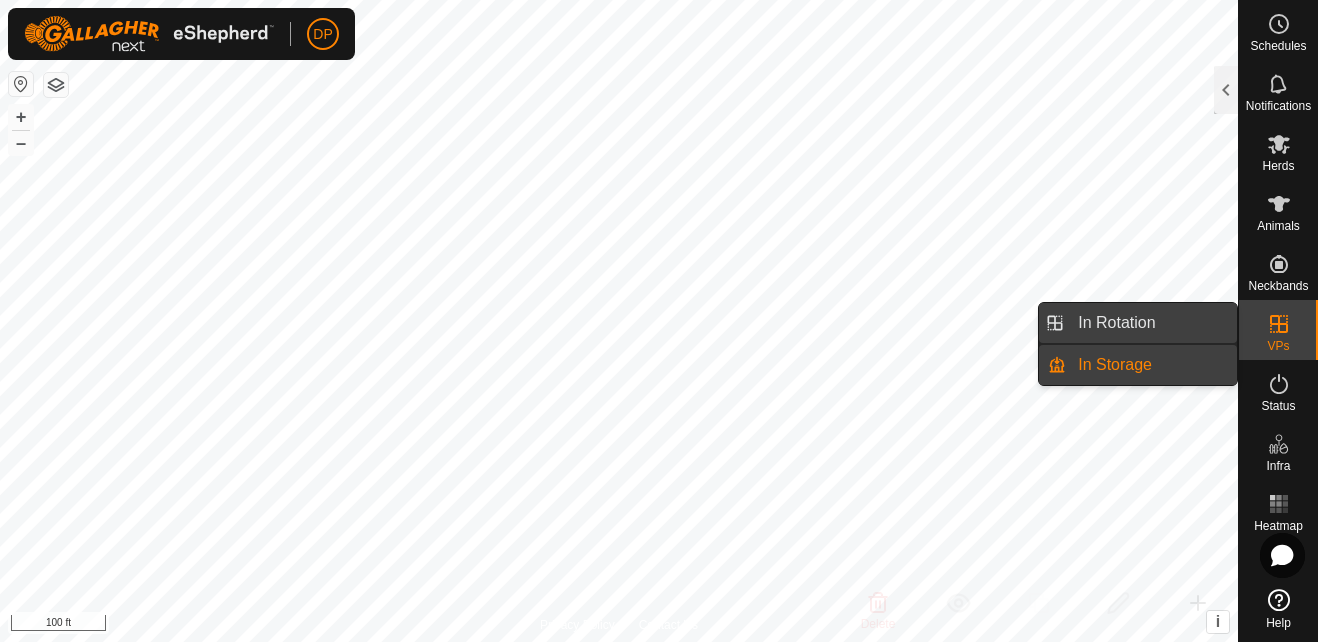 click on "In Rotation" at bounding box center (1151, 323) 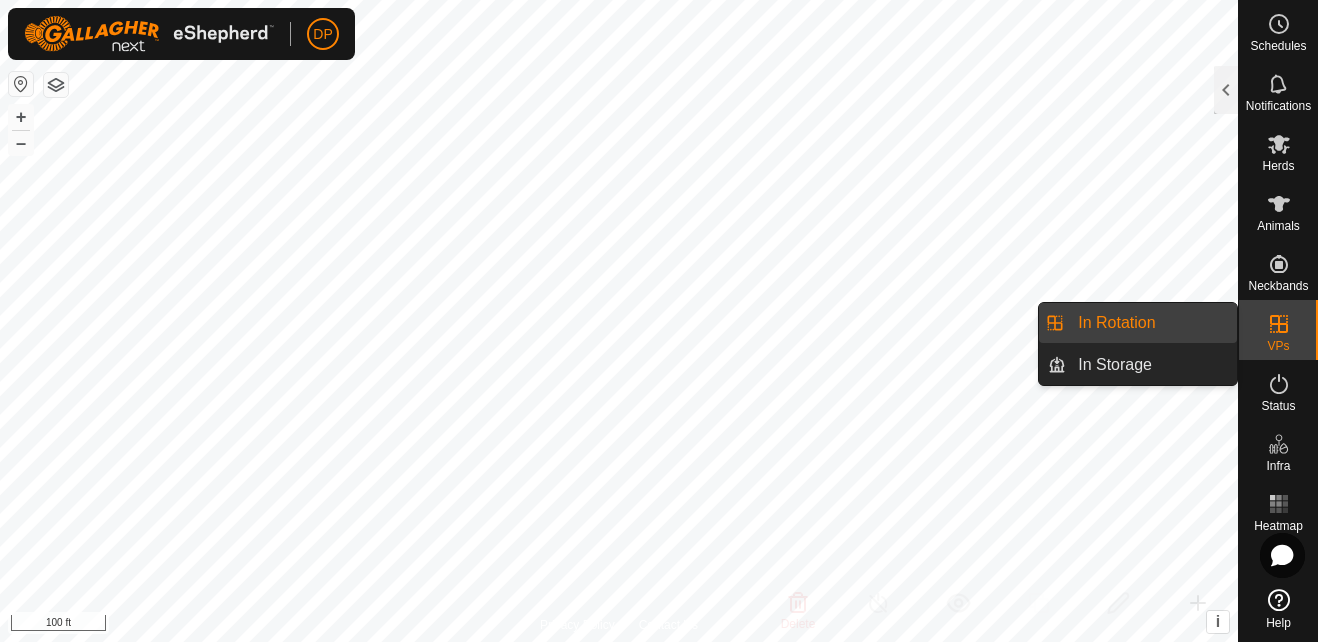 click on "In Rotation" at bounding box center (1151, 323) 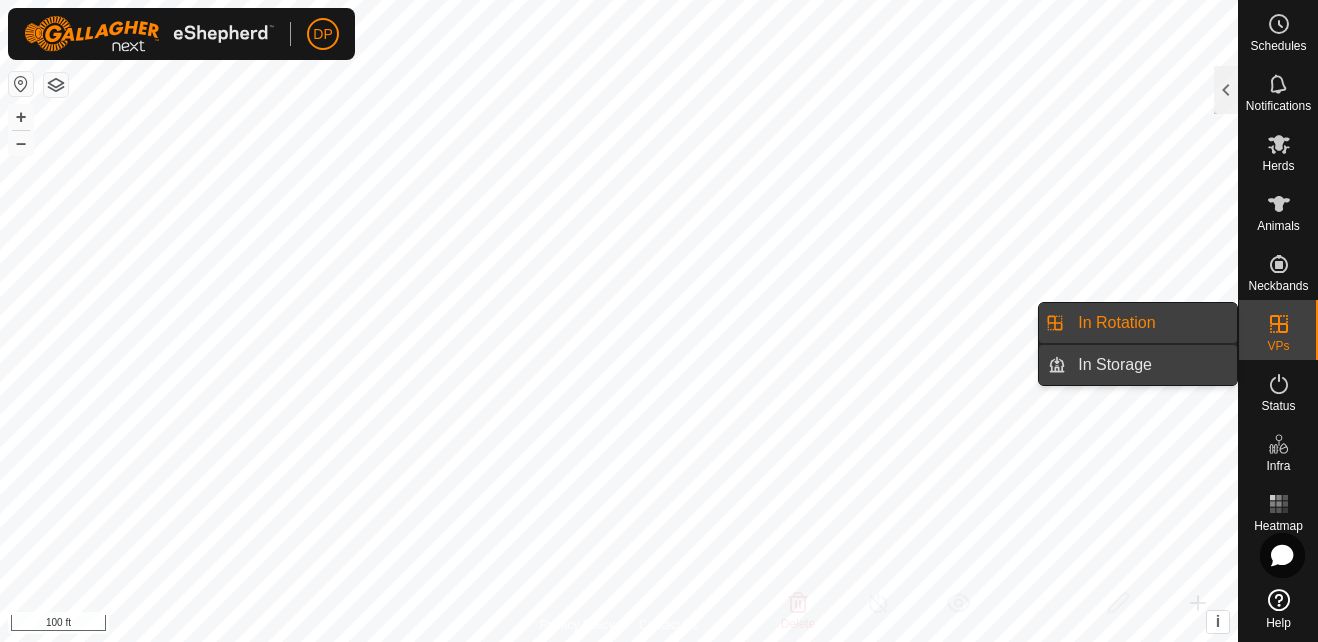 click on "In Storage" at bounding box center (1151, 365) 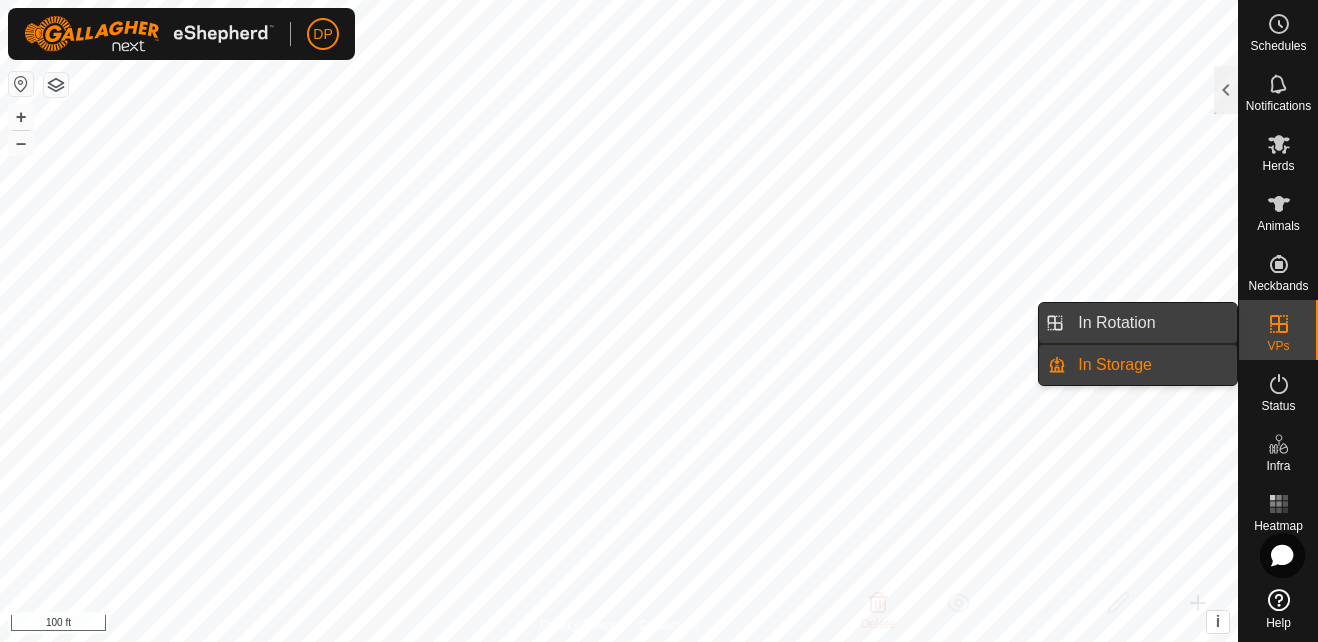 click on "In Rotation" at bounding box center [1151, 323] 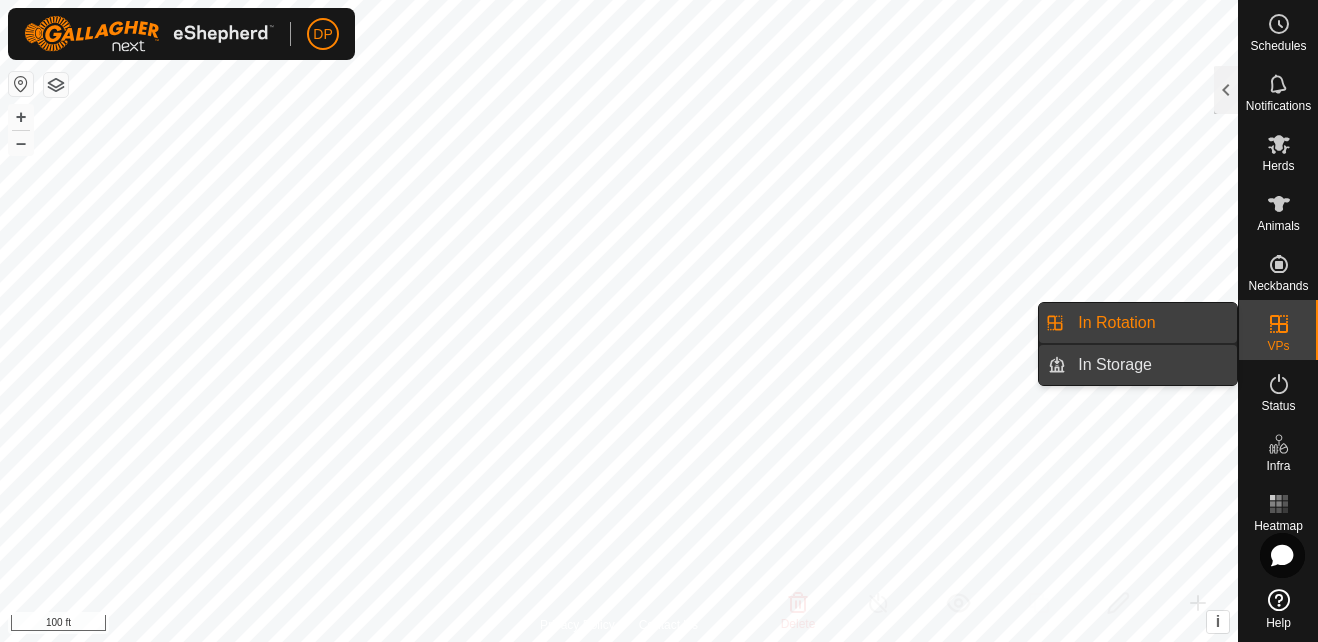 click on "In Storage" at bounding box center [1151, 365] 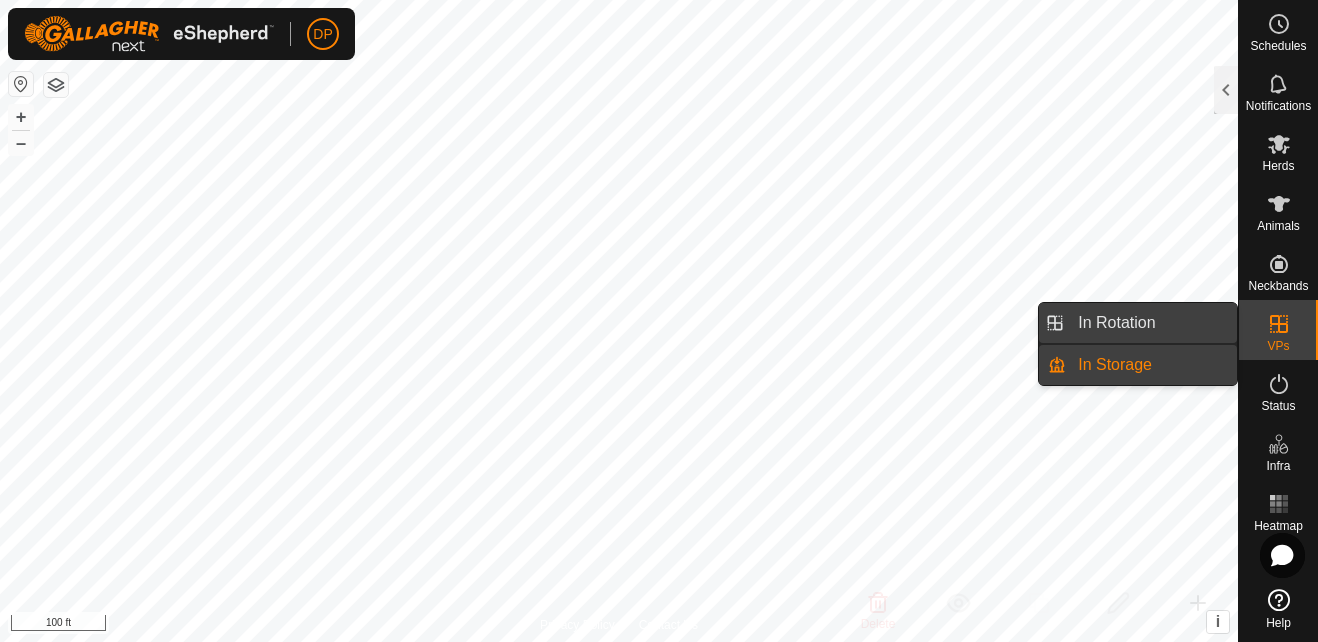 click on "In Rotation" at bounding box center [1151, 323] 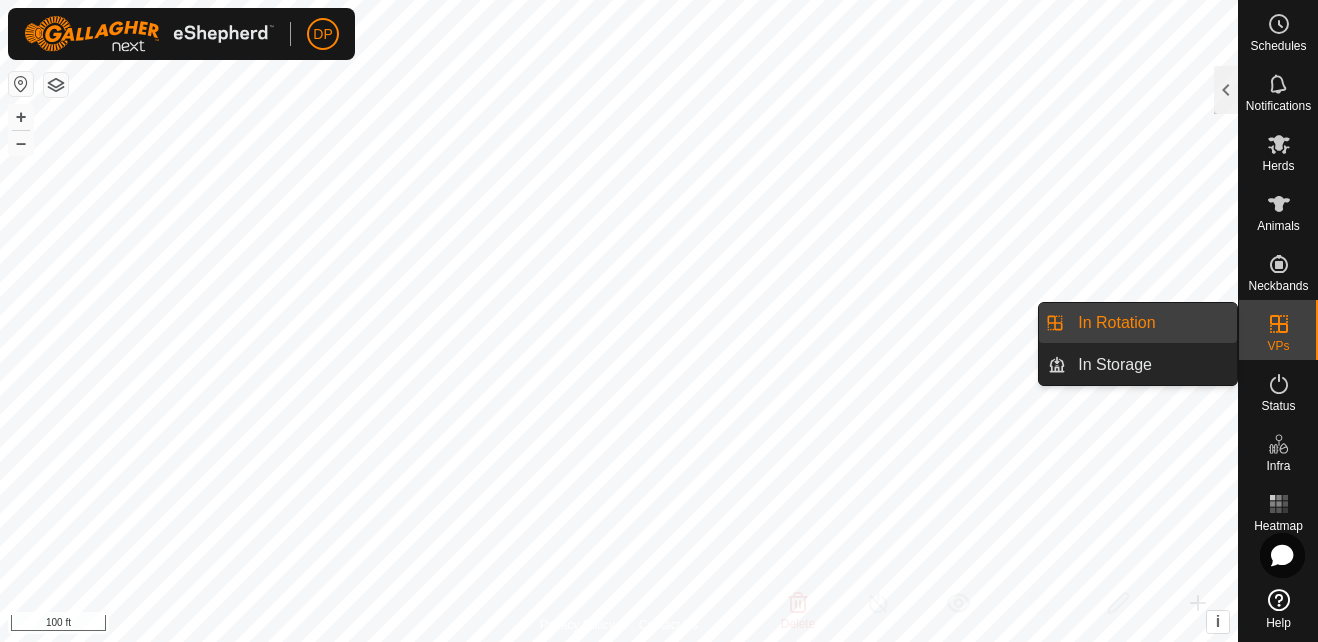 click 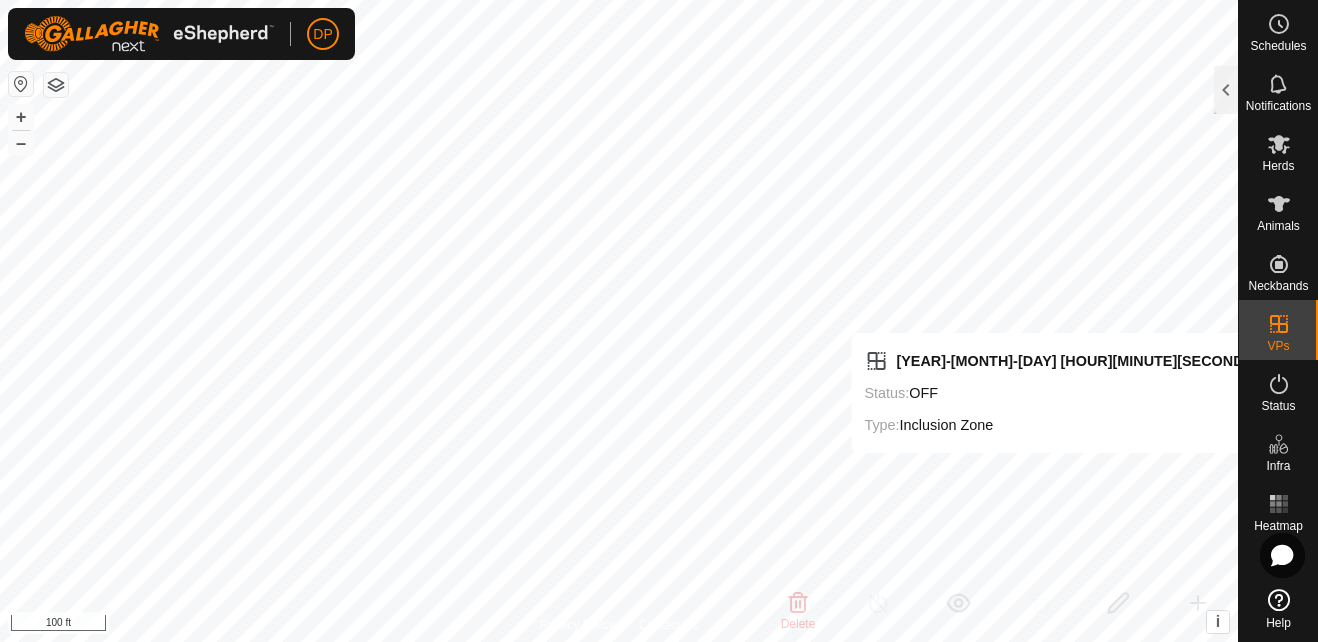 checkbox on "false" 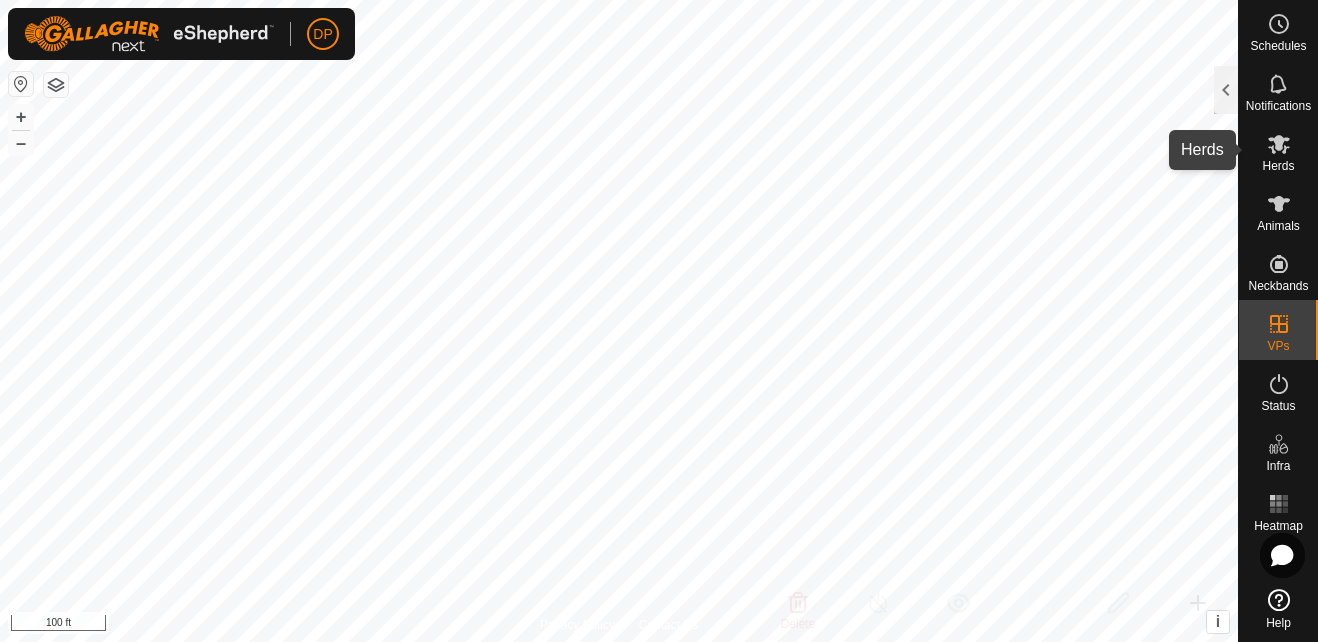 click 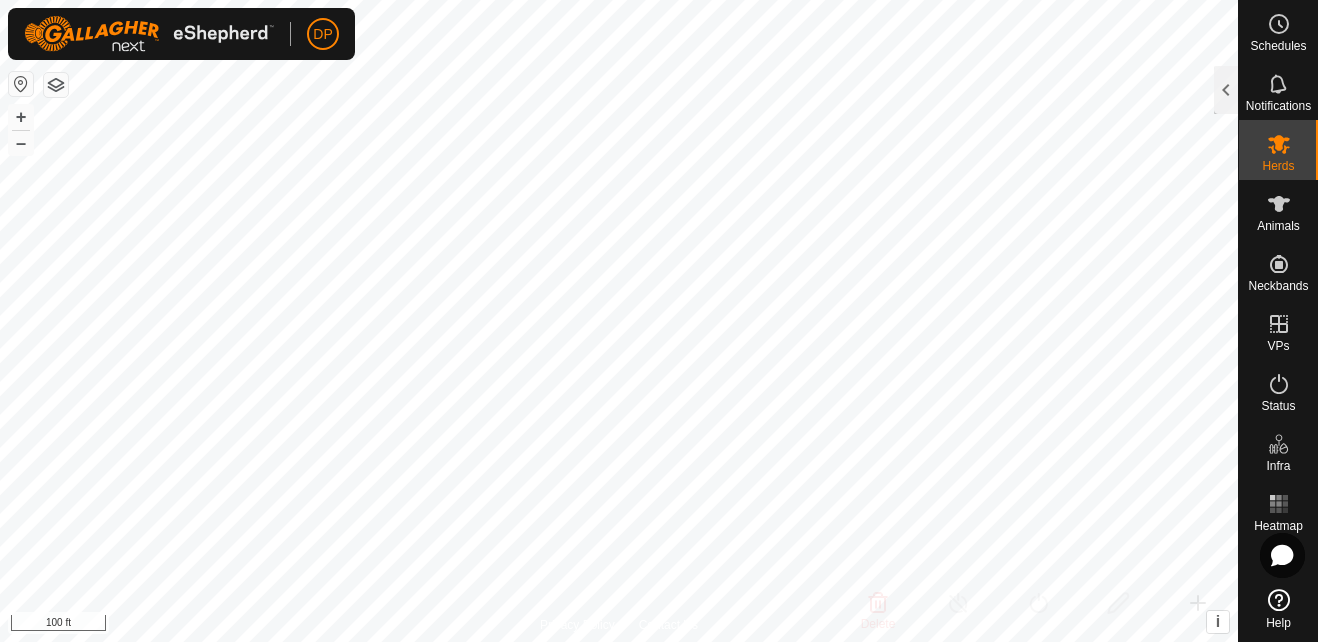 click 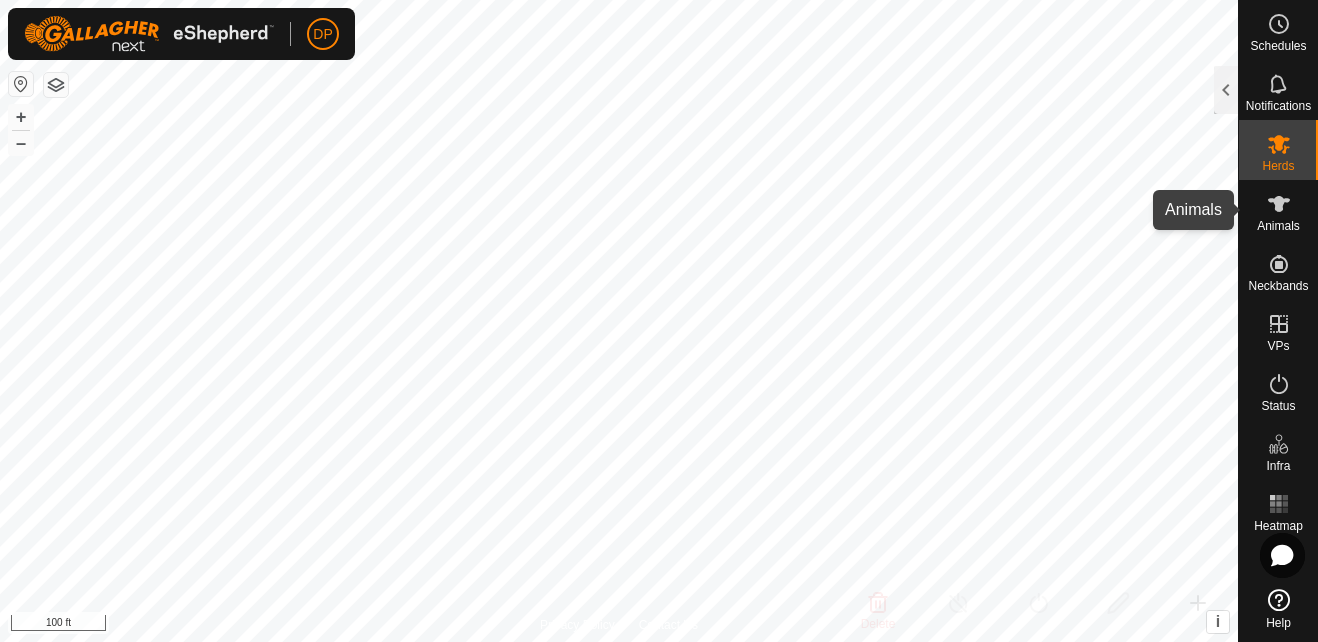 click 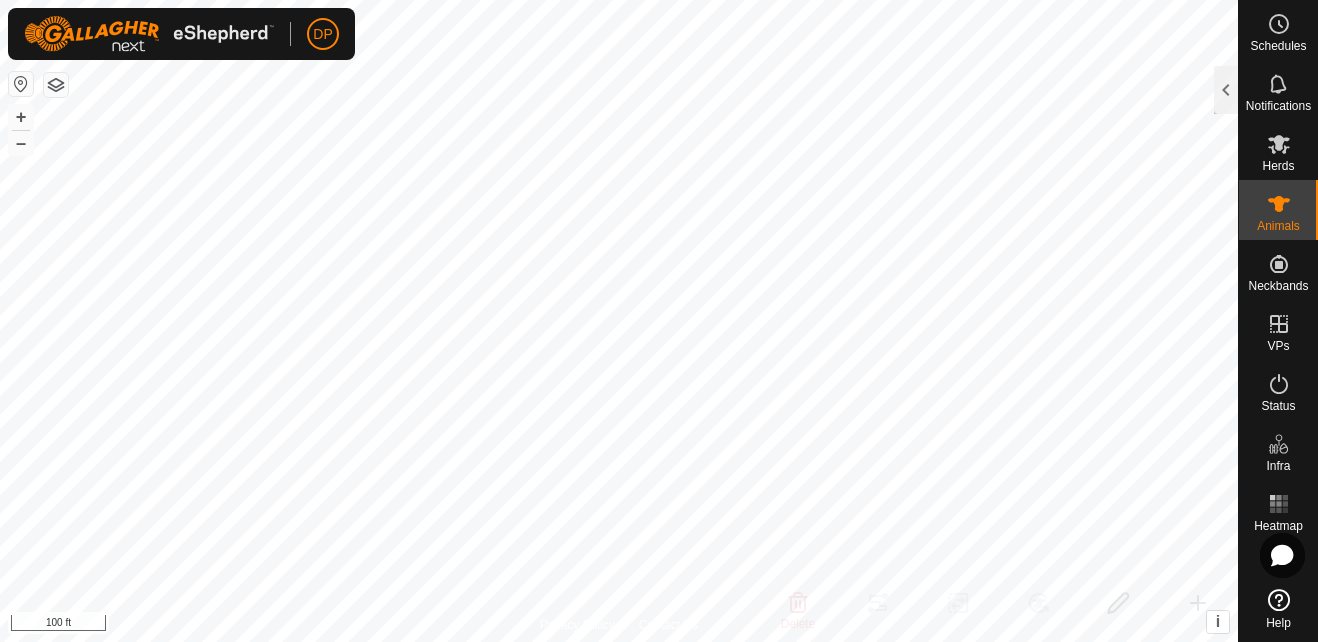 click 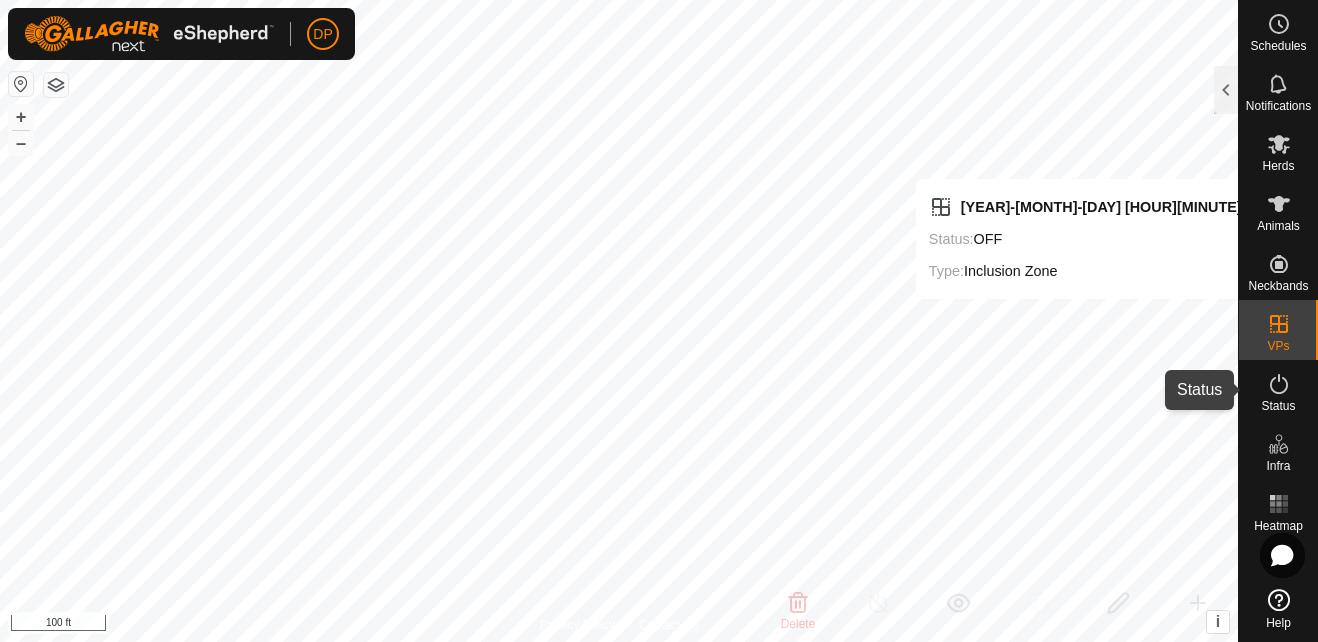 click 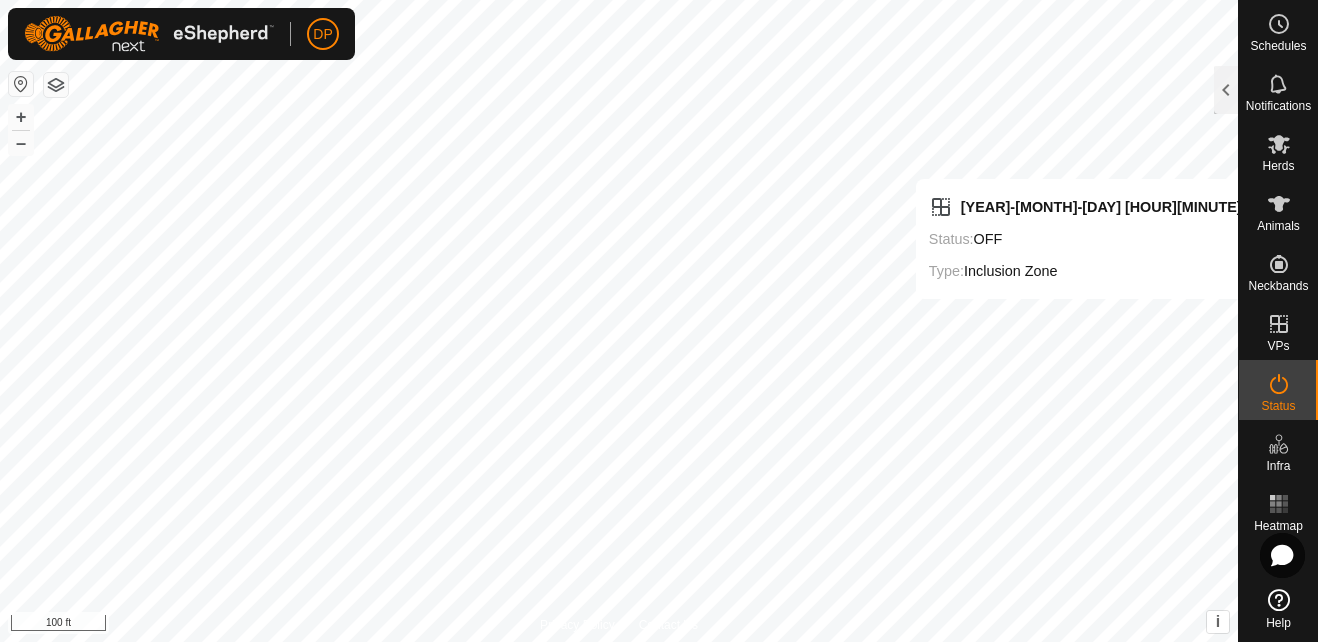 click 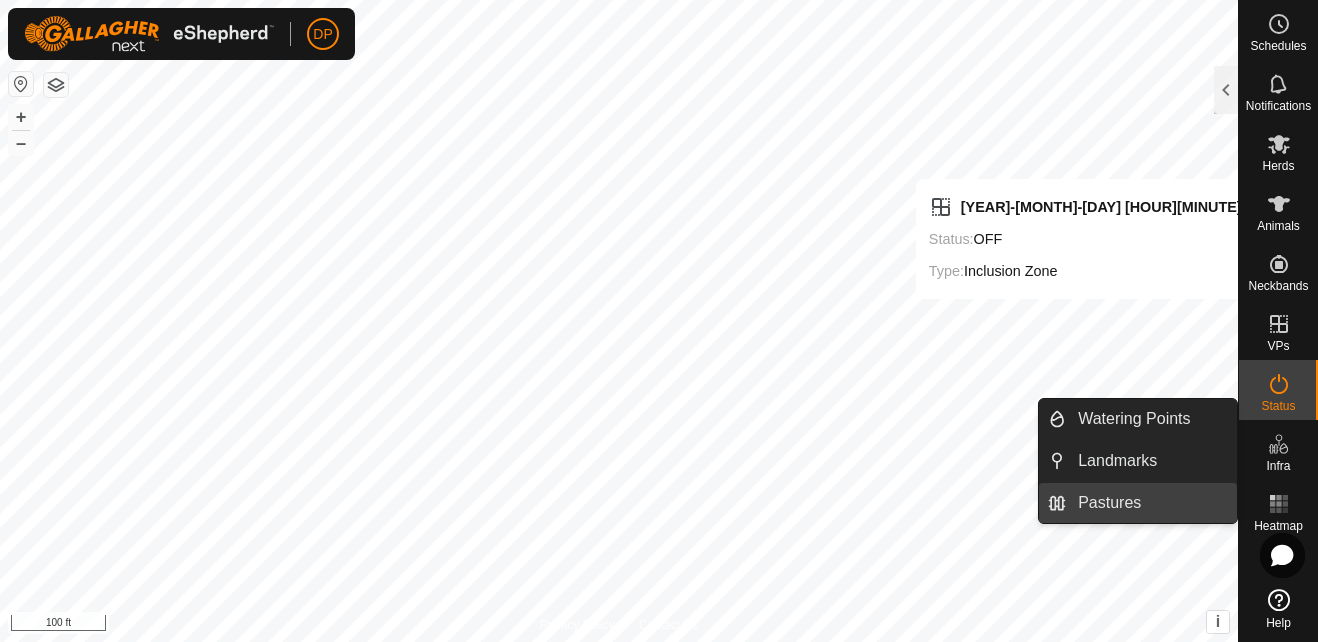 click on "Pastures" at bounding box center [1151, 503] 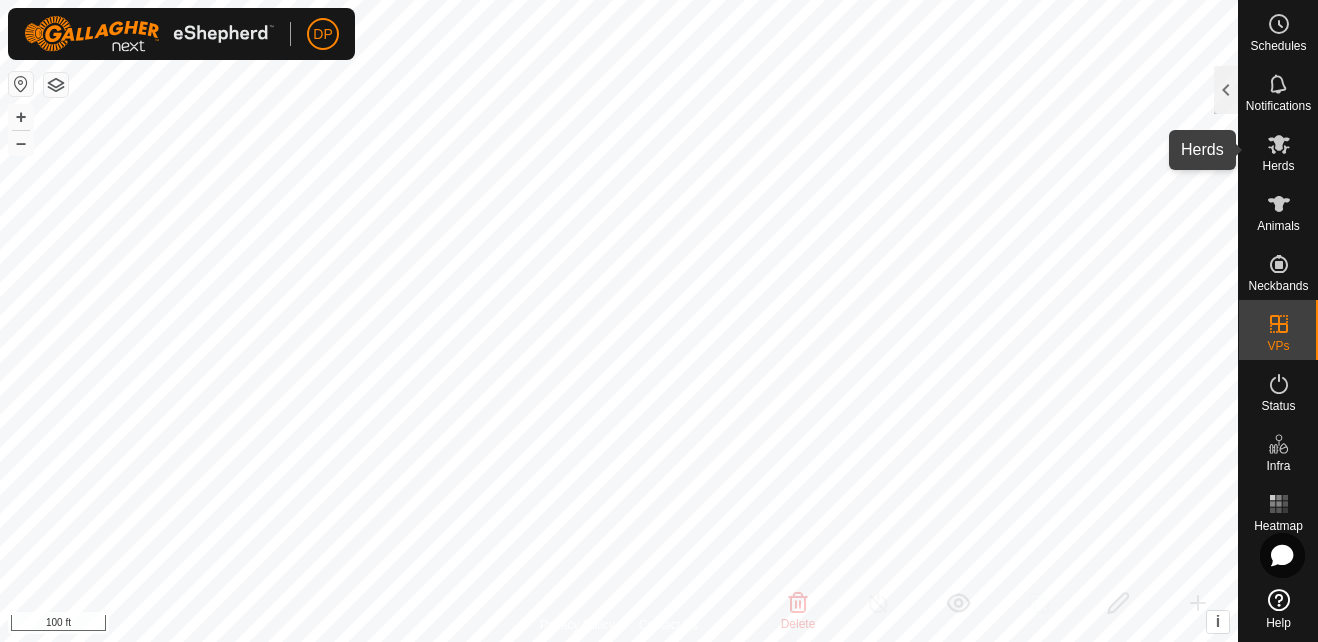 click 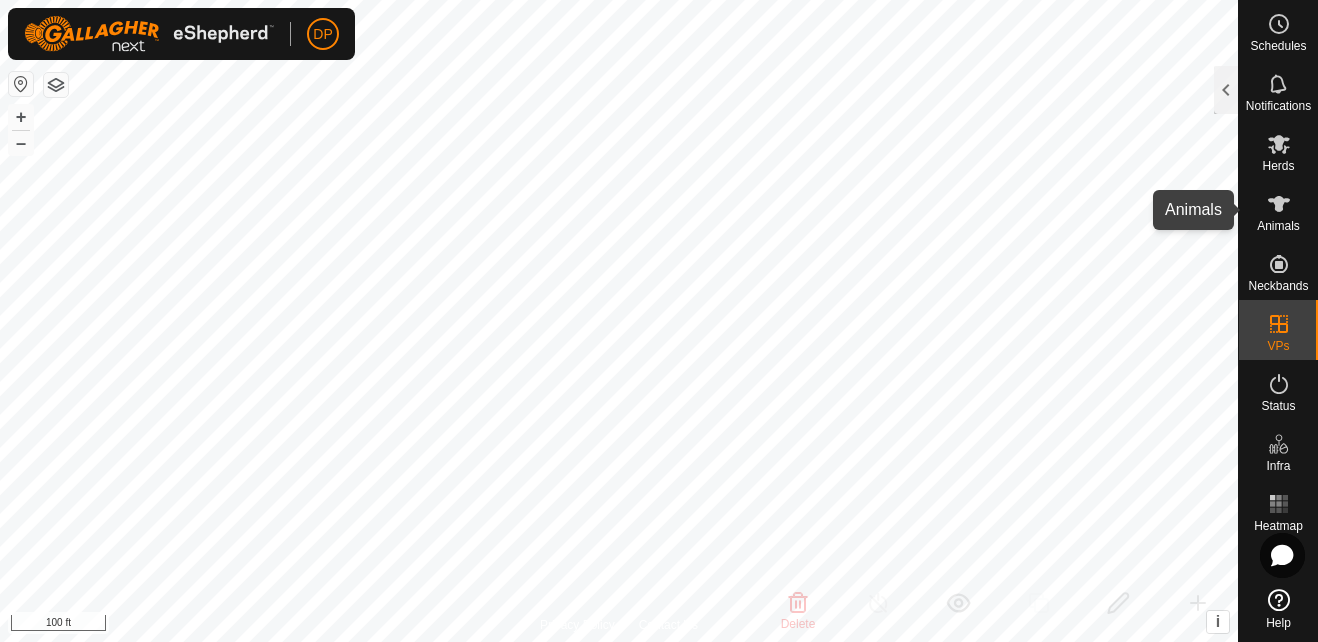 click 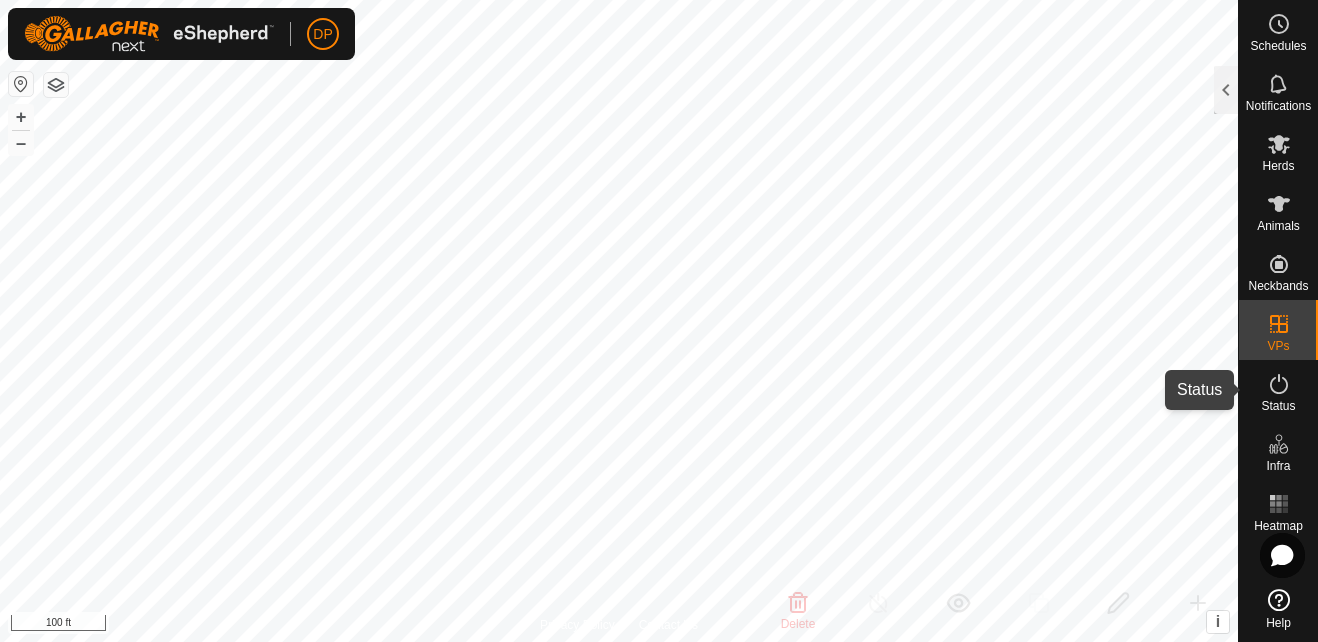 click 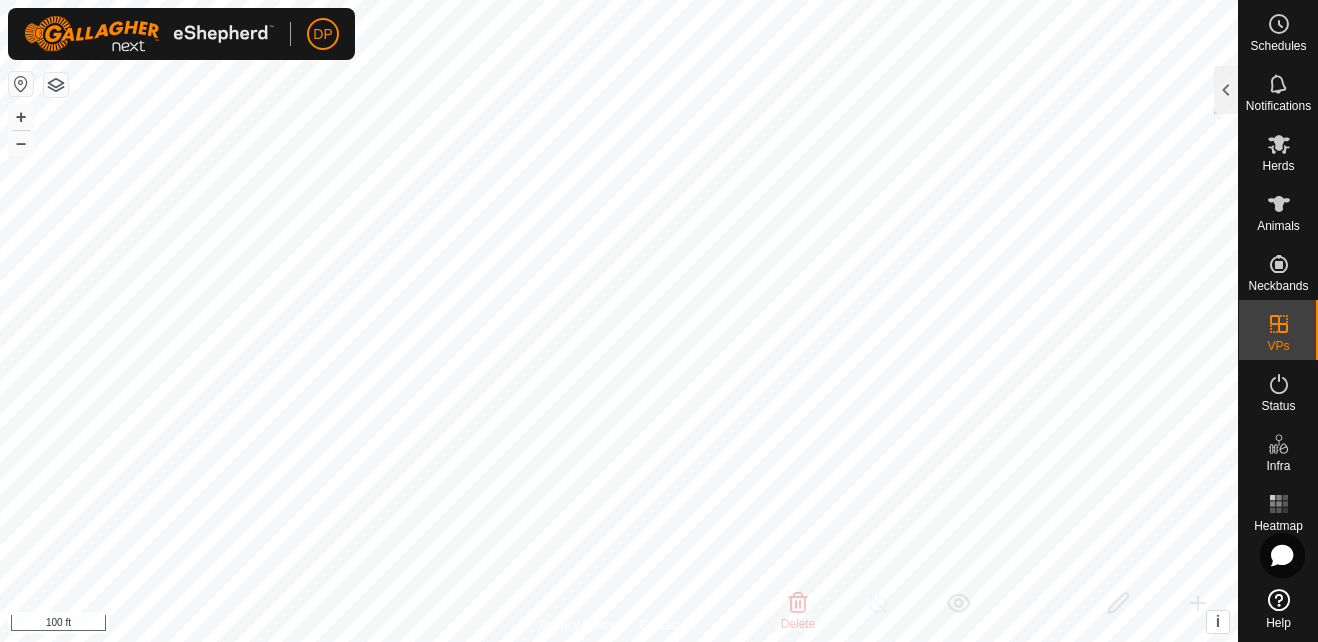 checkbox on "false" 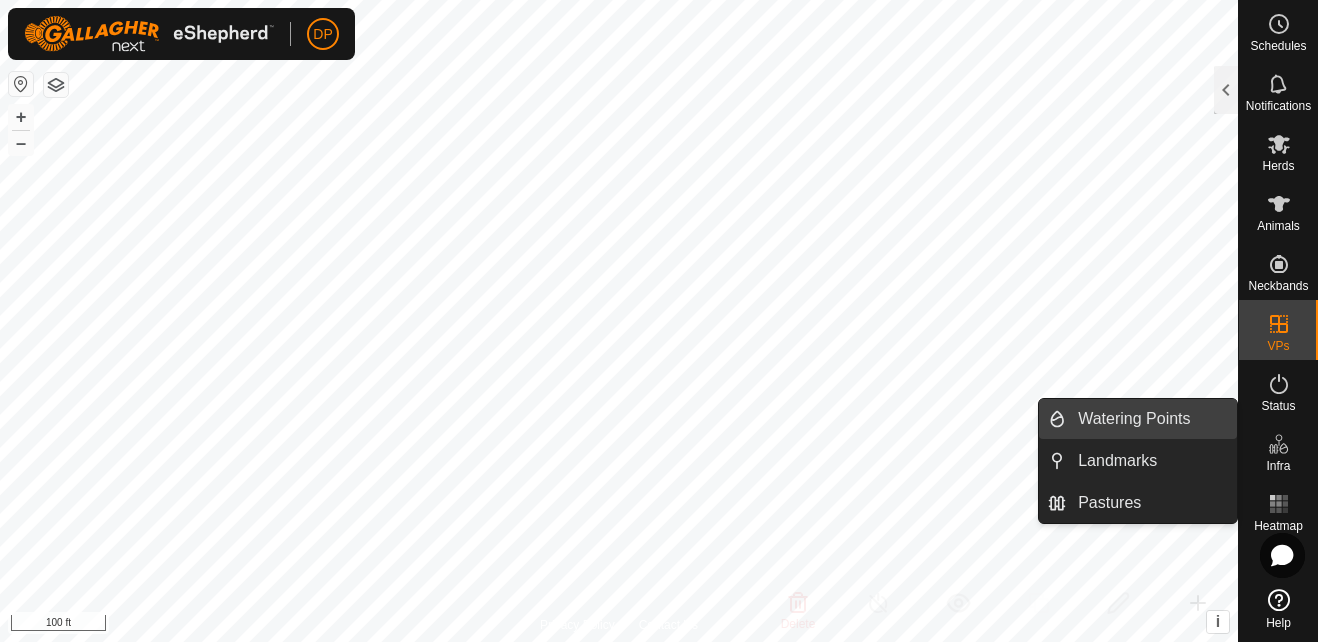 click on "Watering Points" at bounding box center [1151, 419] 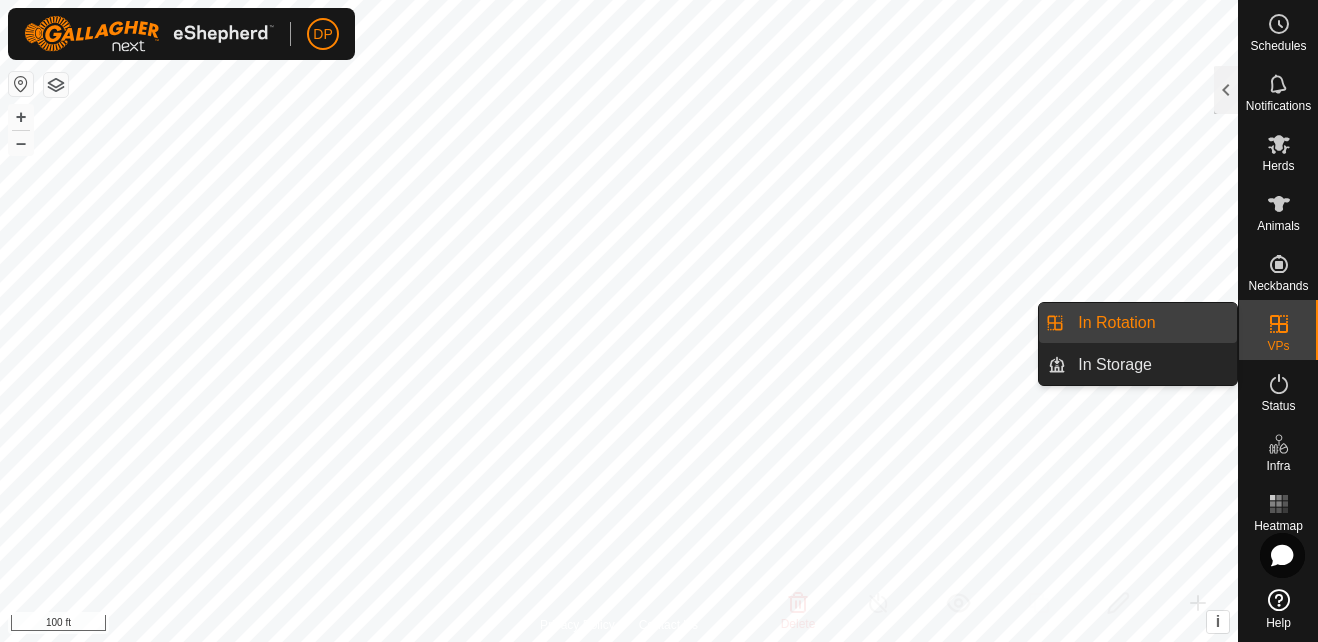 click 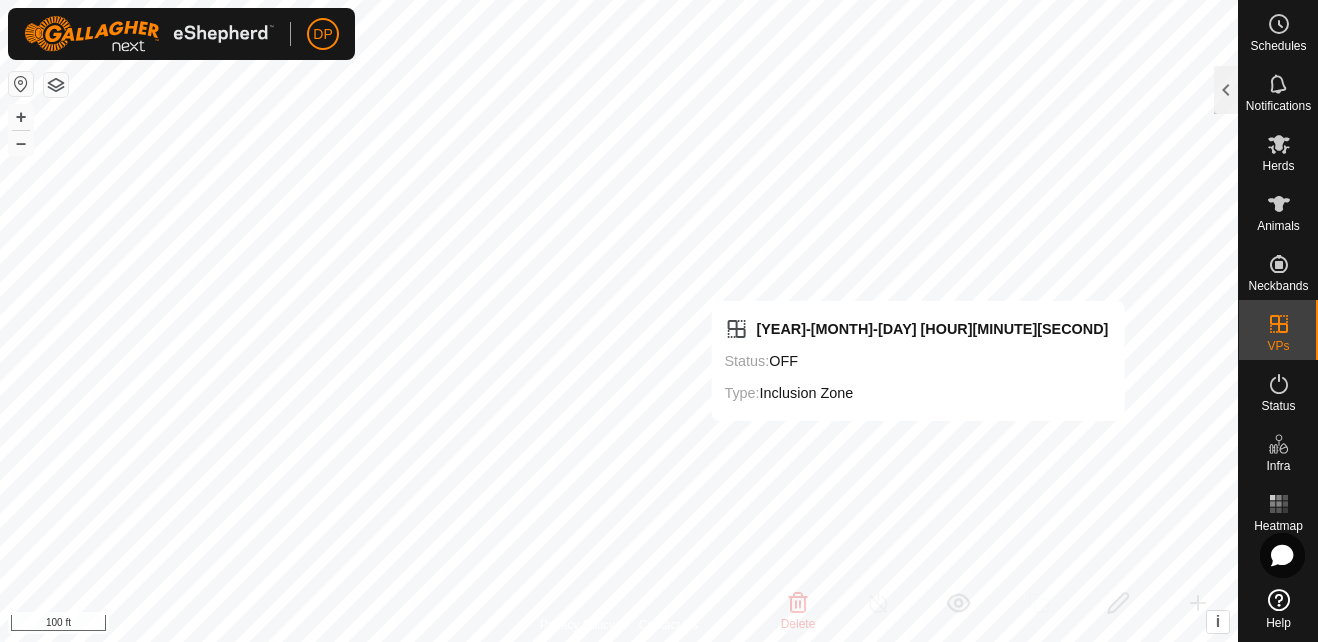 checkbox on "false" 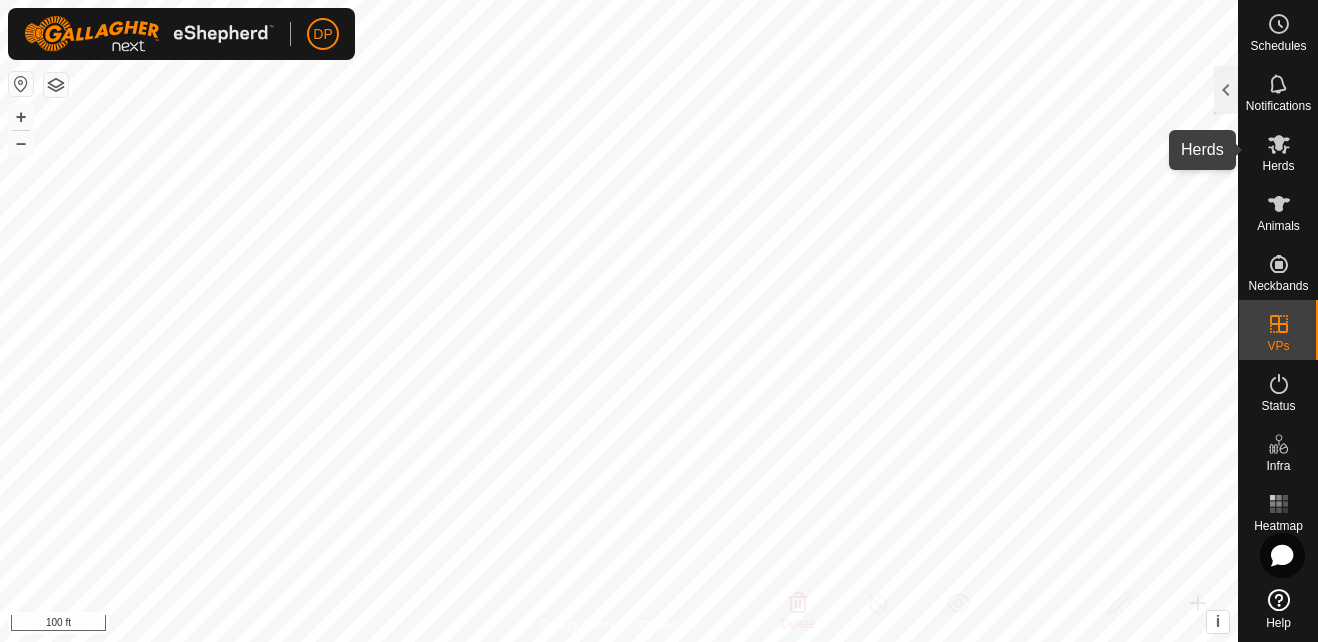 click 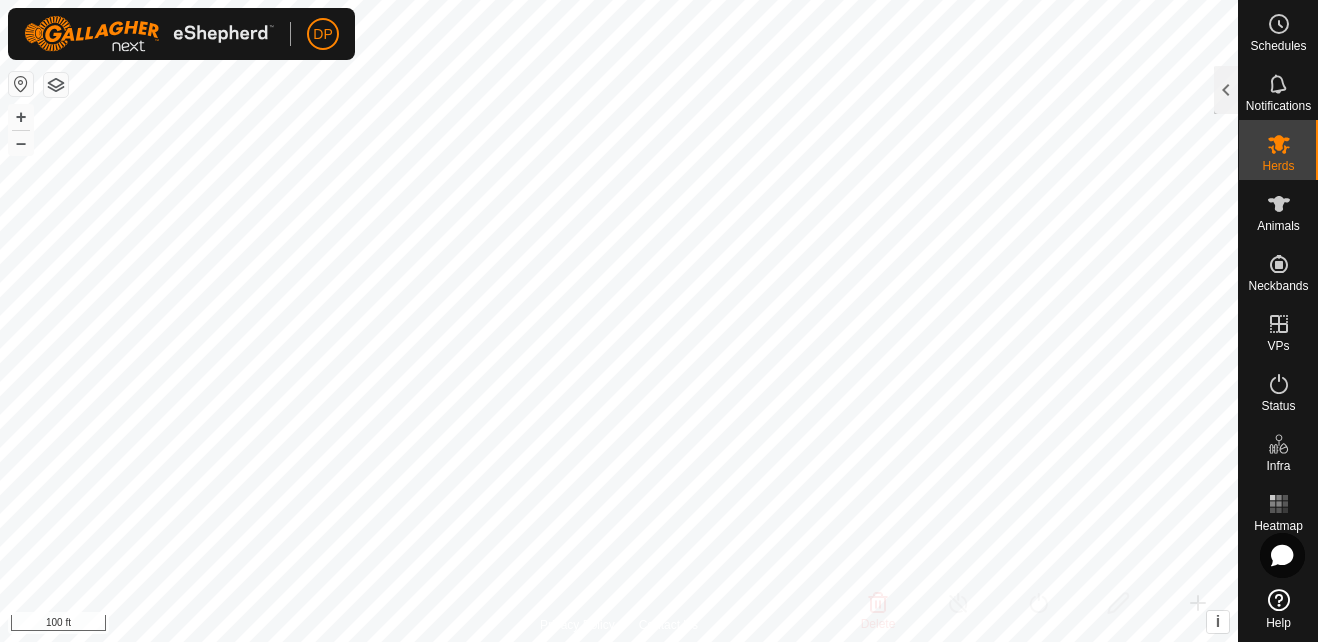 click 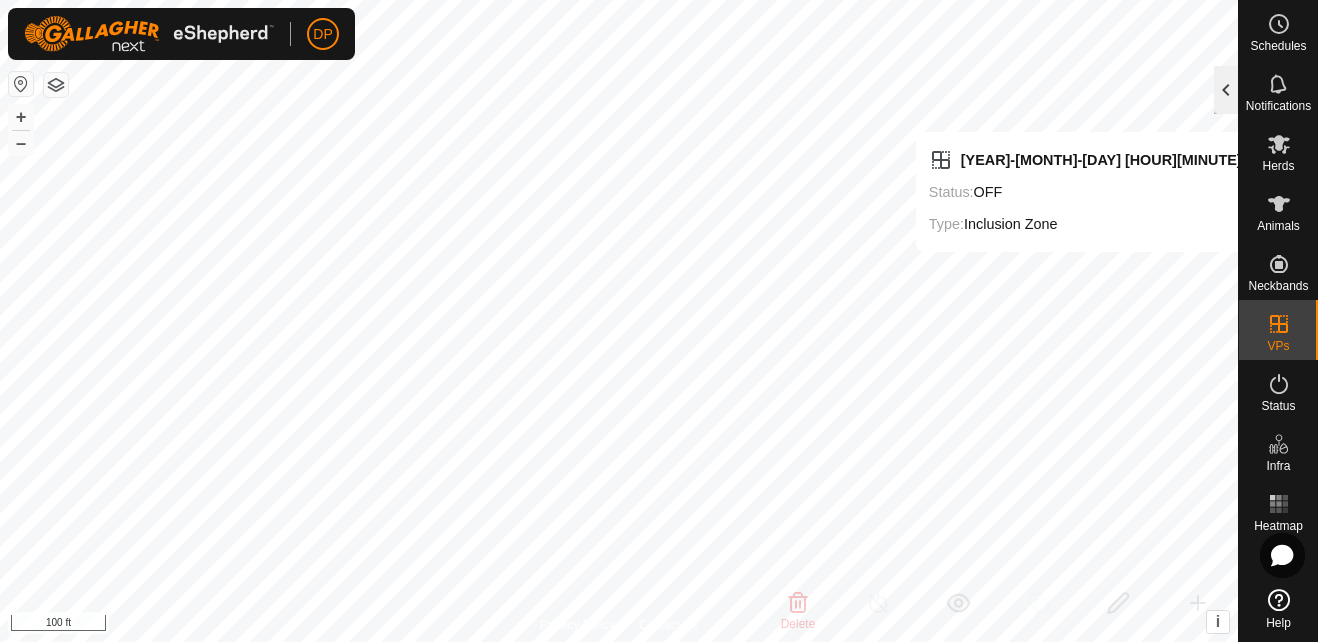 click 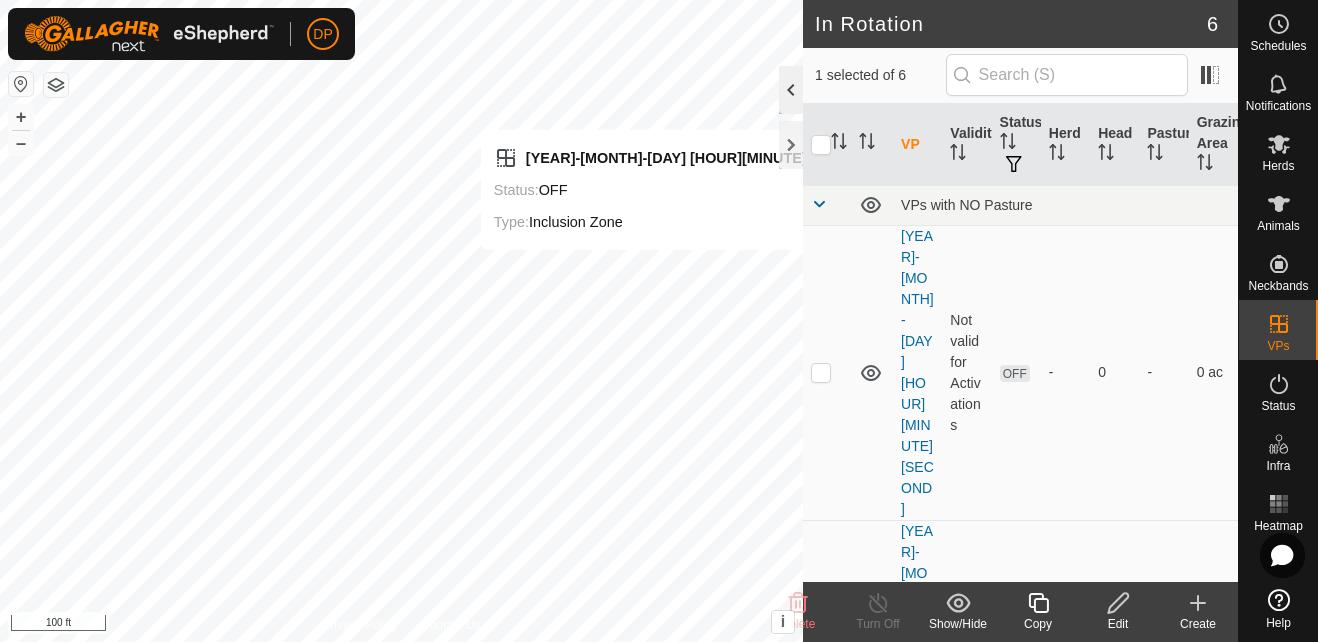 click 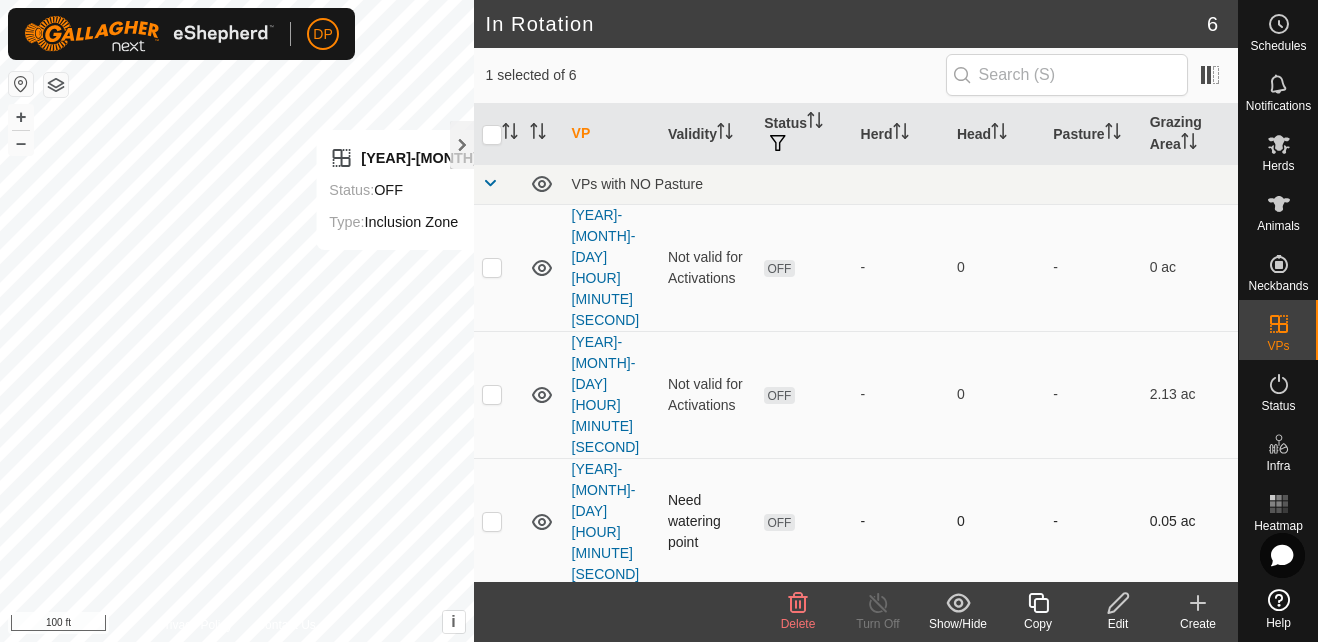 click on "OFF" at bounding box center (779, 522) 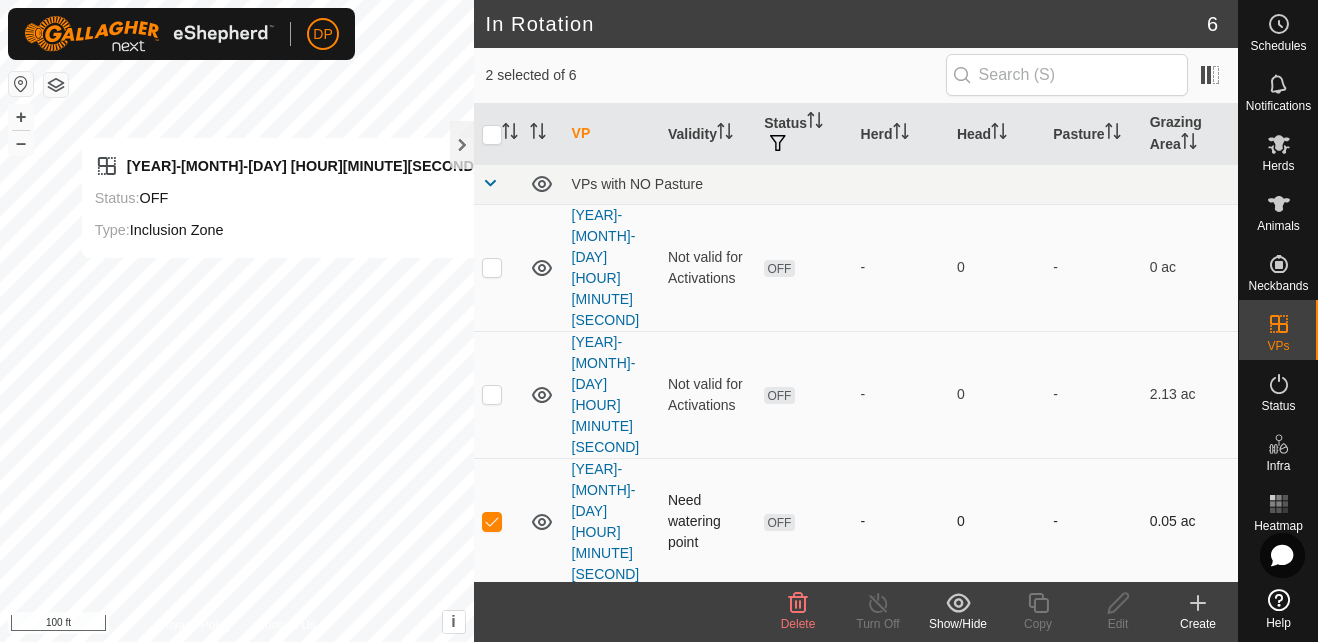 checkbox on "false" 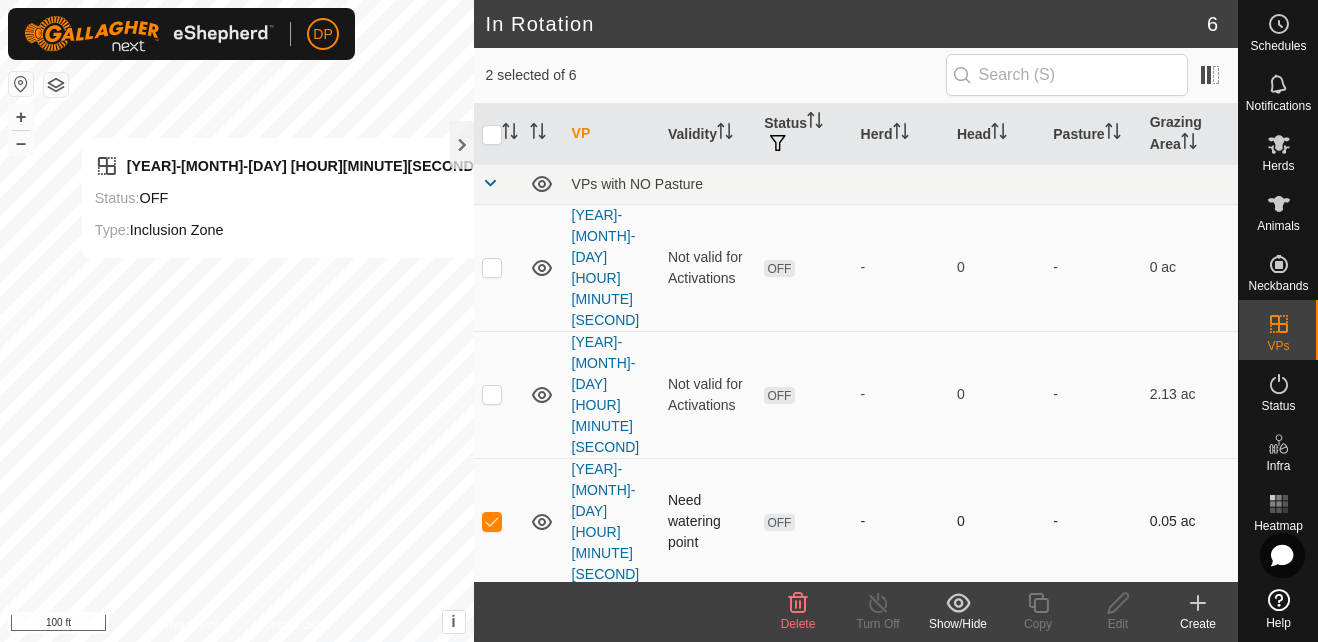 checkbox on "false" 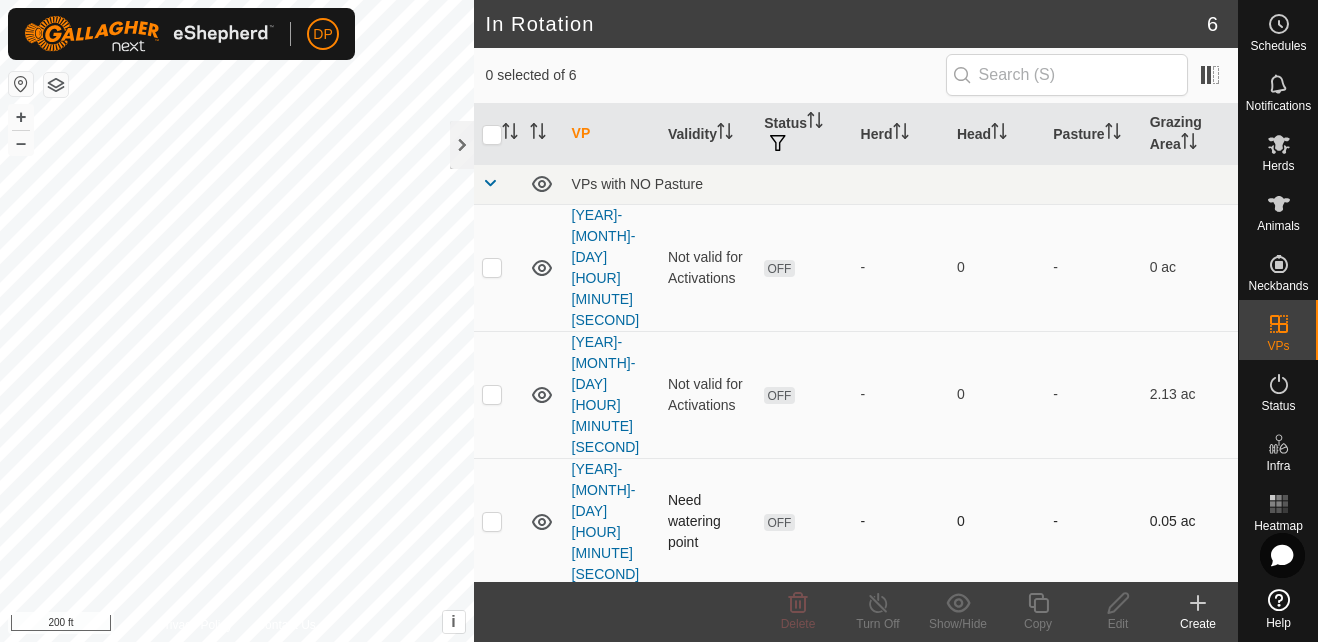 click on "Need watering point" at bounding box center (708, 521) 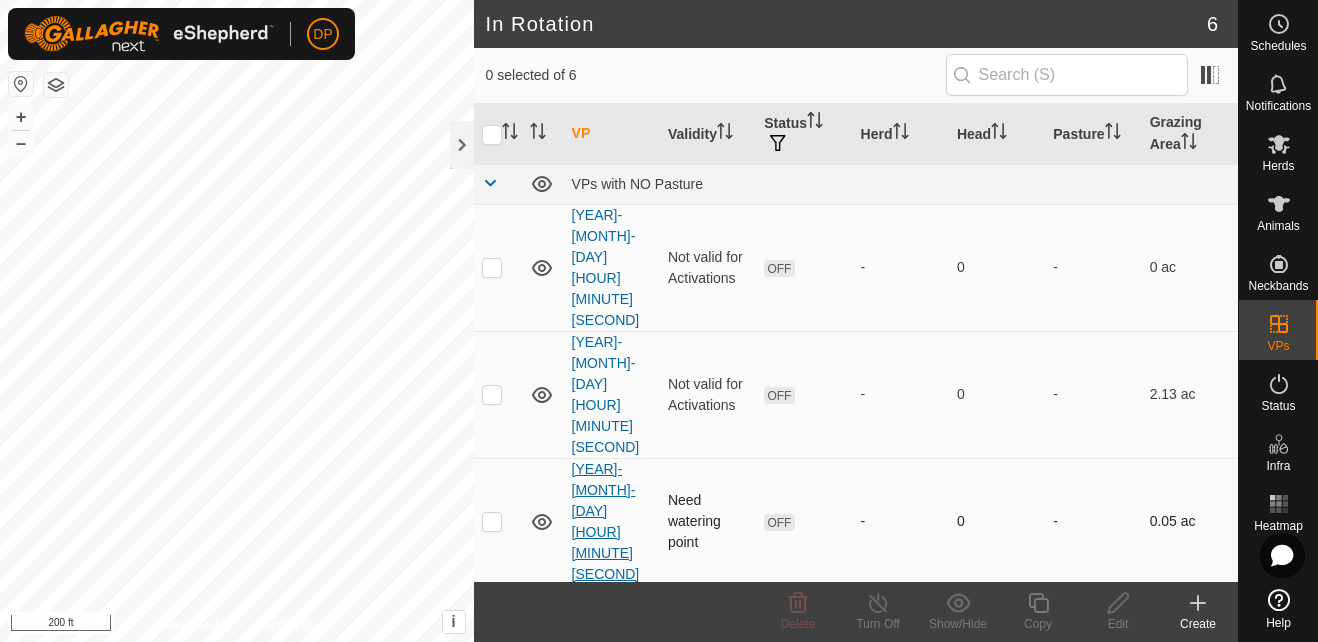 click on "[YEAR]-[MONTH]-[DAY] [HOUR][MINUTE][SECOND]" at bounding box center (606, 521) 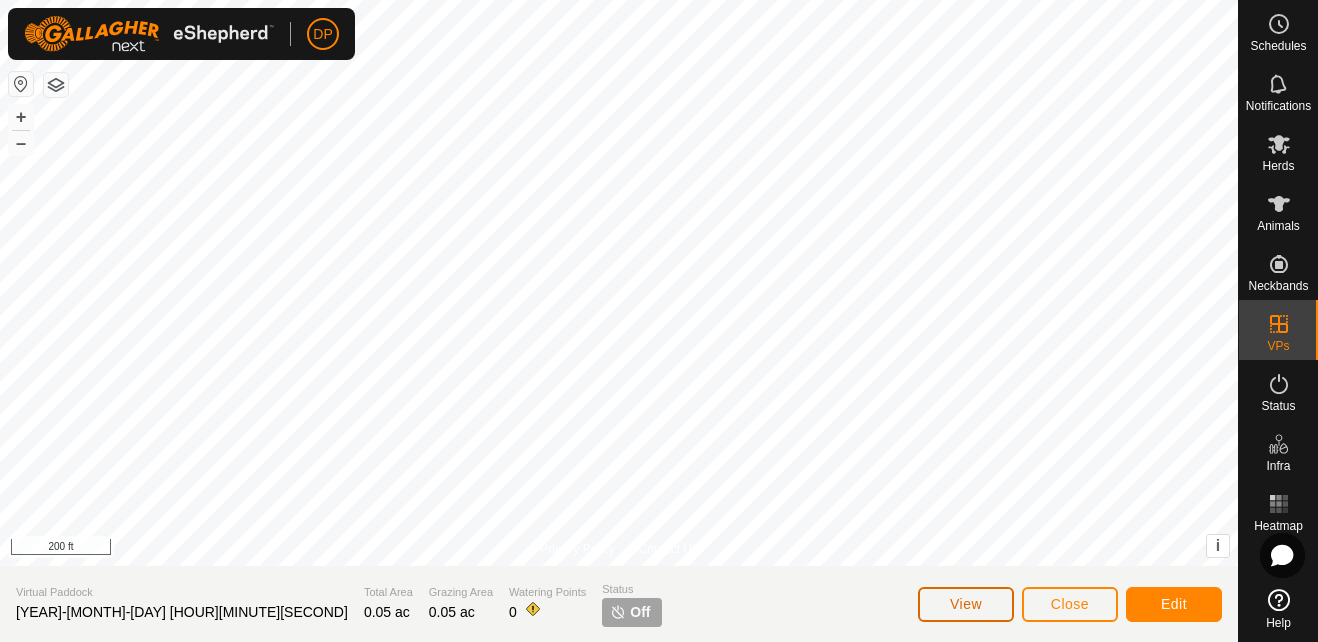 click on "View" 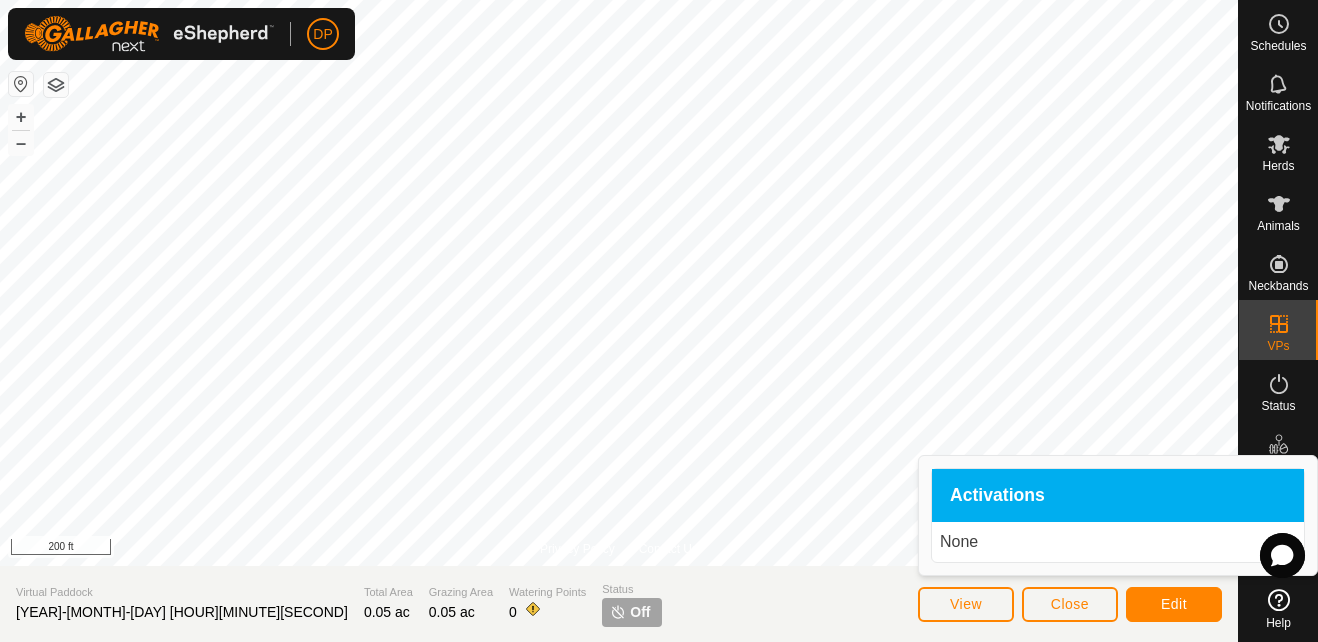 click on "Activations" at bounding box center (997, 496) 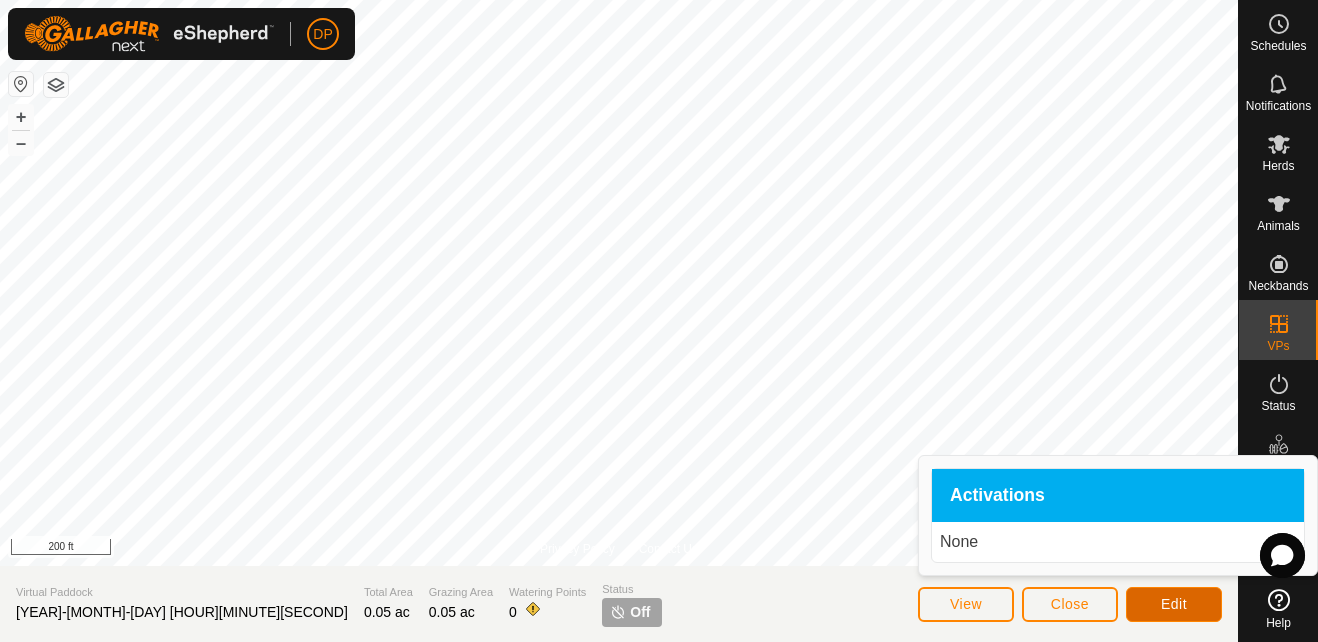 click on "Edit" 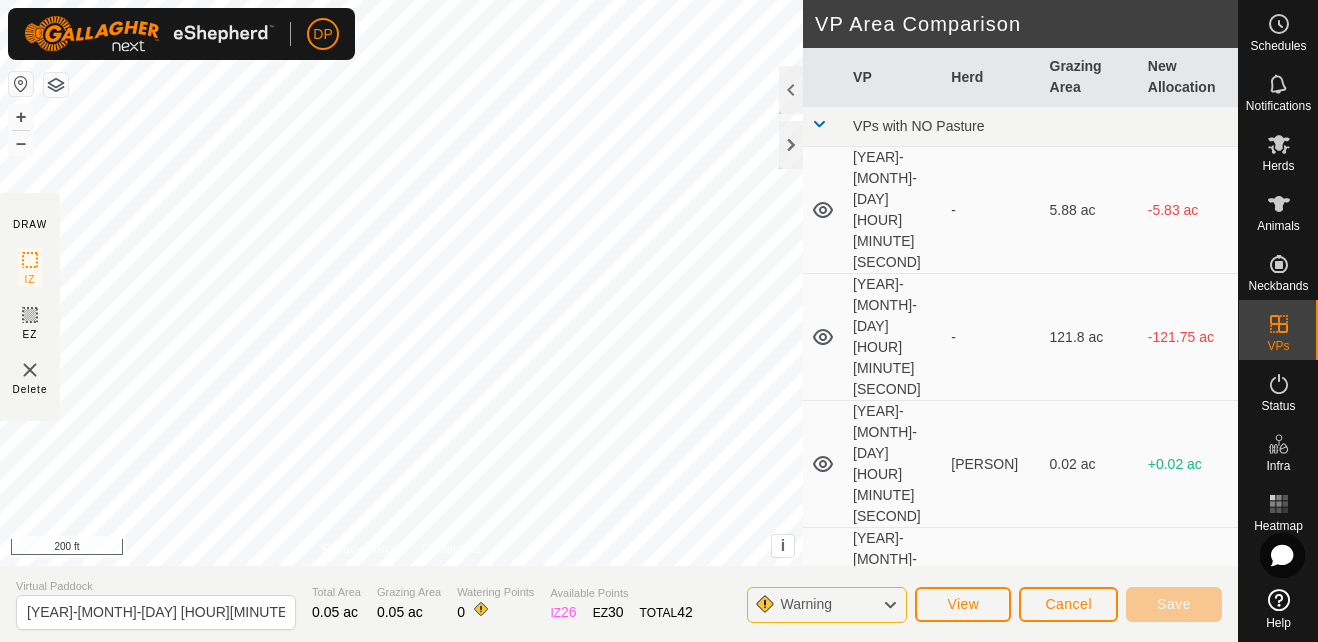 click 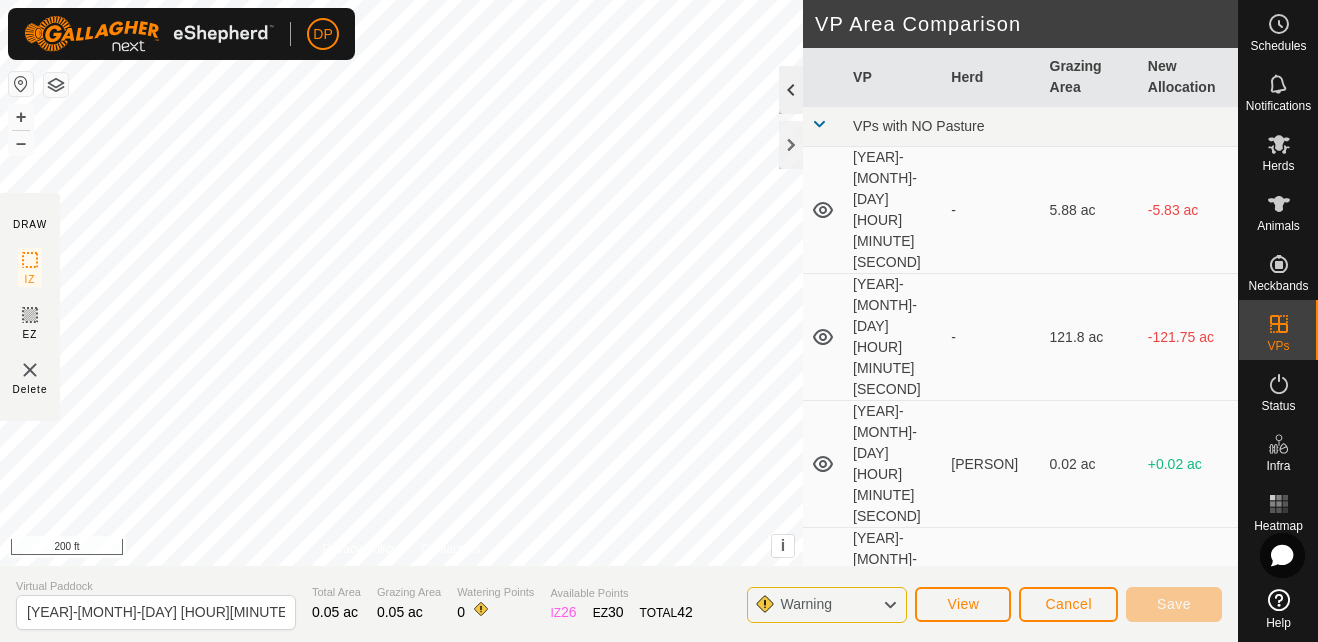 click 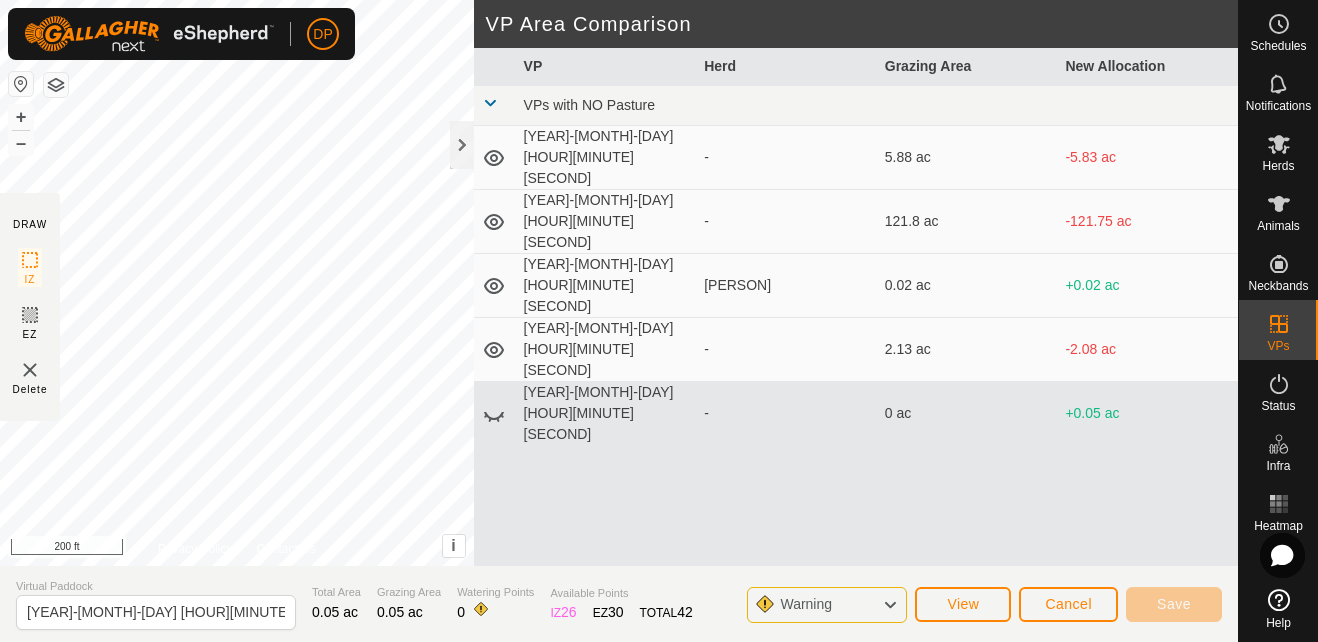 click 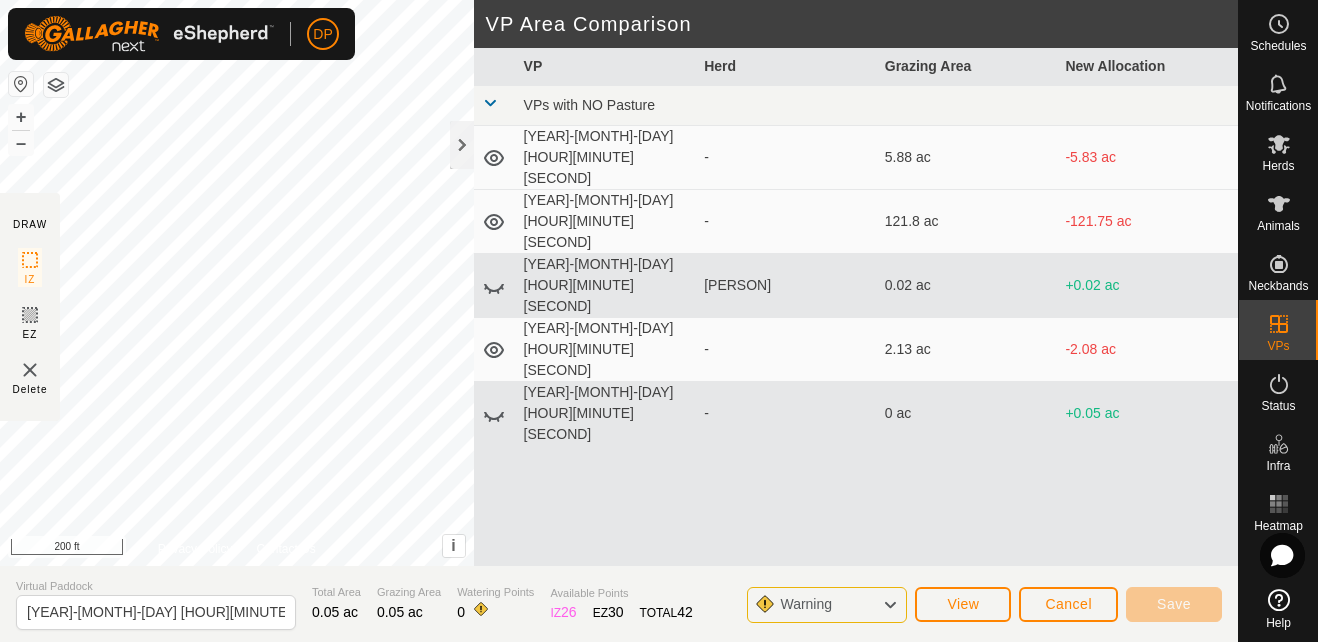 click on "[YEAR]-[MONTH]-[DAY] [HOUR][MINUTE][SECOND]" at bounding box center [606, 286] 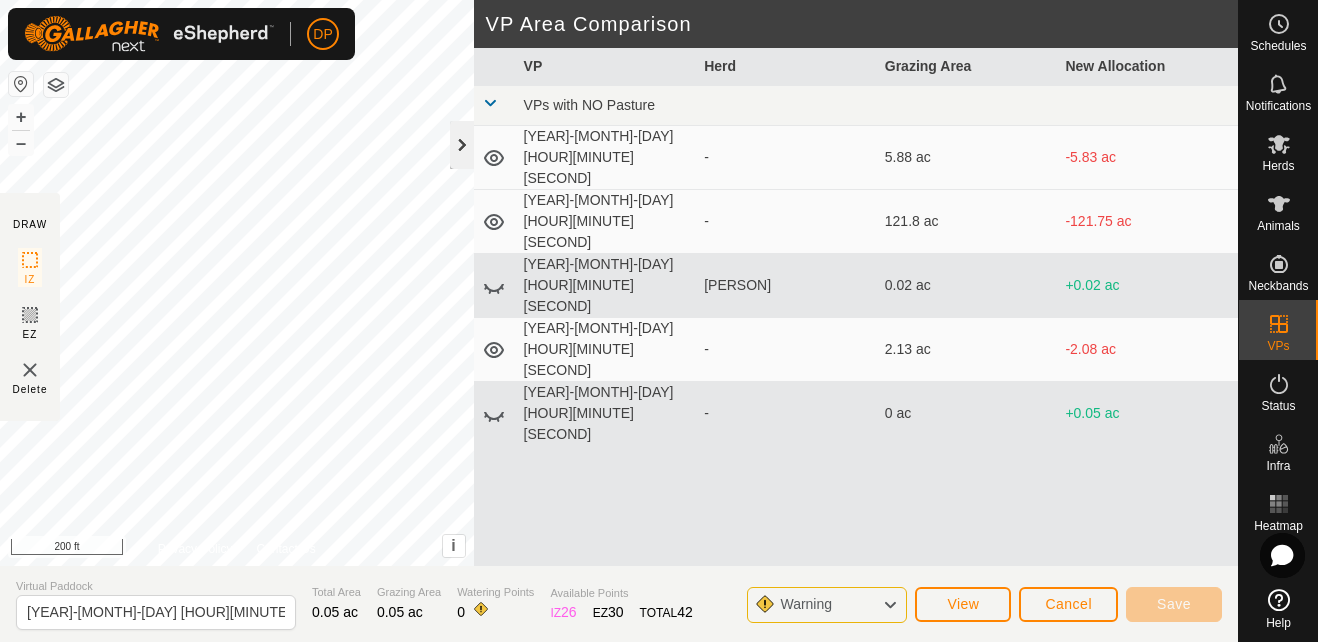 click 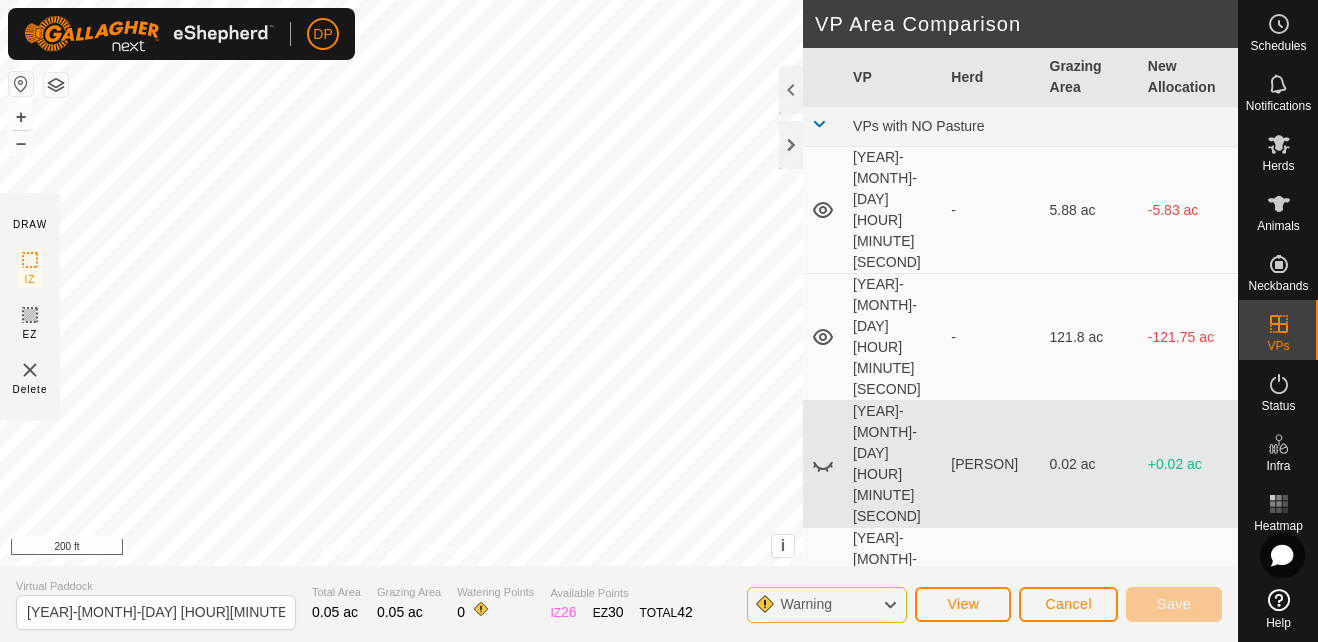 click 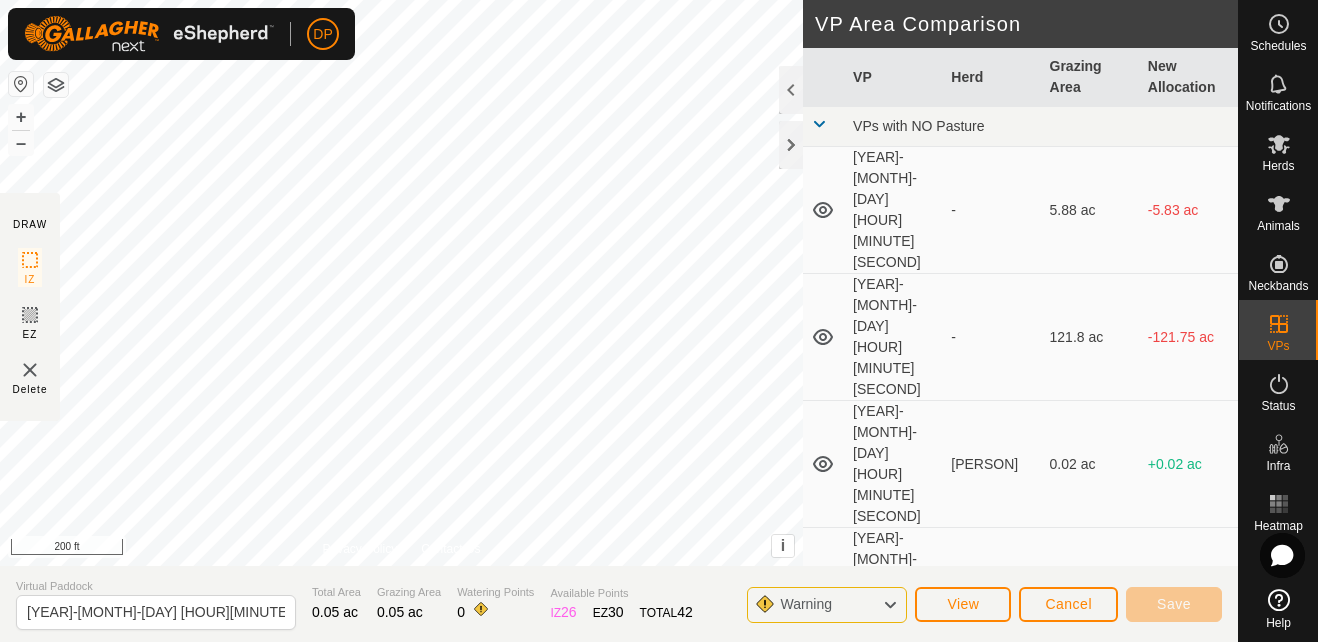 click 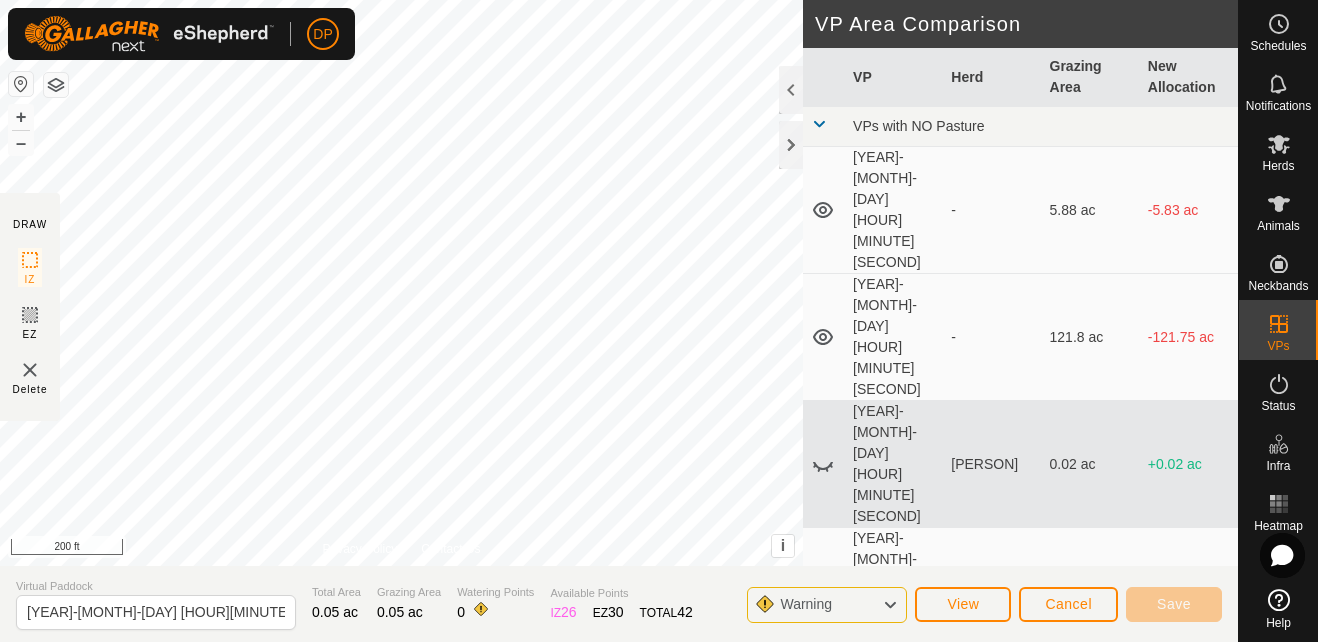 click 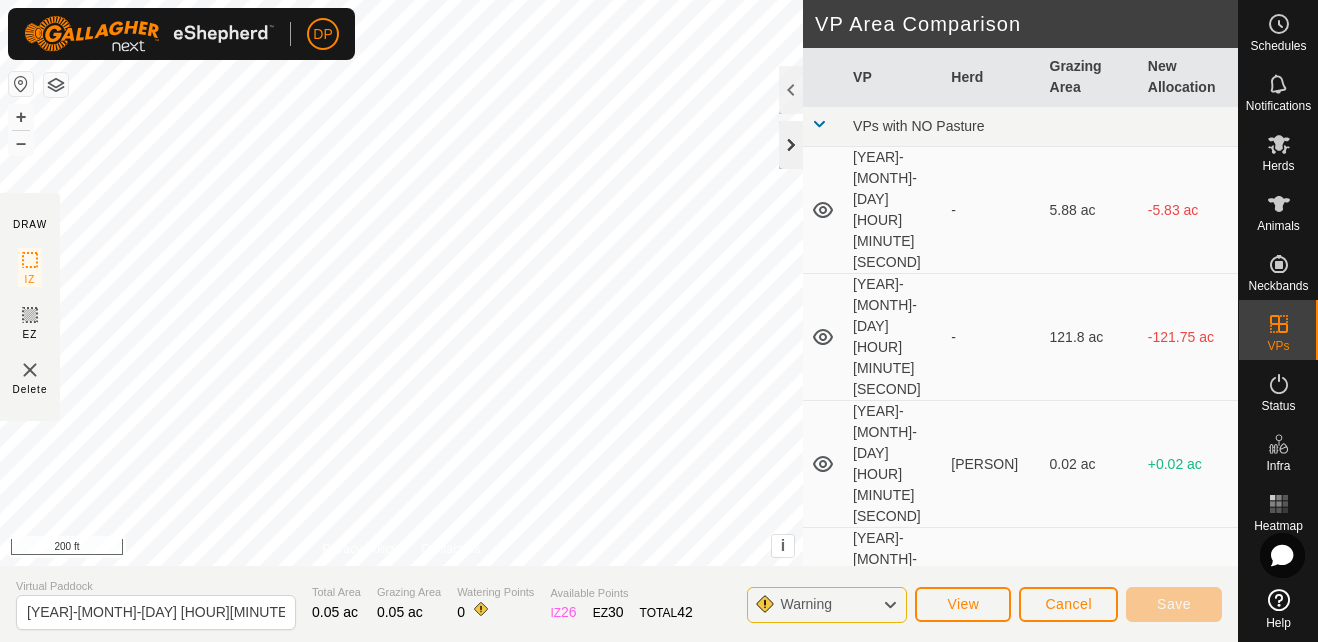 click 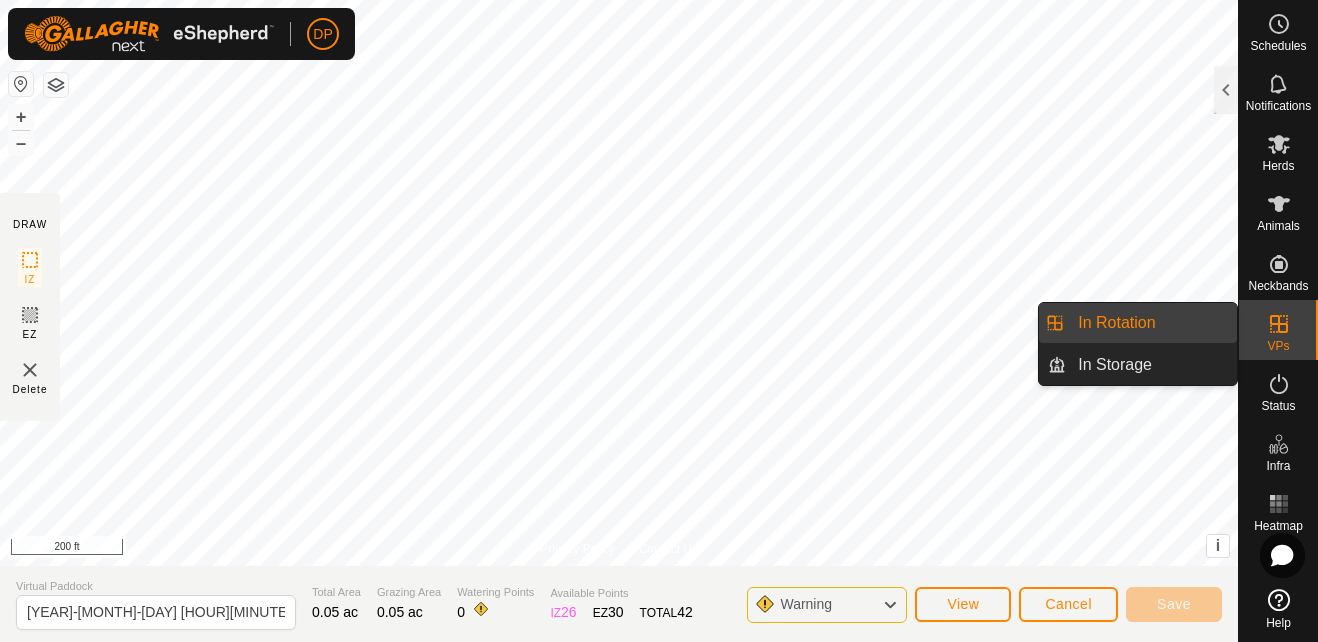click on "In Rotation" at bounding box center [1151, 323] 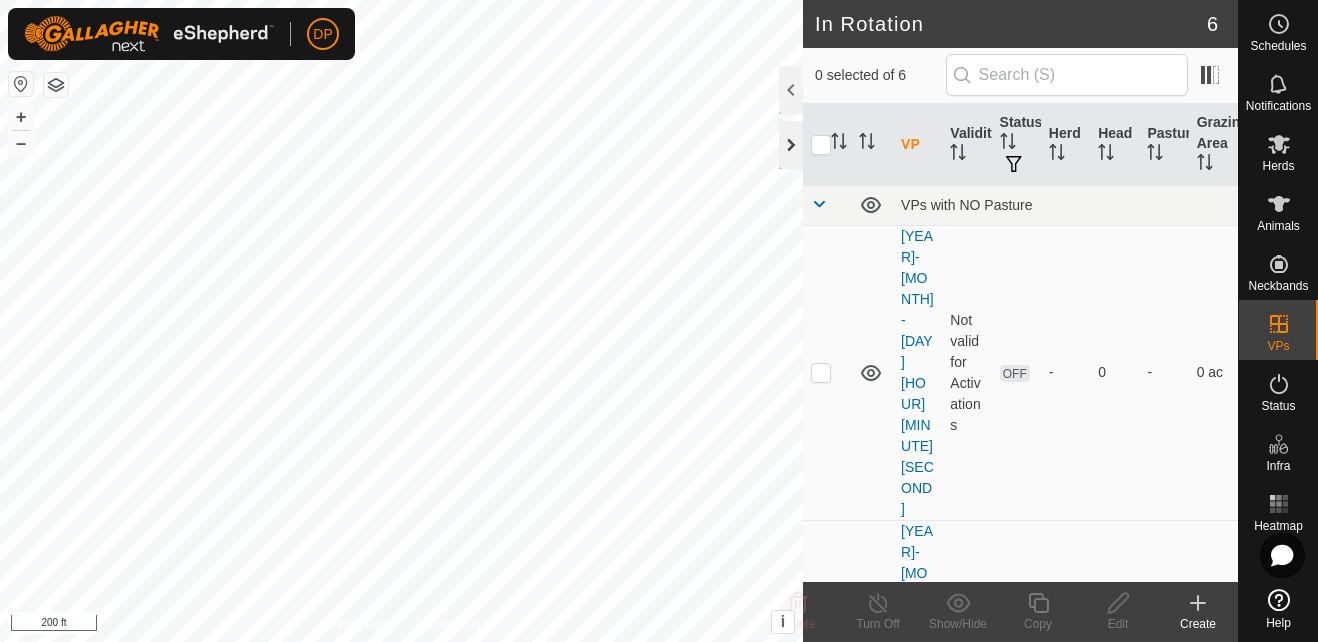 click 